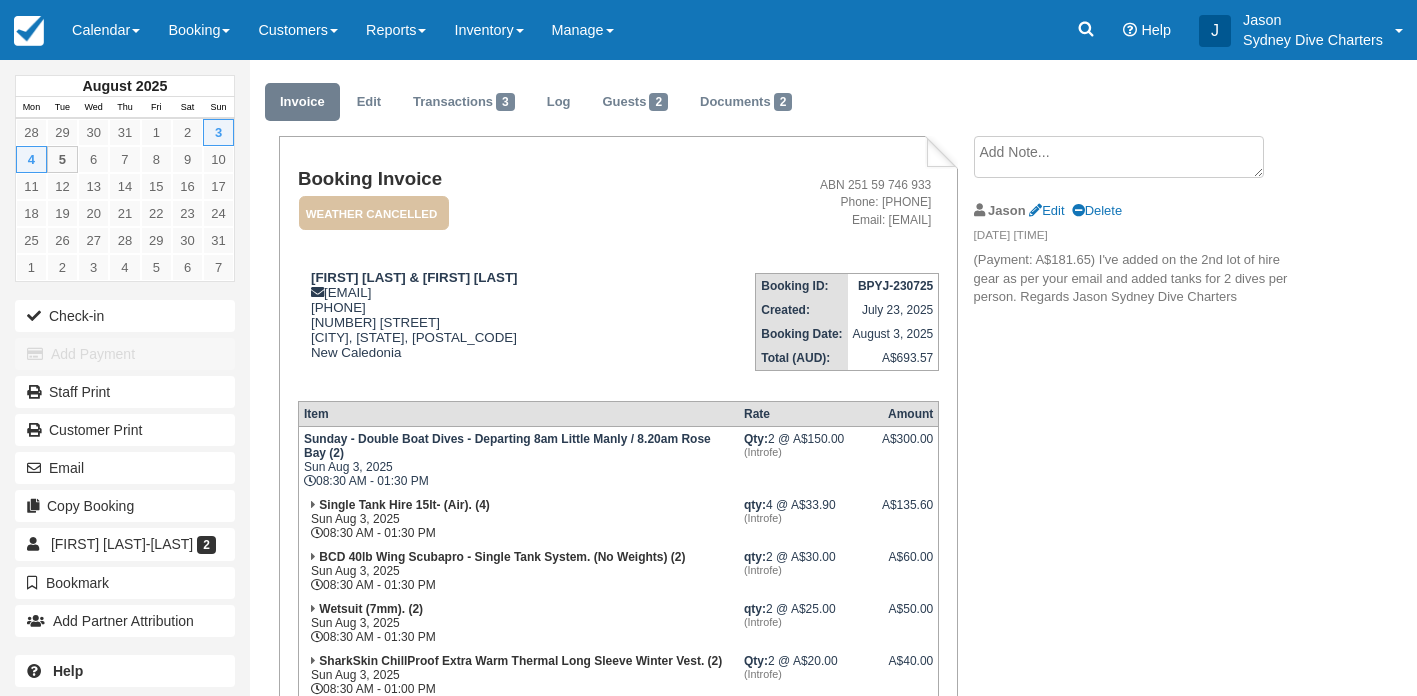 scroll, scrollTop: 0, scrollLeft: 0, axis: both 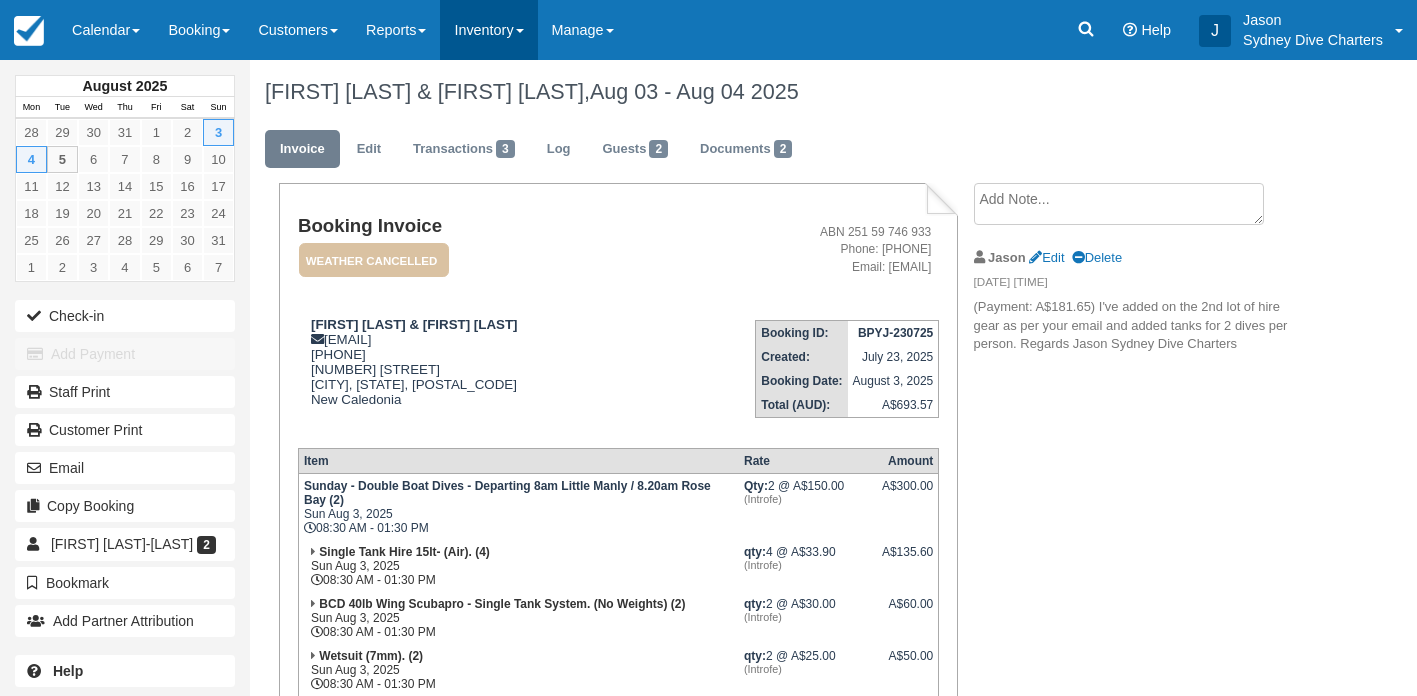 click on "Inventory" at bounding box center (488, 30) 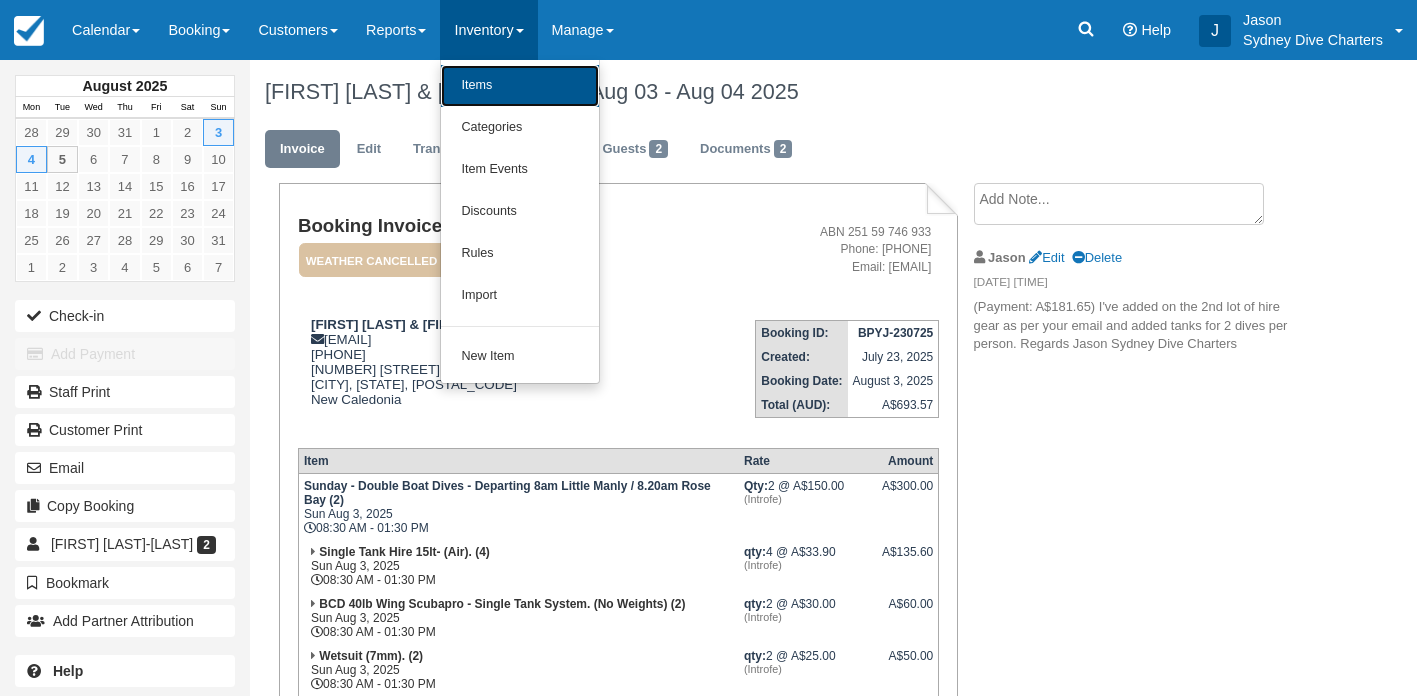 click on "Items" at bounding box center [520, 86] 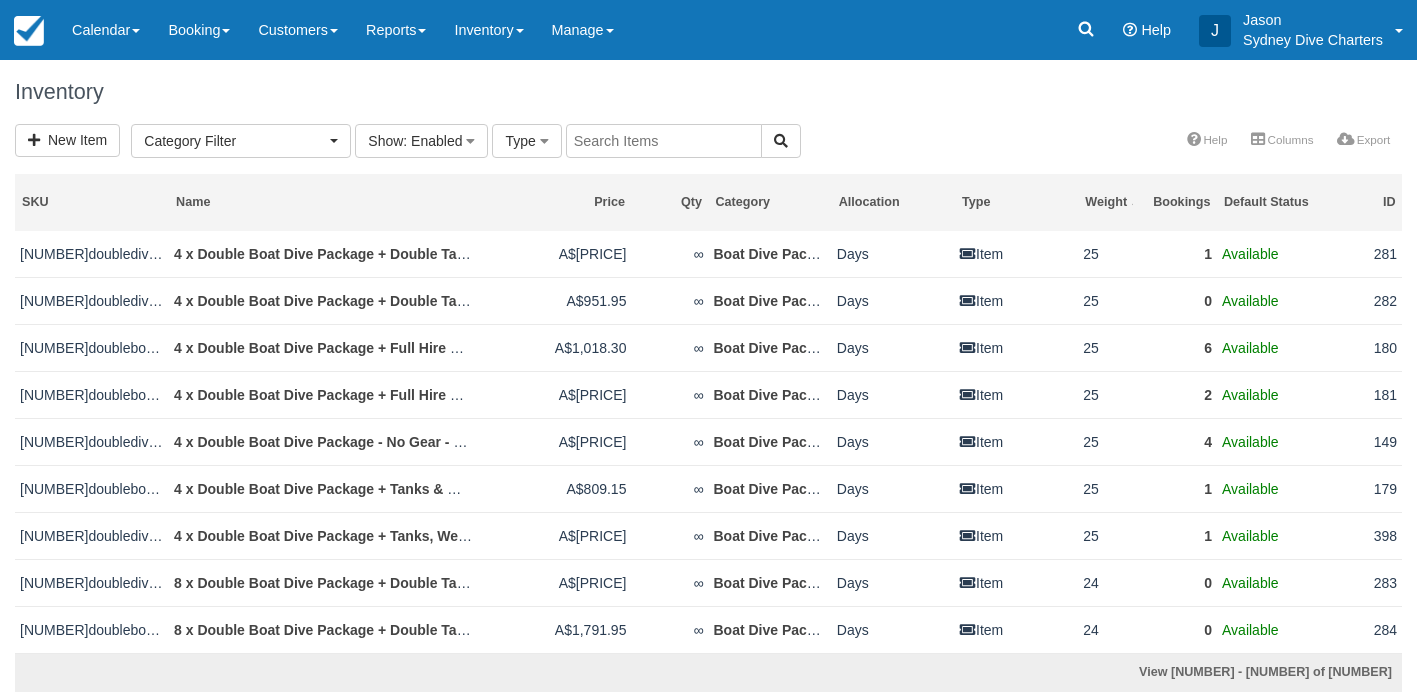 select 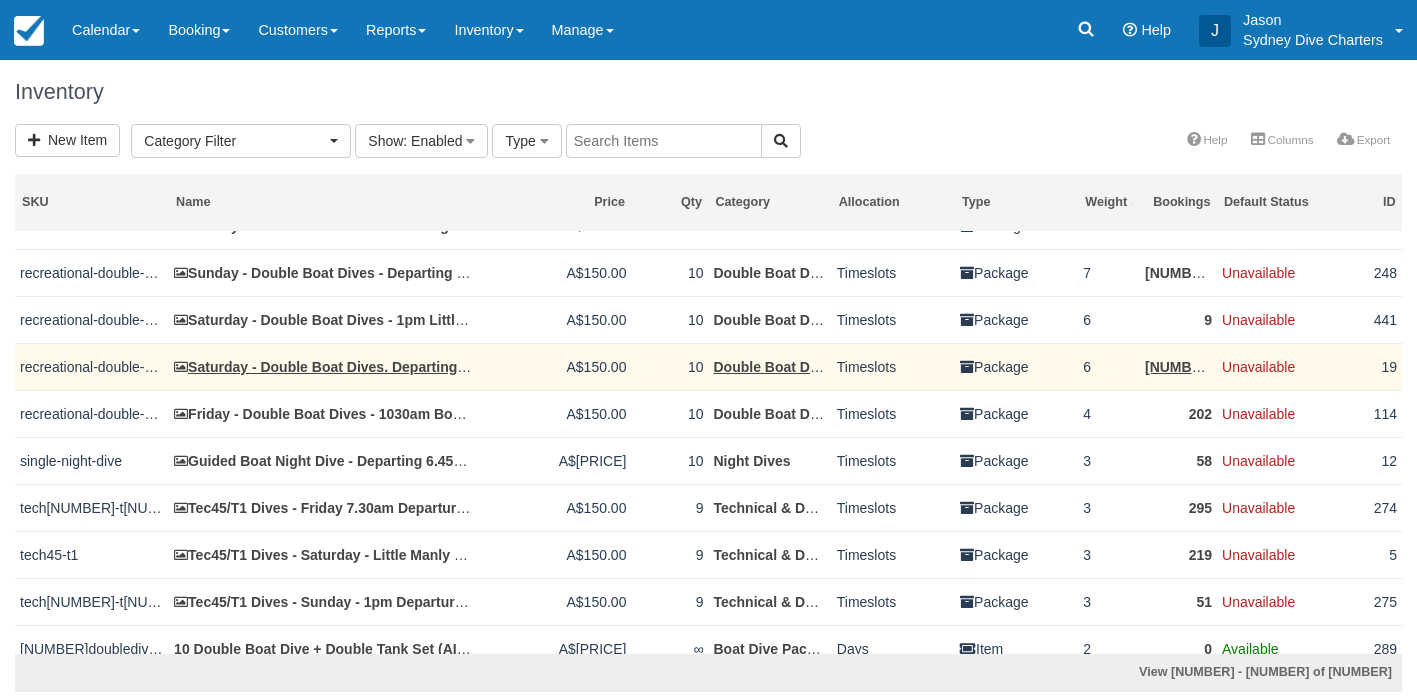 scroll, scrollTop: 1260, scrollLeft: 0, axis: vertical 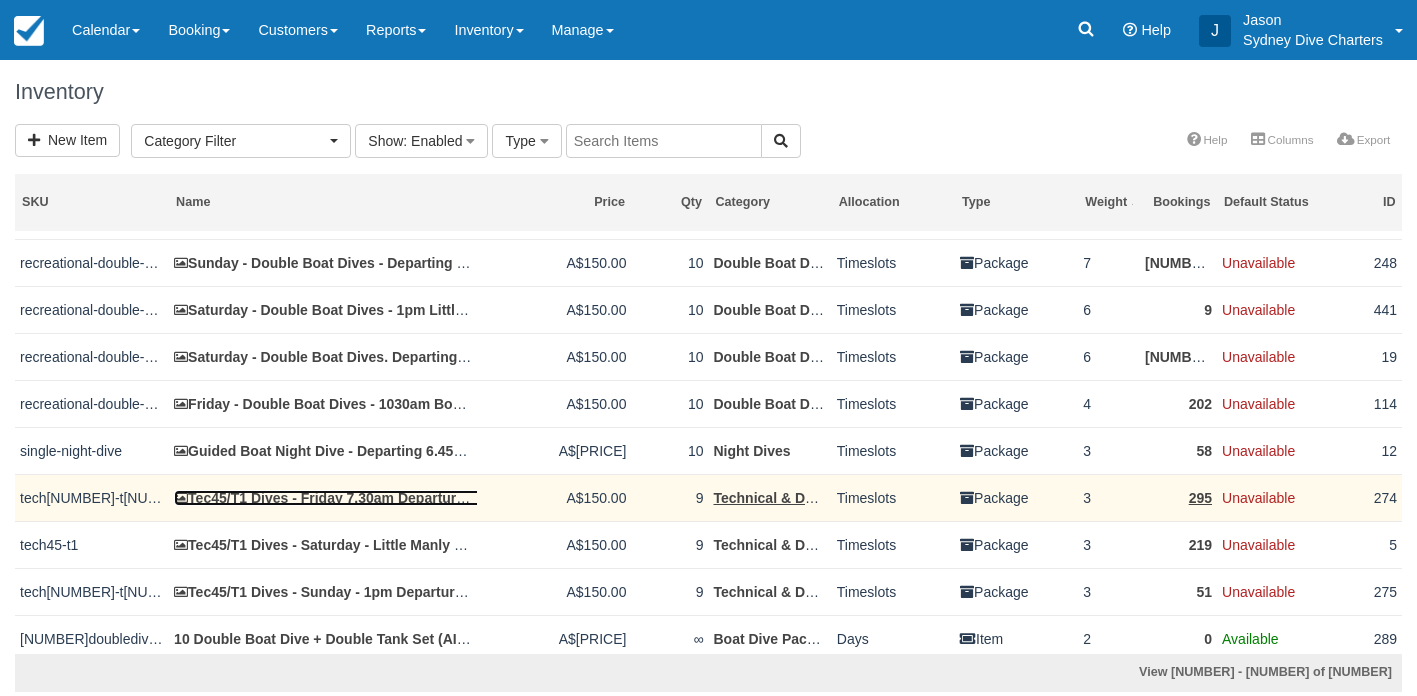 click on "Tec45/T1 Dives - Friday 7.30am Departure Rose Bay" at bounding box center [353, 498] 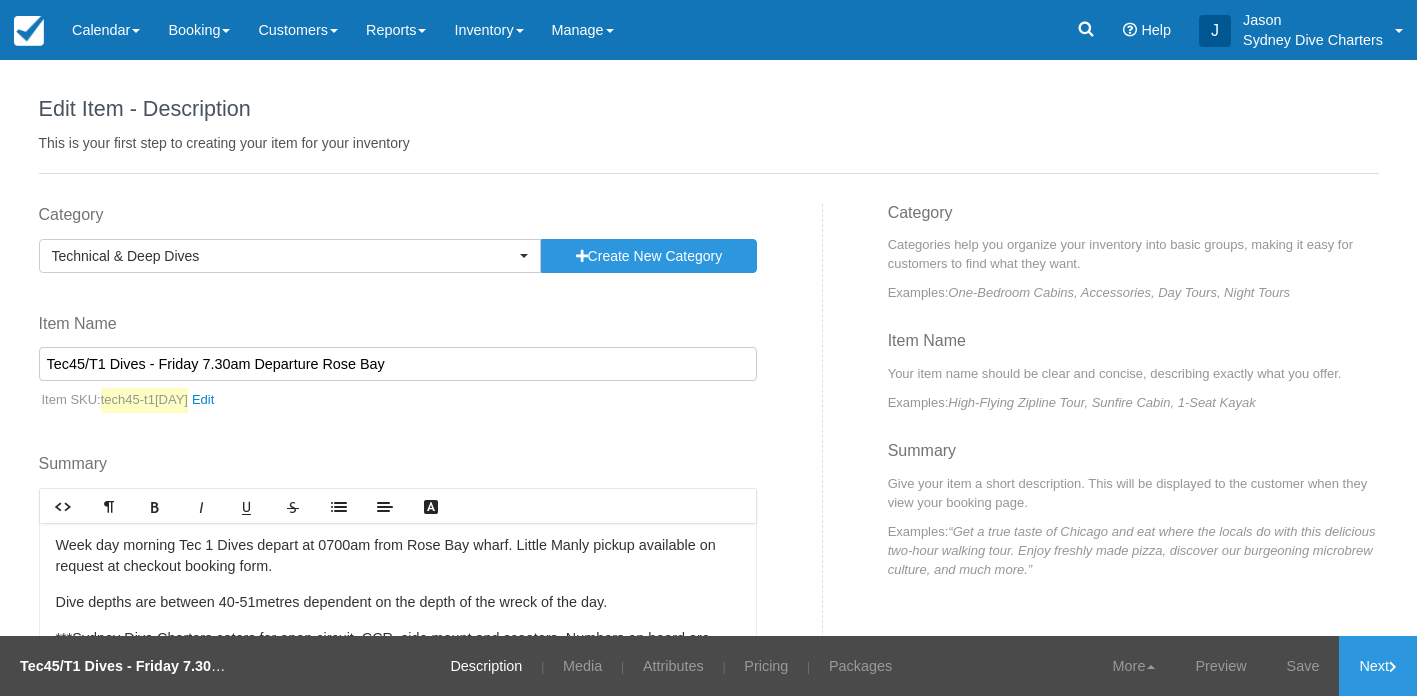 scroll, scrollTop: 0, scrollLeft: 0, axis: both 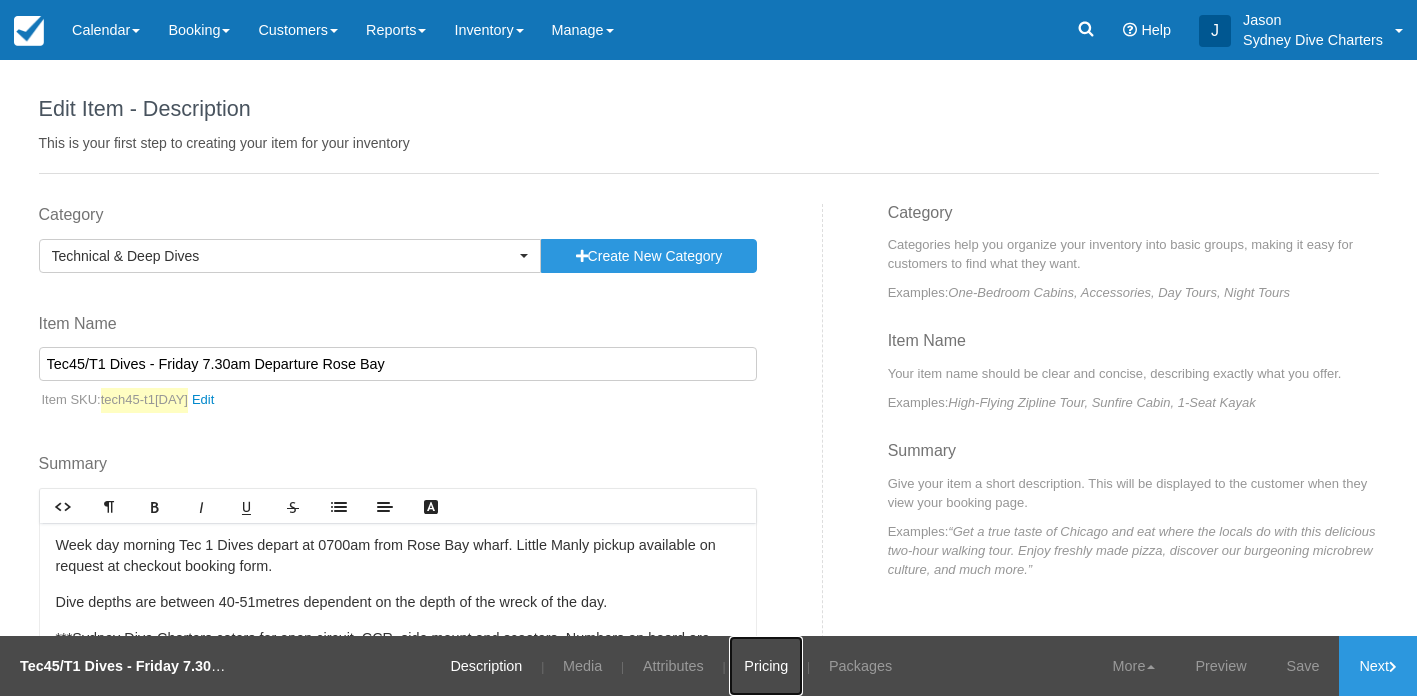 click on "Pricing" at bounding box center [766, 666] 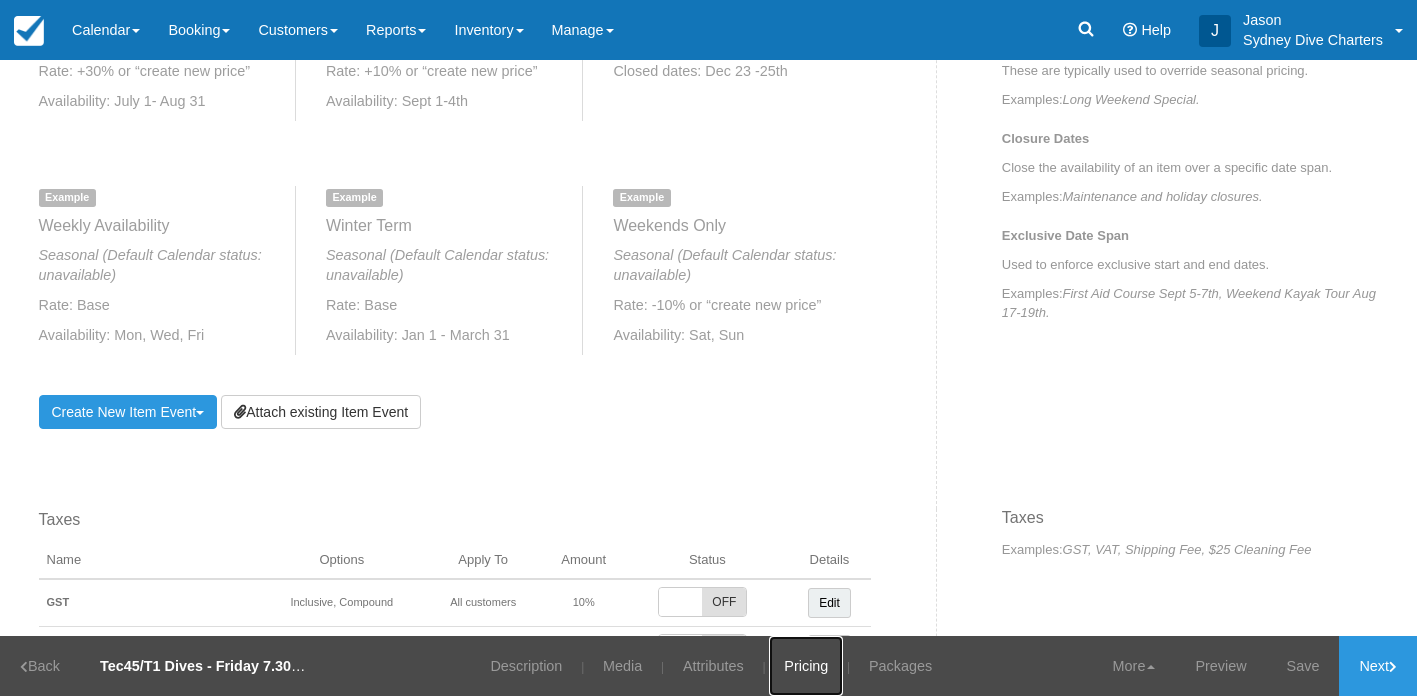 scroll, scrollTop: 1050, scrollLeft: 0, axis: vertical 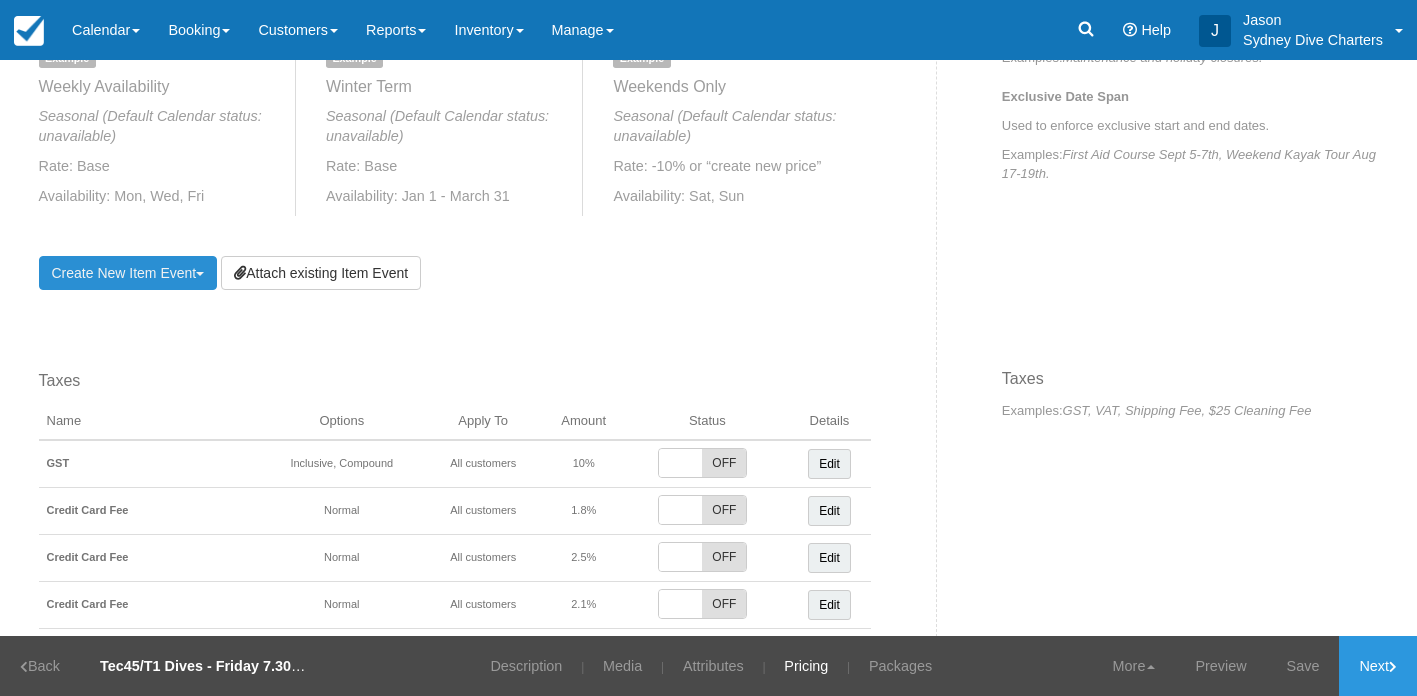 click on "Create New Item Event
Toggle Dropdown" at bounding box center (128, 273) 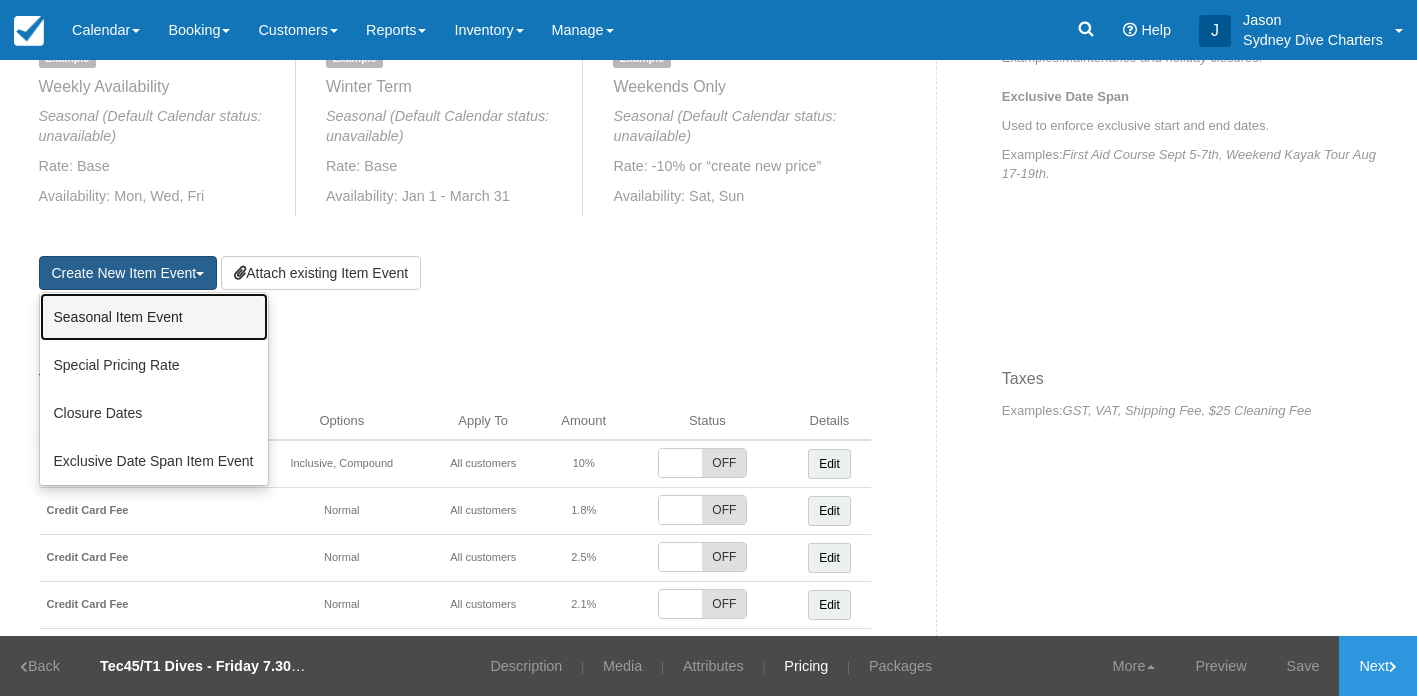 click on "Seasonal Item Event" at bounding box center (154, 317) 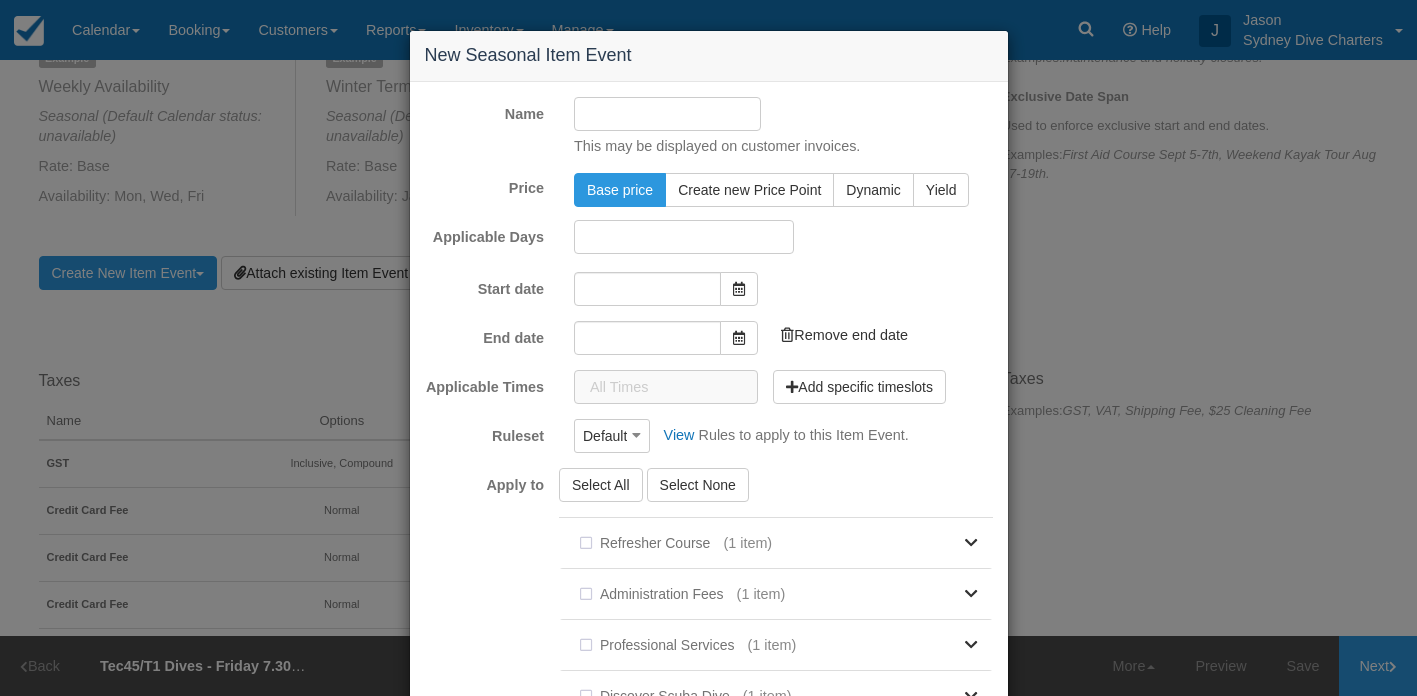type on "05/08/2025" 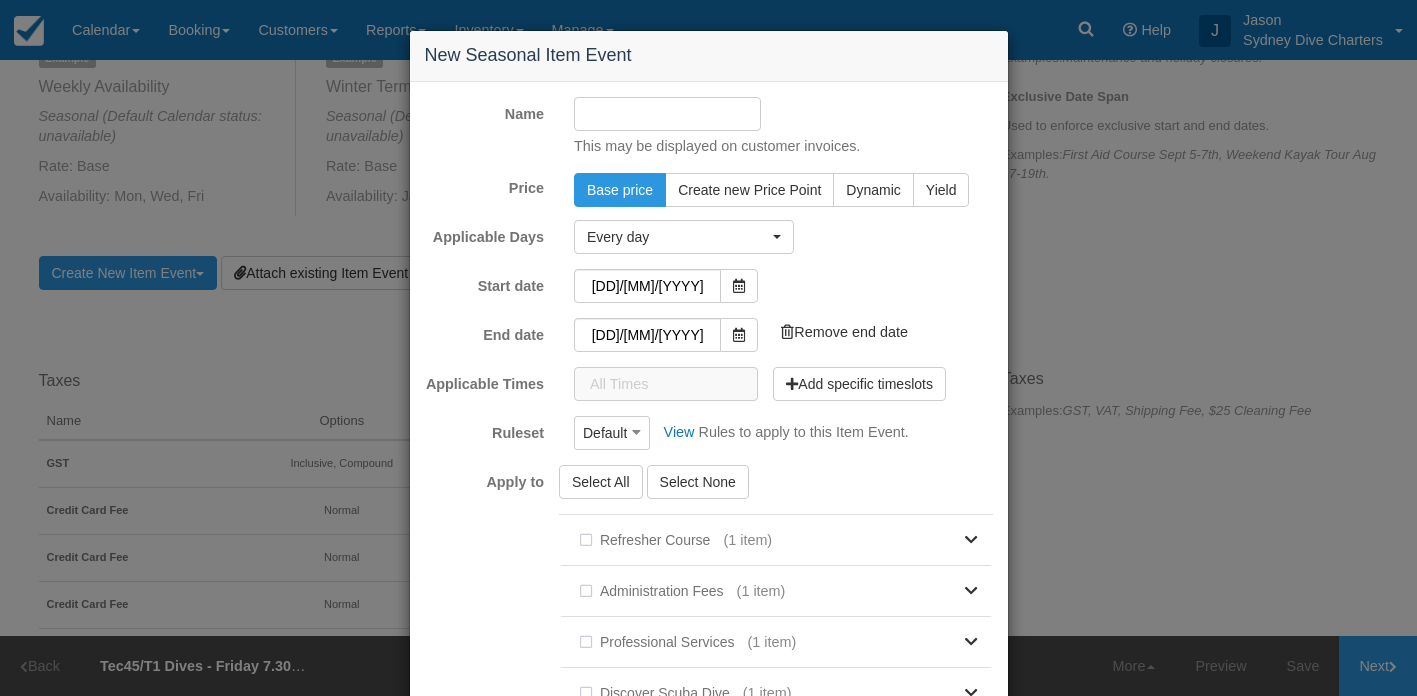 click on "Name" at bounding box center (667, 114) 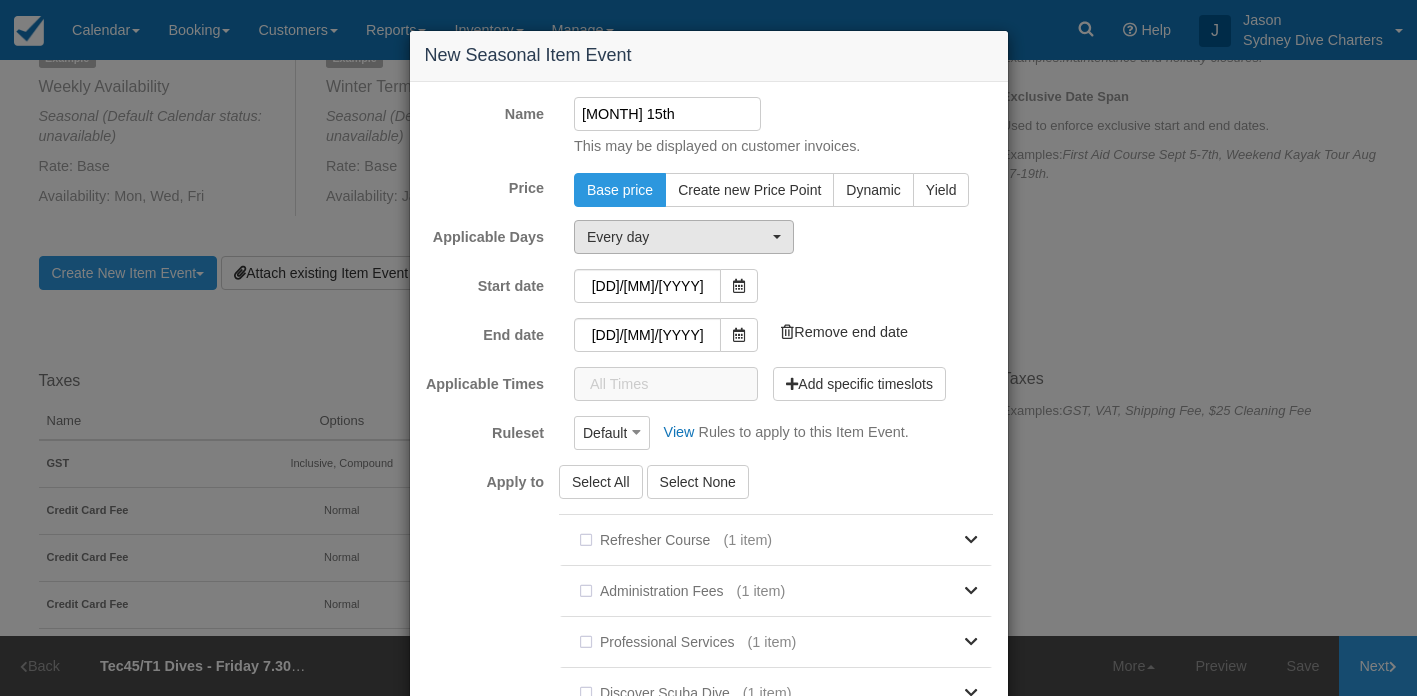 type on "aug 15th" 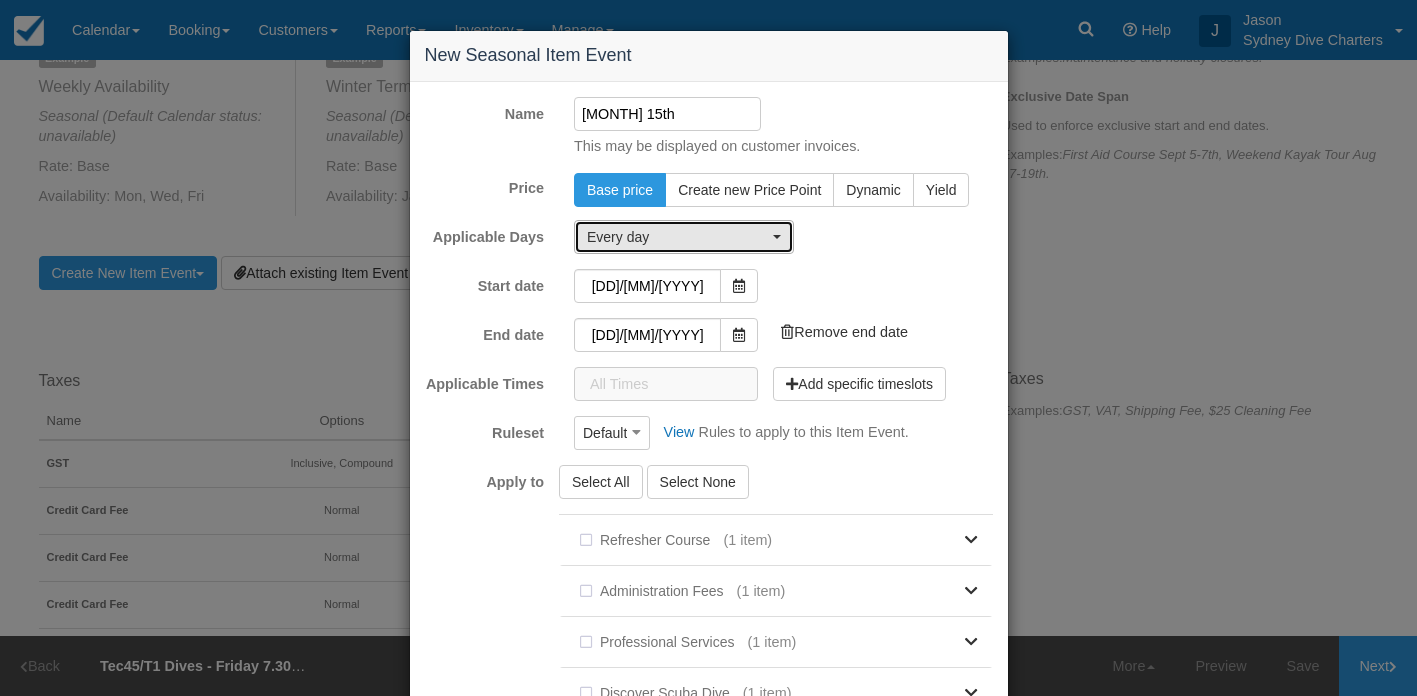 click on "Every day" at bounding box center (684, 237) 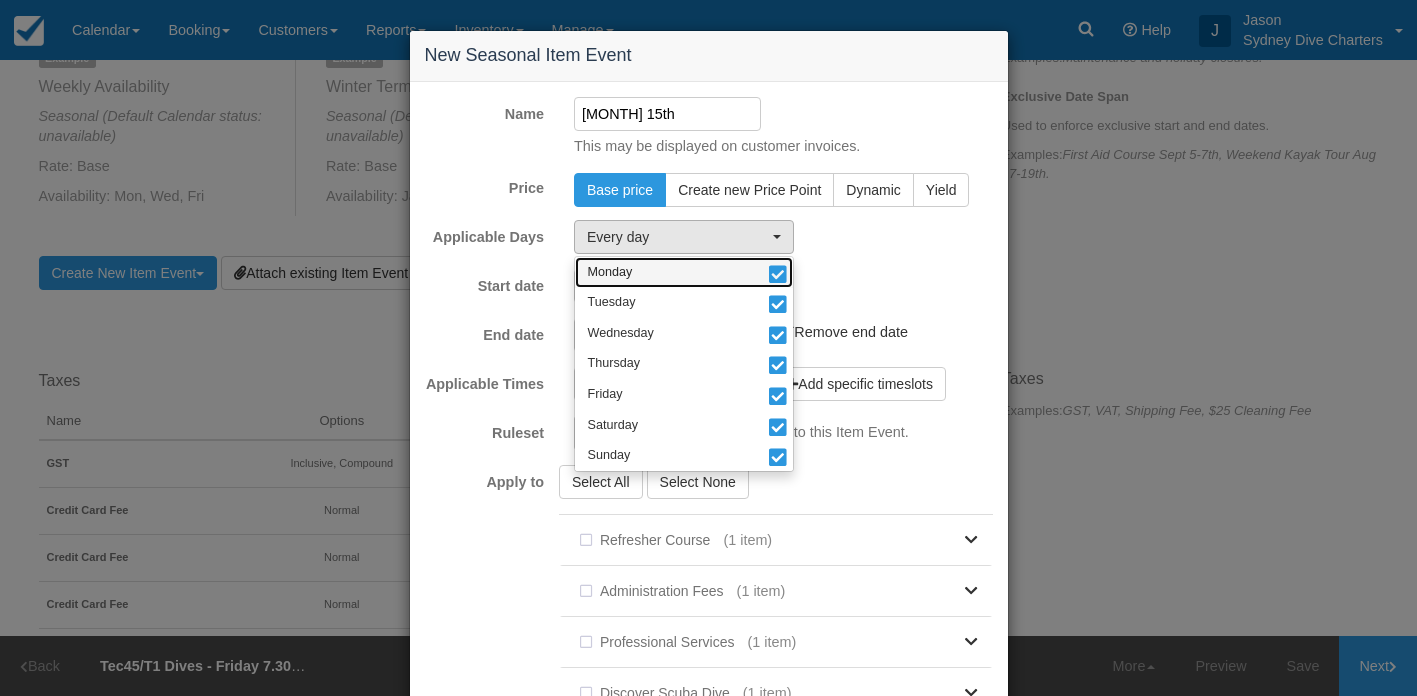 click on "Monday" at bounding box center (684, 272) 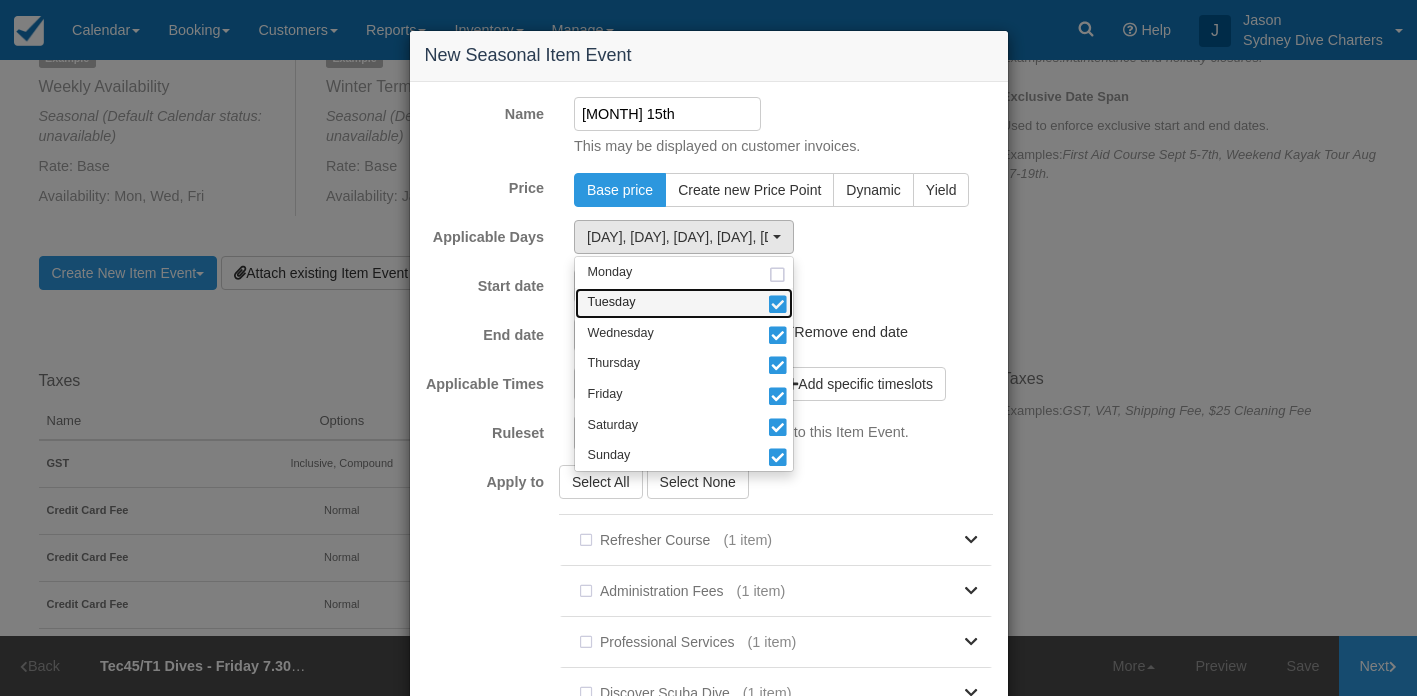 click at bounding box center [777, 306] 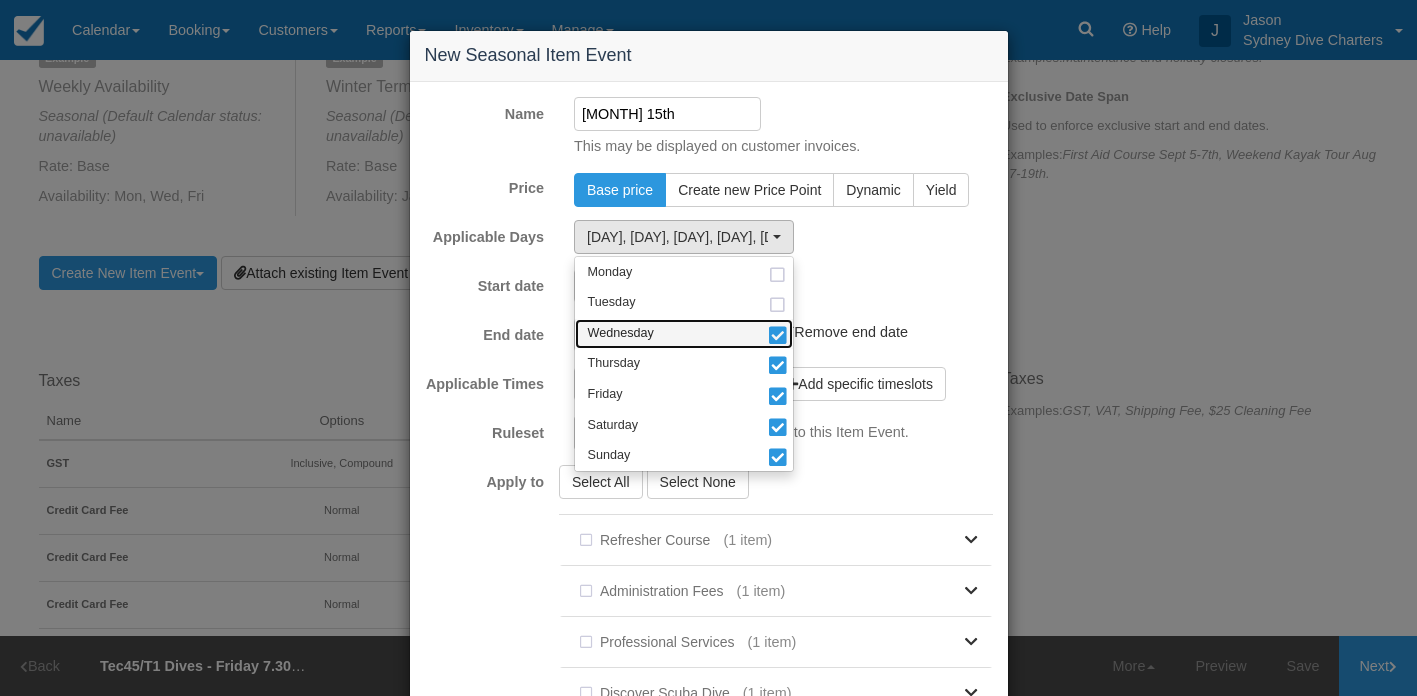 click at bounding box center [777, 337] 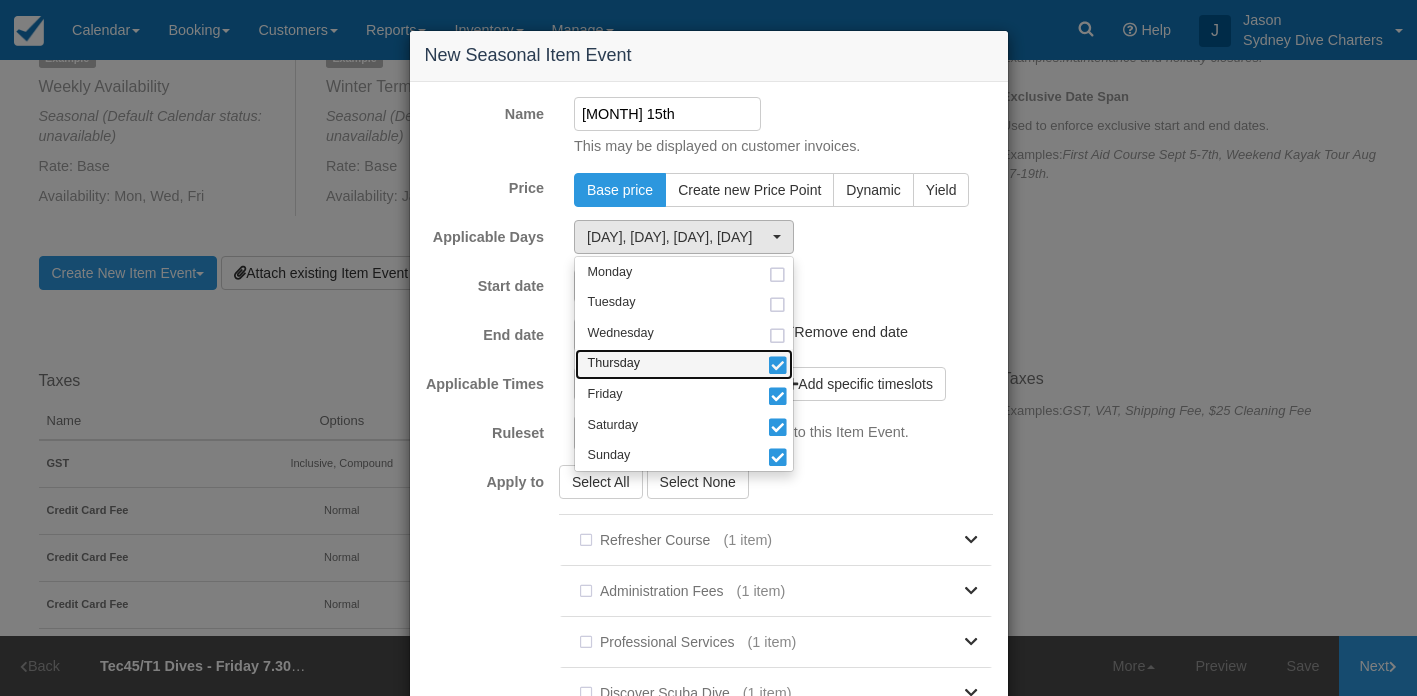 click at bounding box center (777, 367) 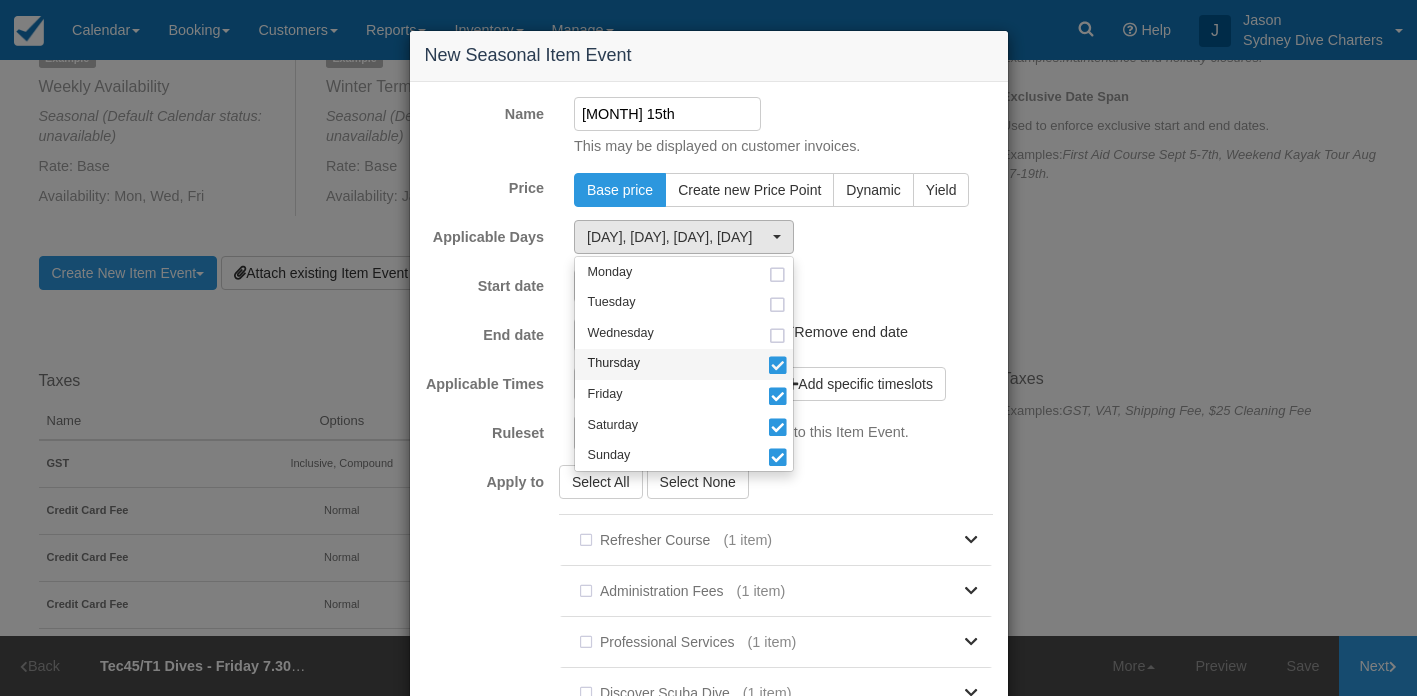 select on "fri" 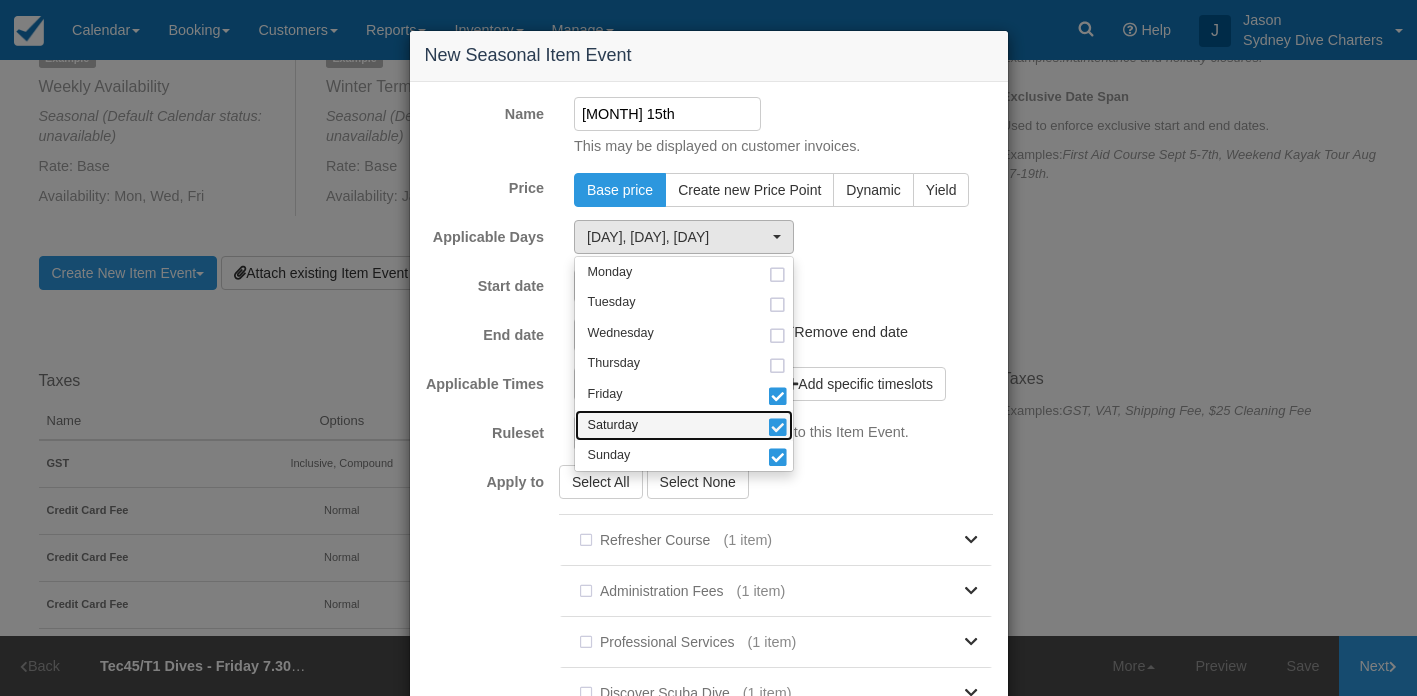 click at bounding box center (777, 429) 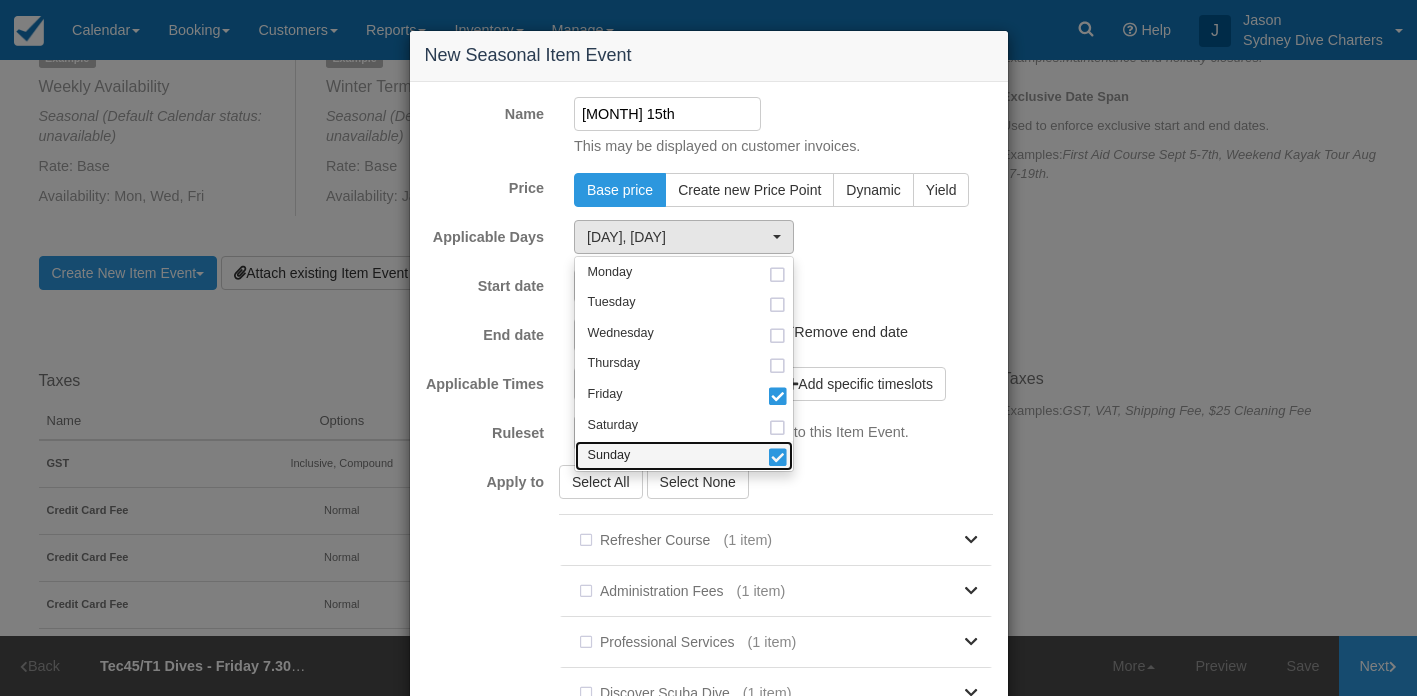 click at bounding box center (777, 459) 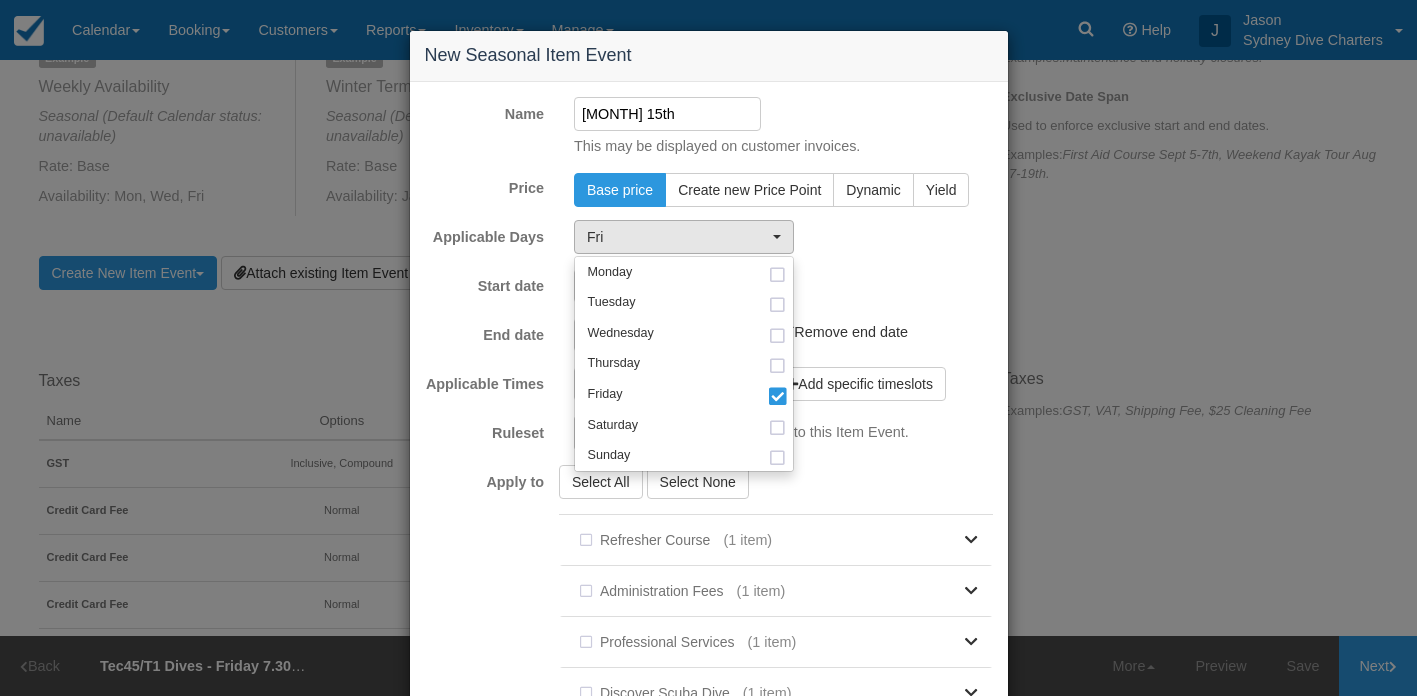 click on "Select All
Select None
Refresher Course
(1 item)
Private Refresher Course With Guided Shore Dive
Administration Fees
(1 item)
6.6 Credit Card Dispute Administration Fee & 3rd Party Fee
Professional Services
(1 item)
Professional Services - Court Attendance Day Rate
Discover Scuba Dive" at bounding box center (783, 755) 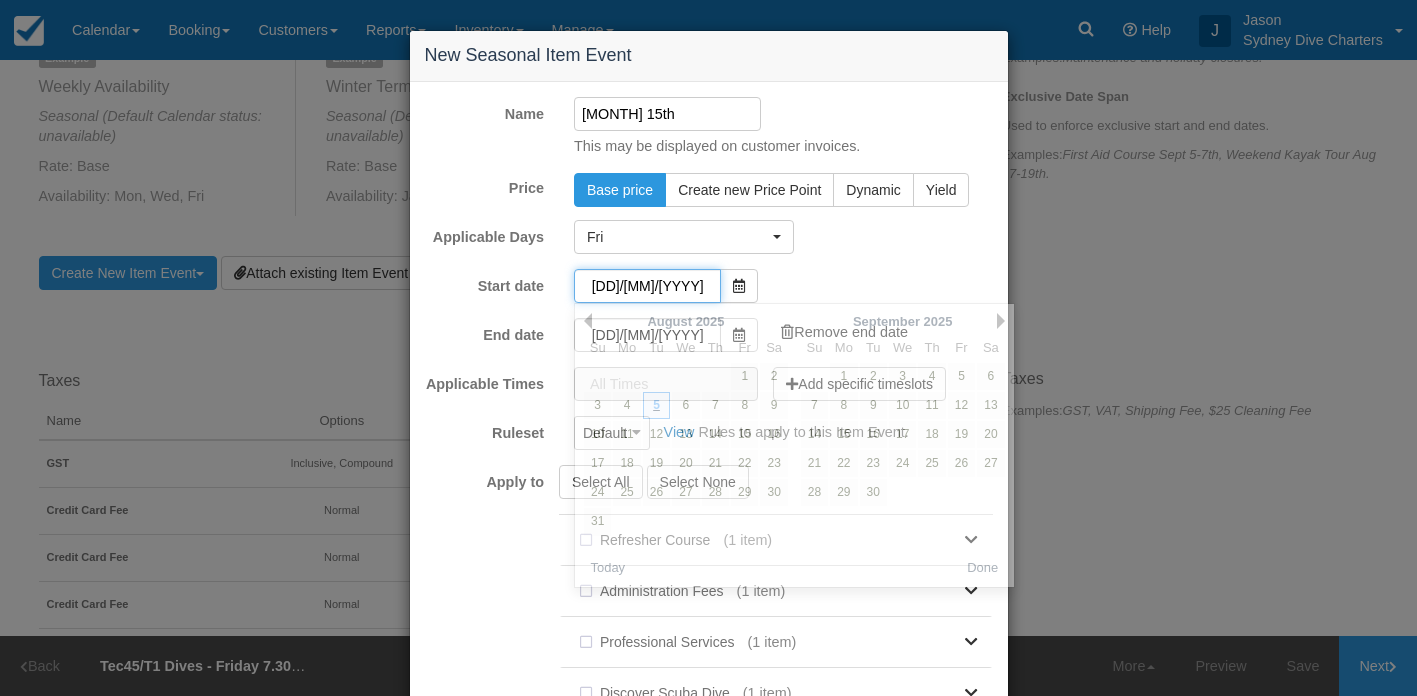 click on "05/08/2025" at bounding box center [647, 286] 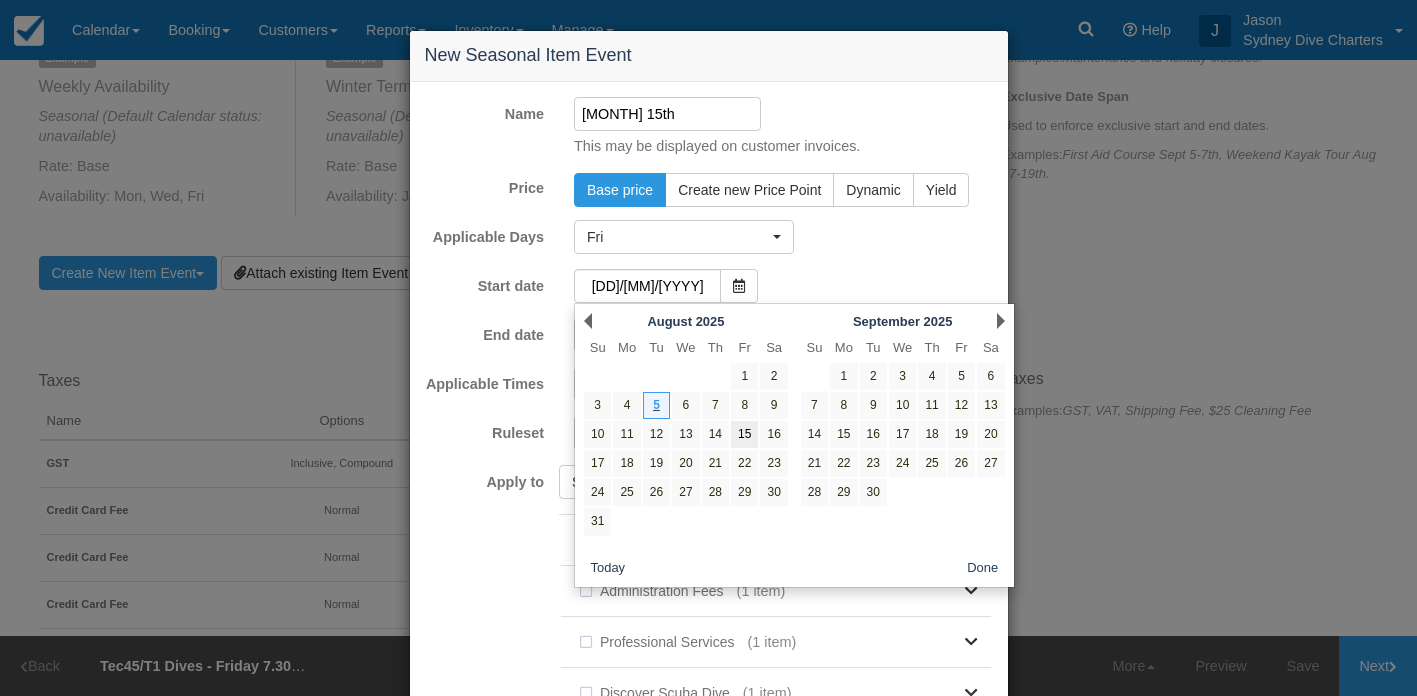 click on "15" at bounding box center [744, 434] 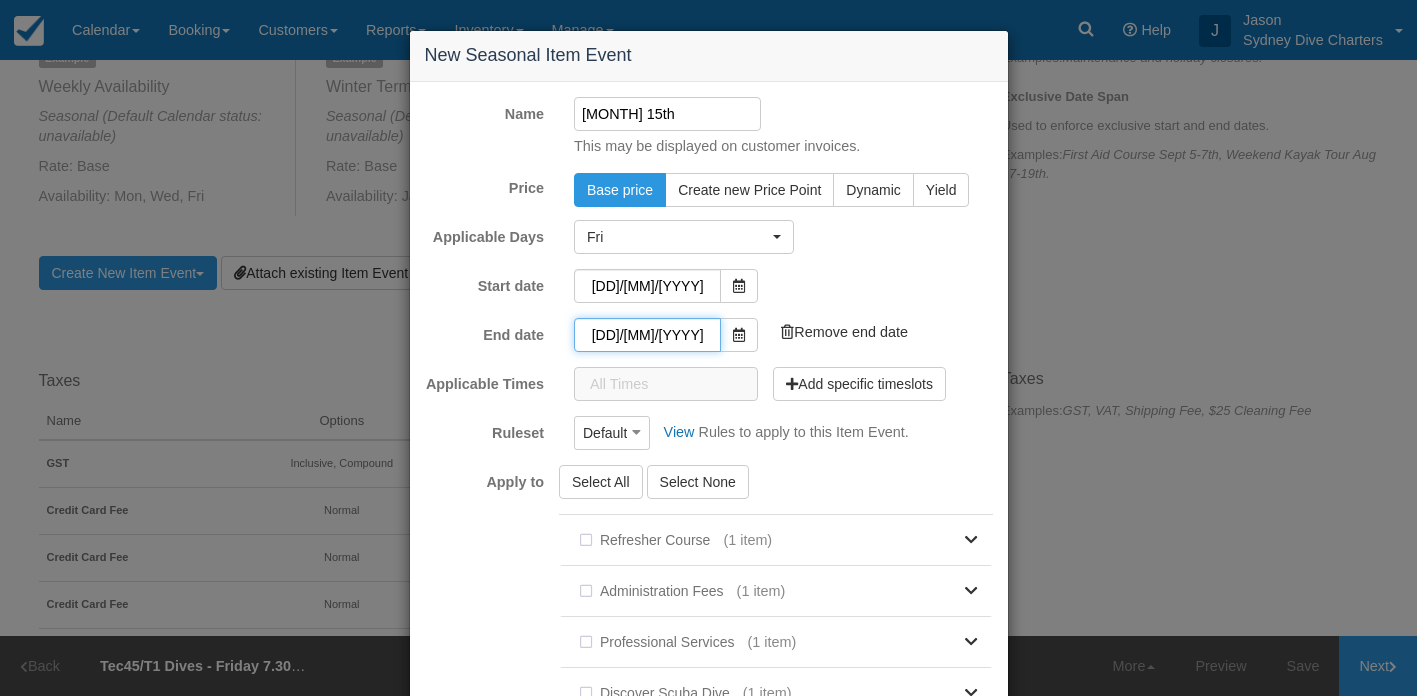 click on "05/09/2025" at bounding box center (647, 335) 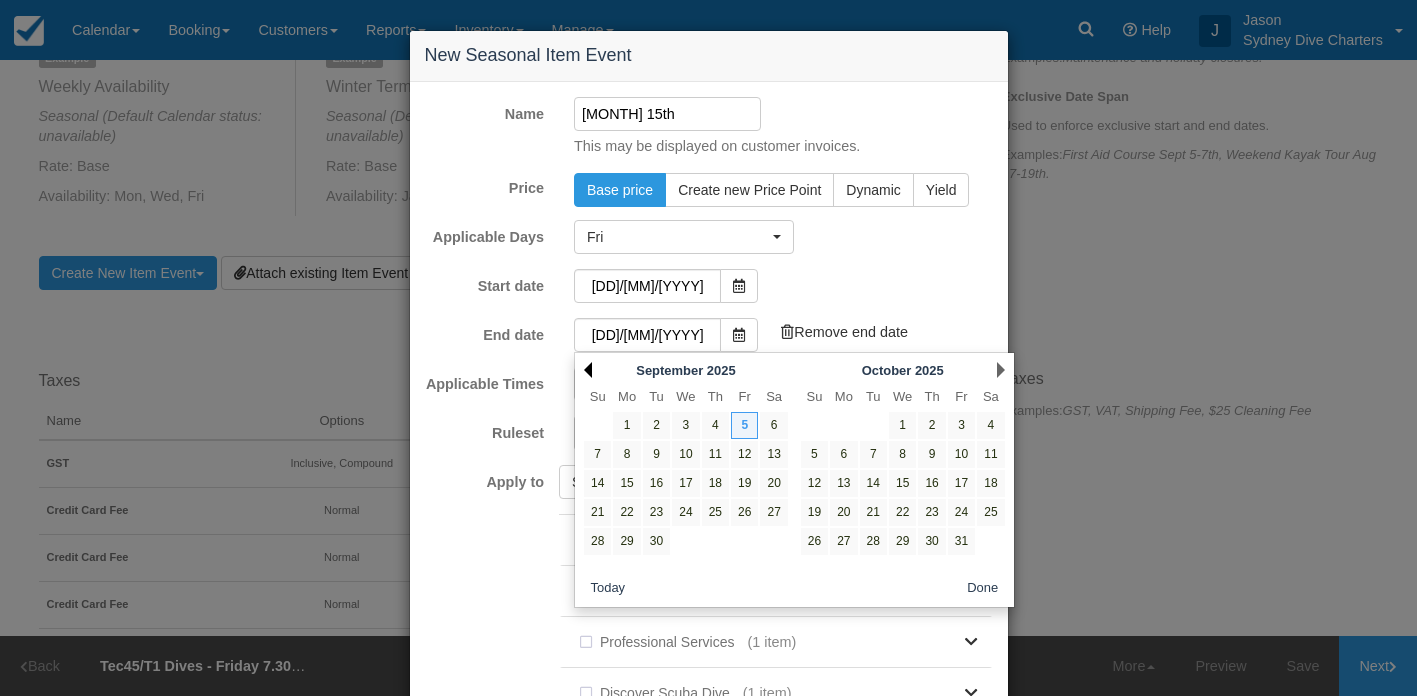 click on "Prev" at bounding box center (588, 370) 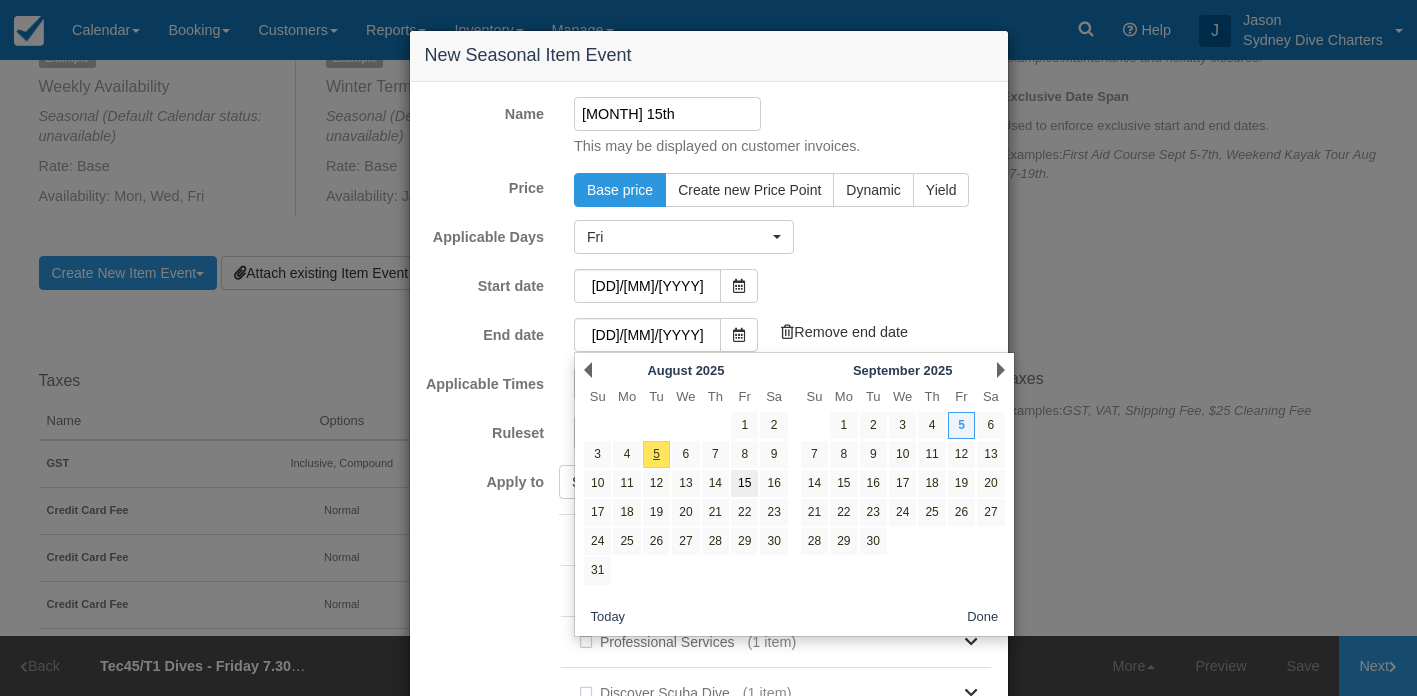 click on "15" at bounding box center [744, 483] 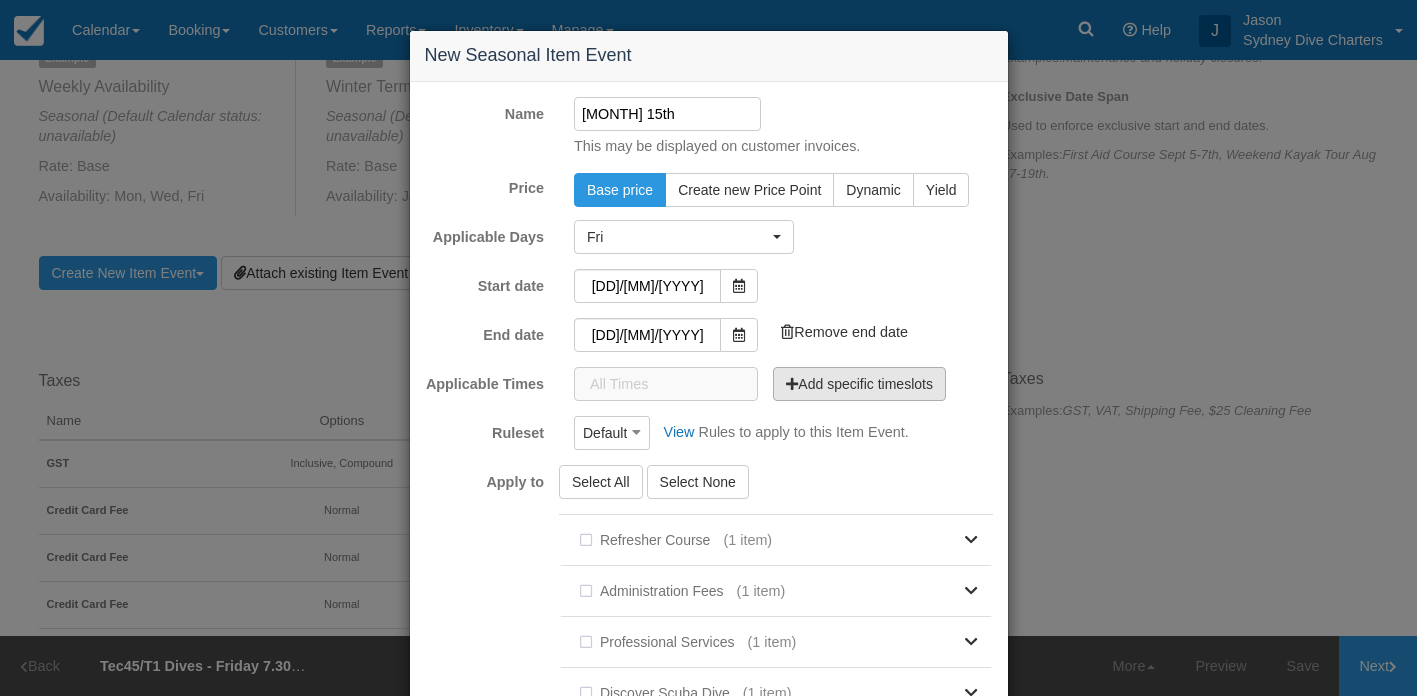 click on "Add specific timeslots" at bounding box center [859, 384] 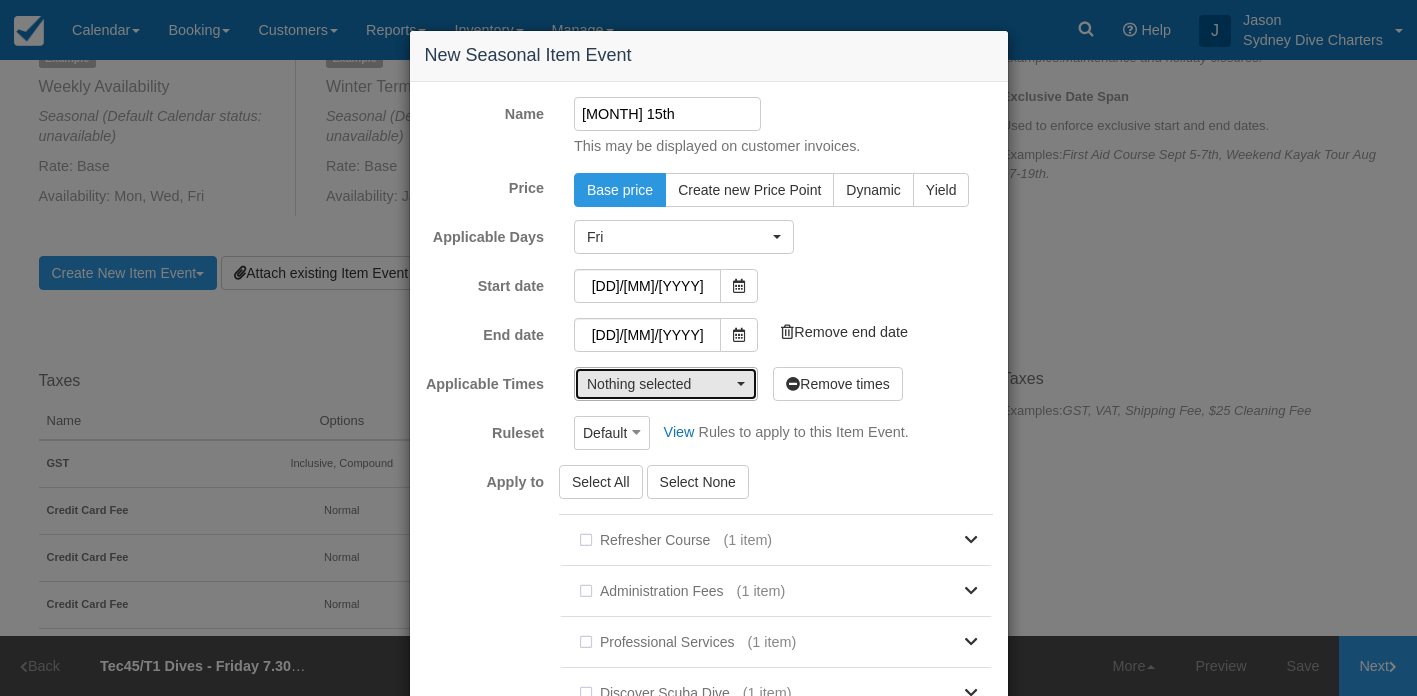 click on "Nothing selected" at bounding box center [666, 384] 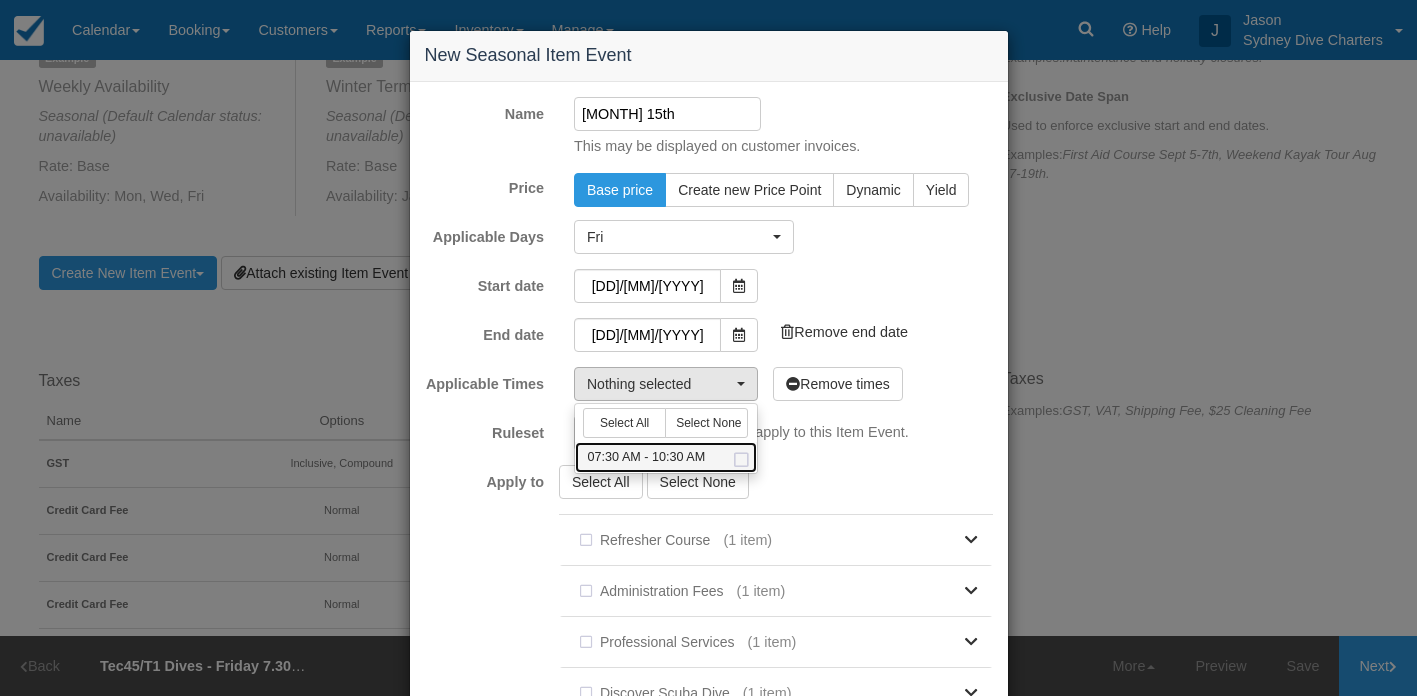 click at bounding box center [741, 460] 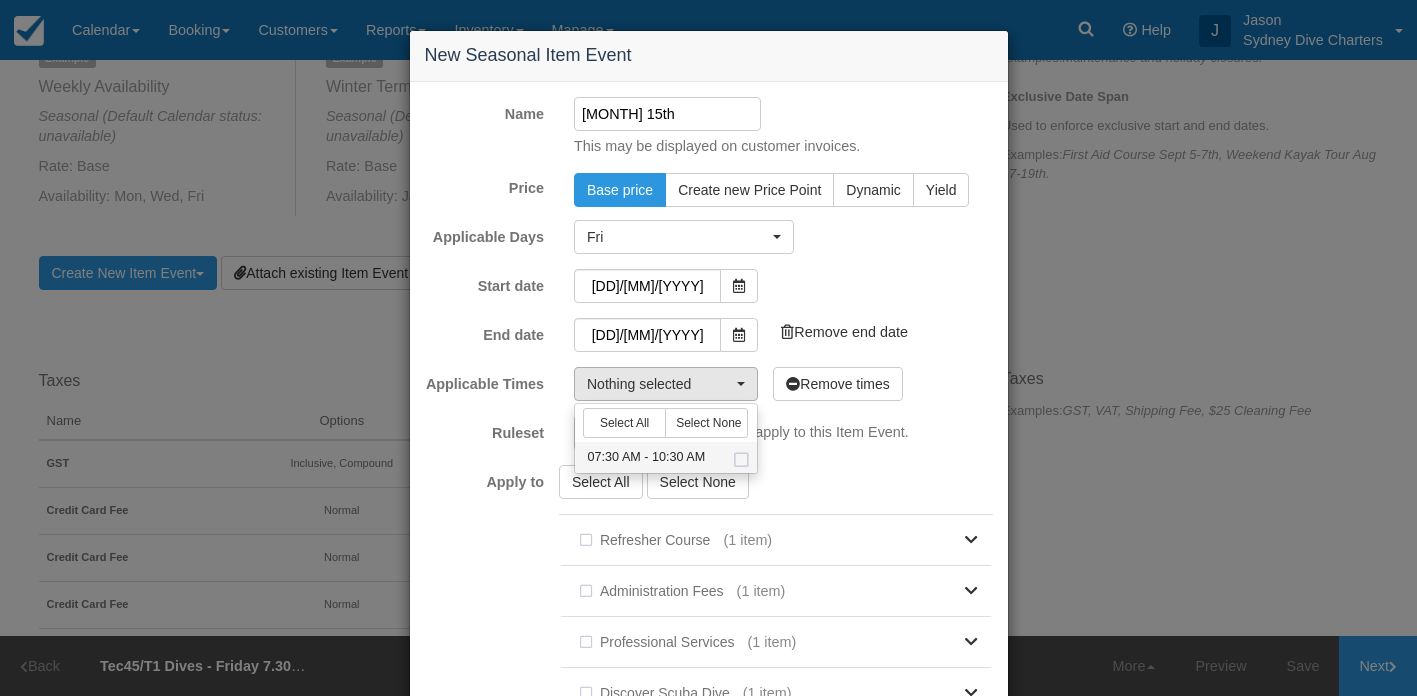 select on "450-180" 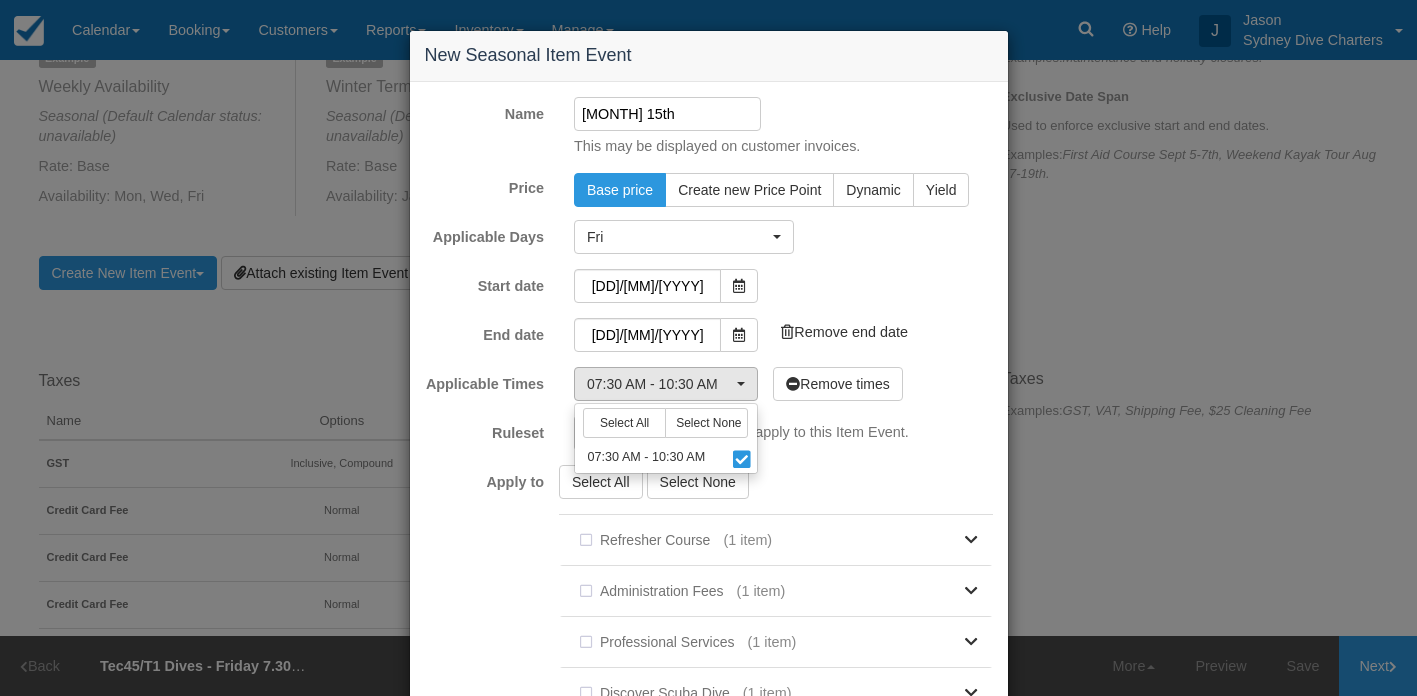 click on "Select All
Select None
Refresher Course
(1 item)
Private Refresher Course With Guided Shore Dive
Administration Fees
(1 item)
6.6 Credit Card Dispute Administration Fee & 3rd Party Fee
Professional Services
(1 item)
Professional Services - Court Attendance Day Rate
Discover Scuba Dive" at bounding box center (783, 755) 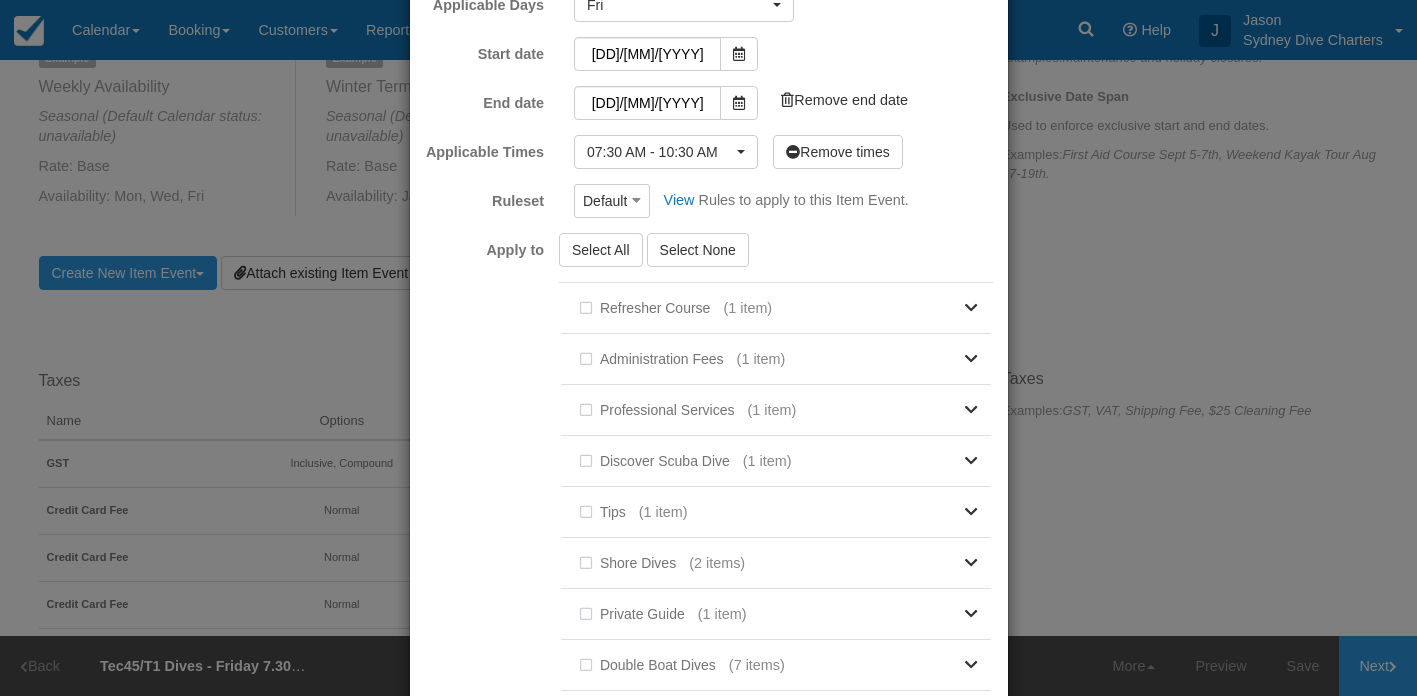 scroll, scrollTop: 460, scrollLeft: 0, axis: vertical 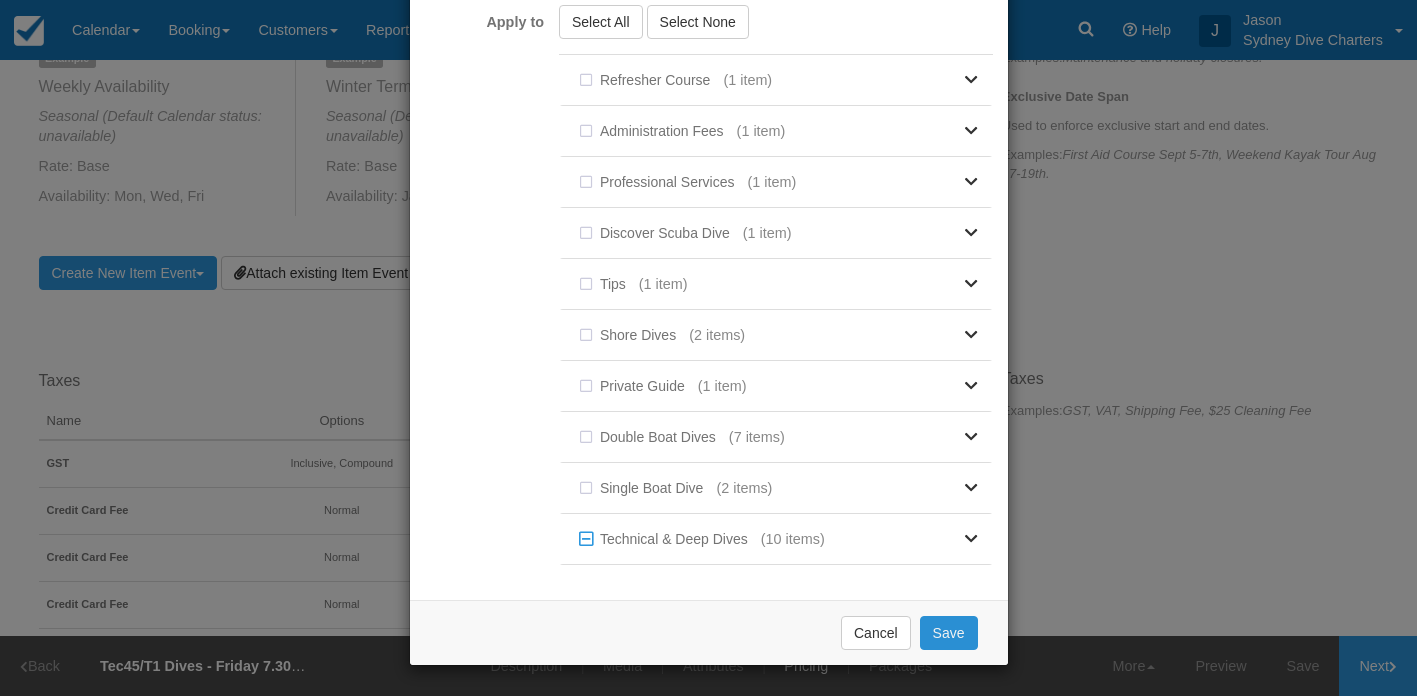 click on "Save" at bounding box center [949, 633] 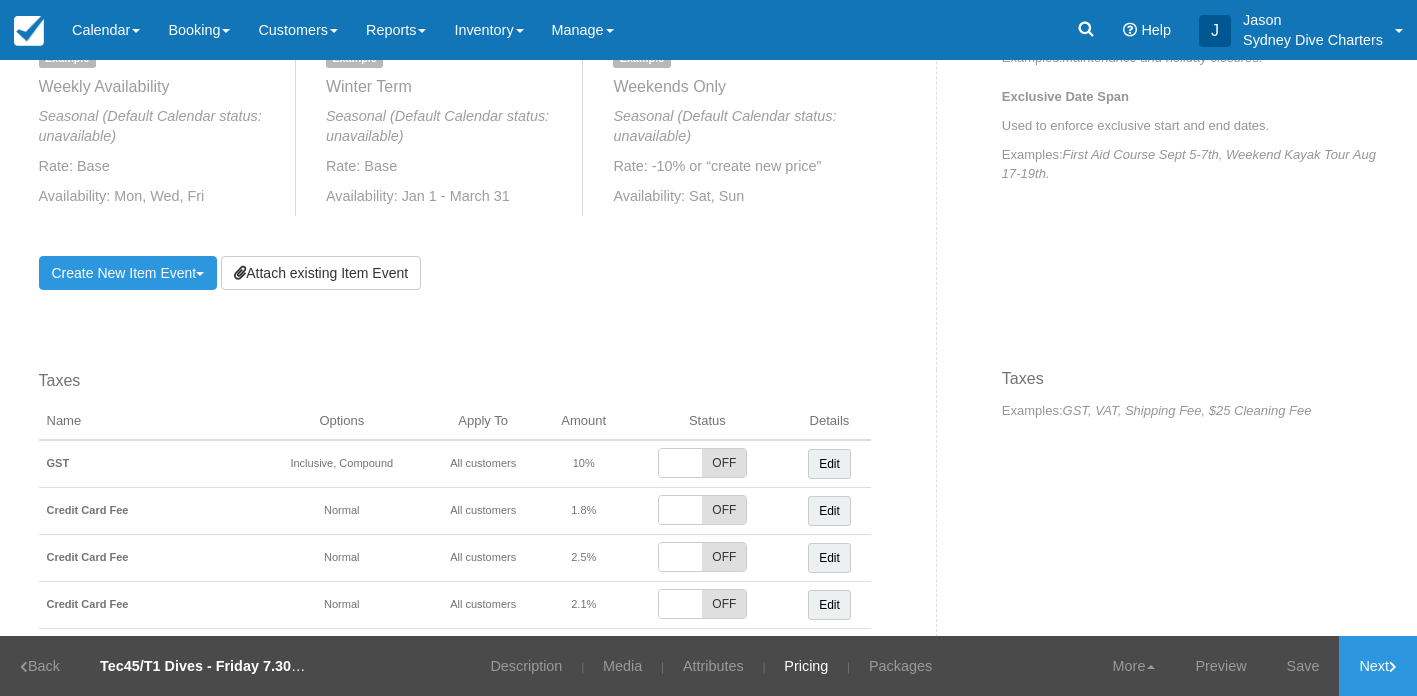 scroll, scrollTop: 1042, scrollLeft: 0, axis: vertical 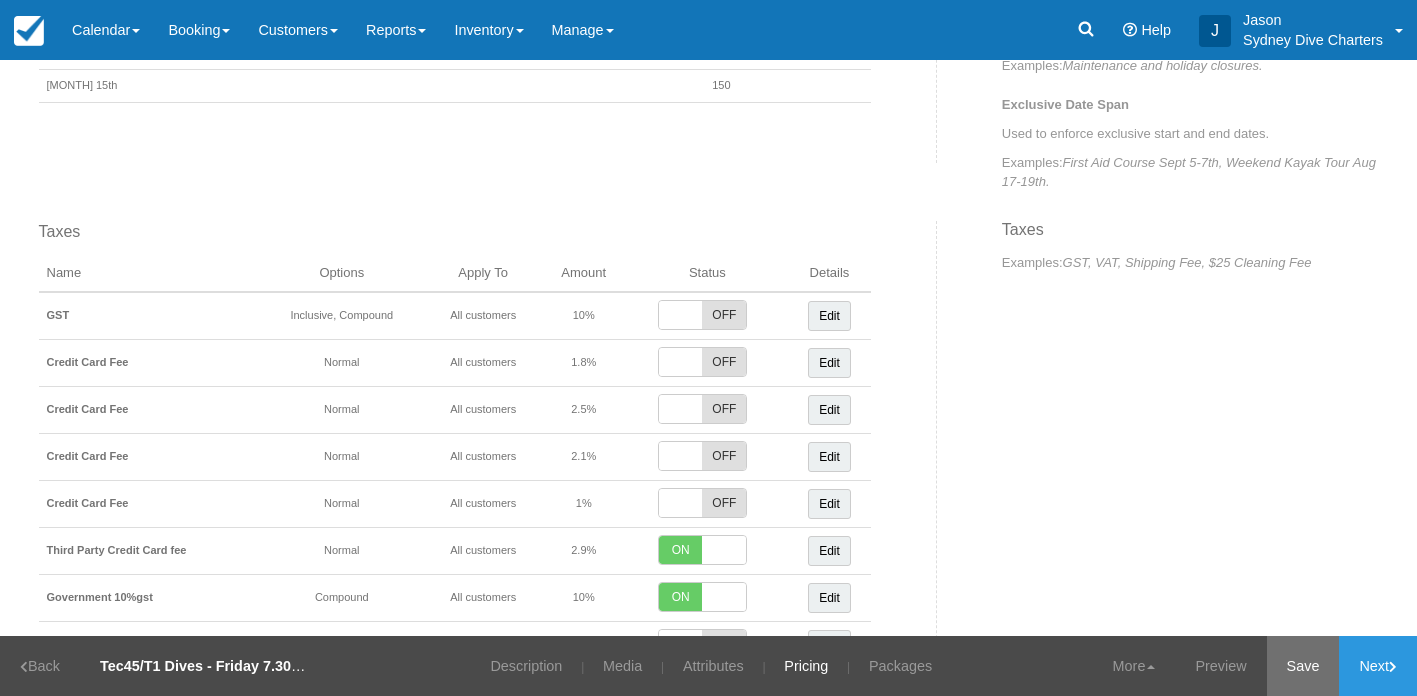 click on "Save" at bounding box center [1303, 666] 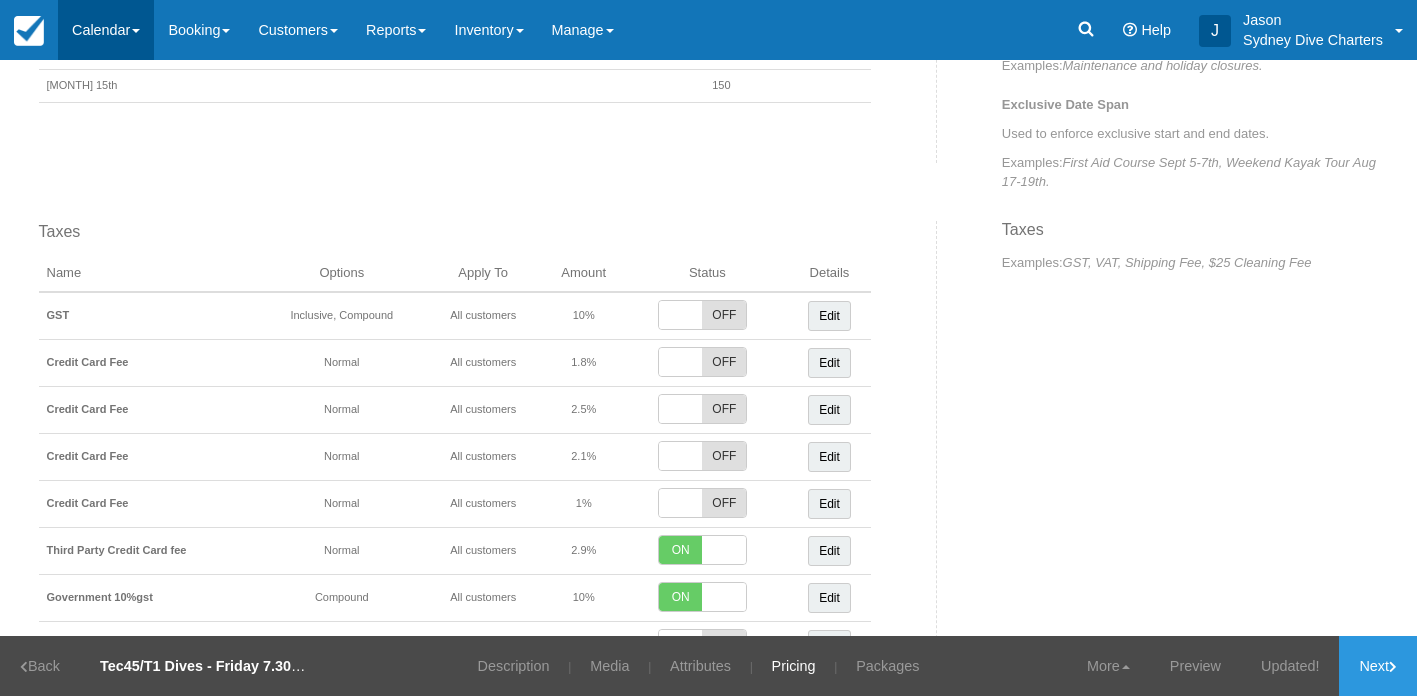 click on "Calendar" at bounding box center [106, 30] 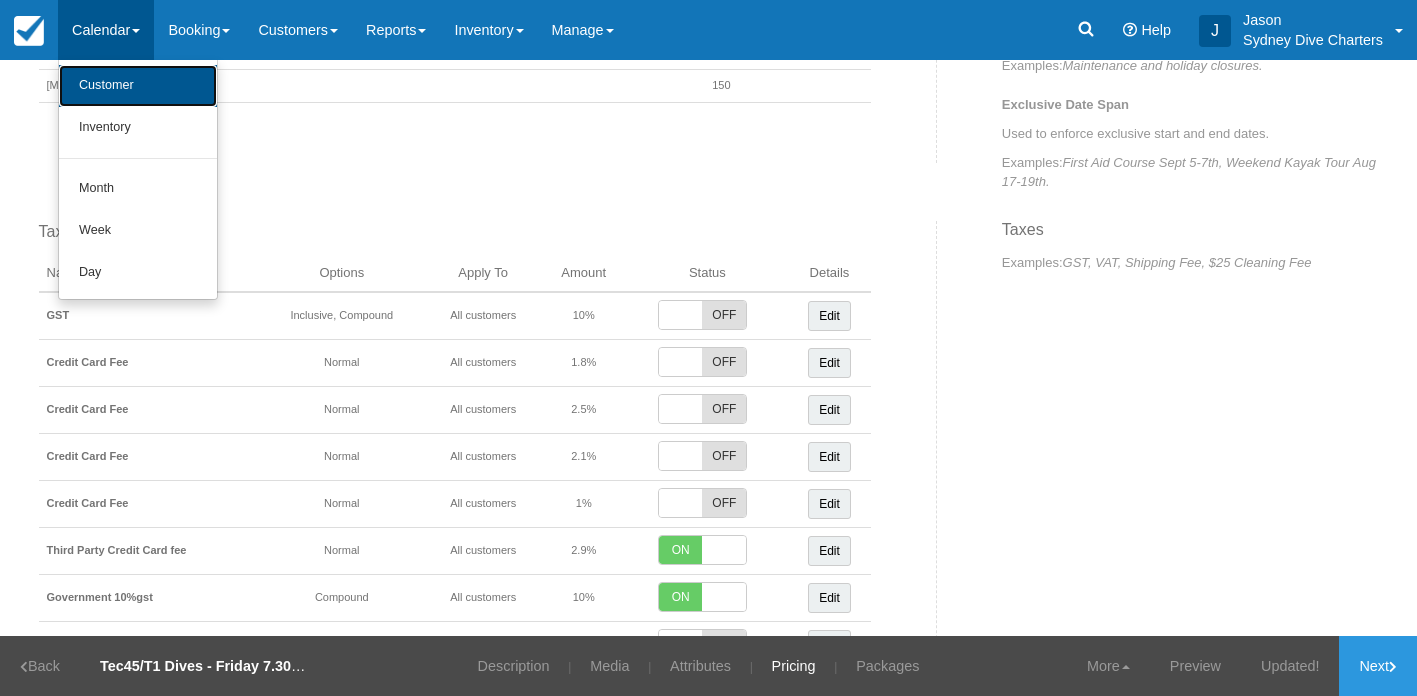 click on "Customer" at bounding box center (138, 86) 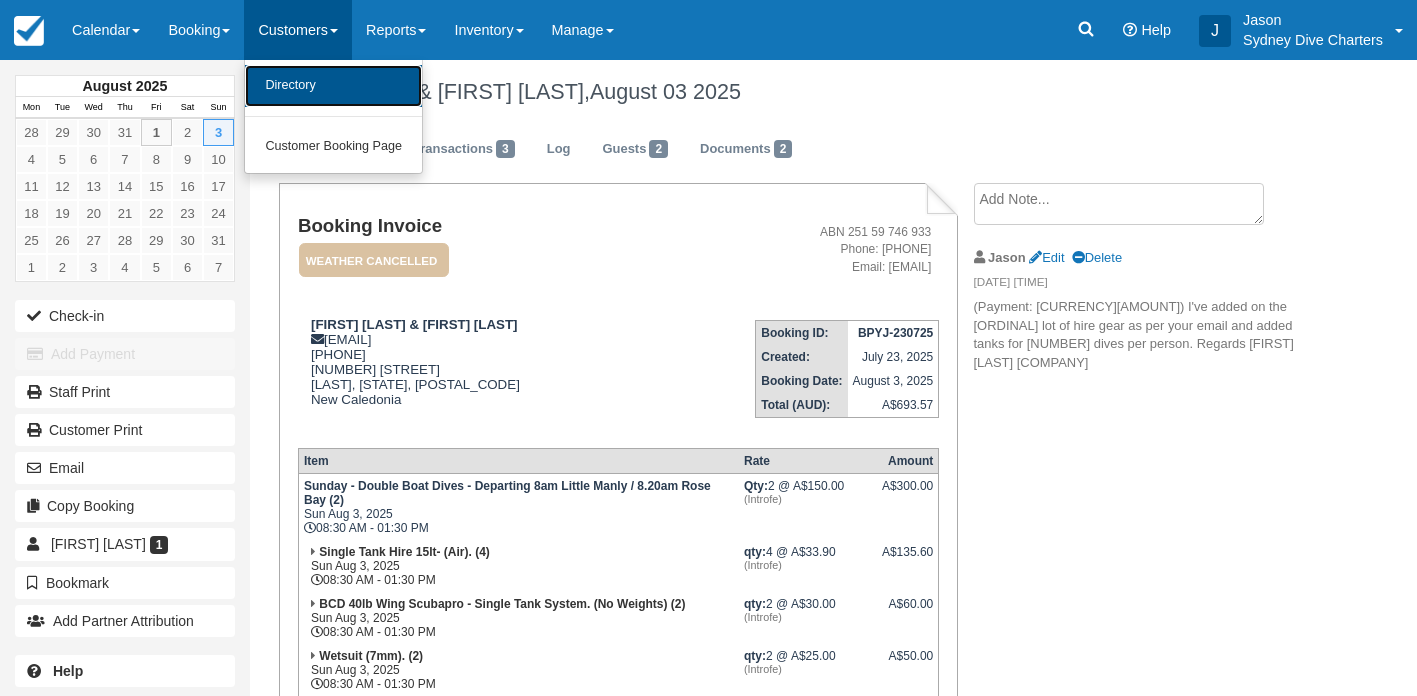 scroll, scrollTop: 0, scrollLeft: 0, axis: both 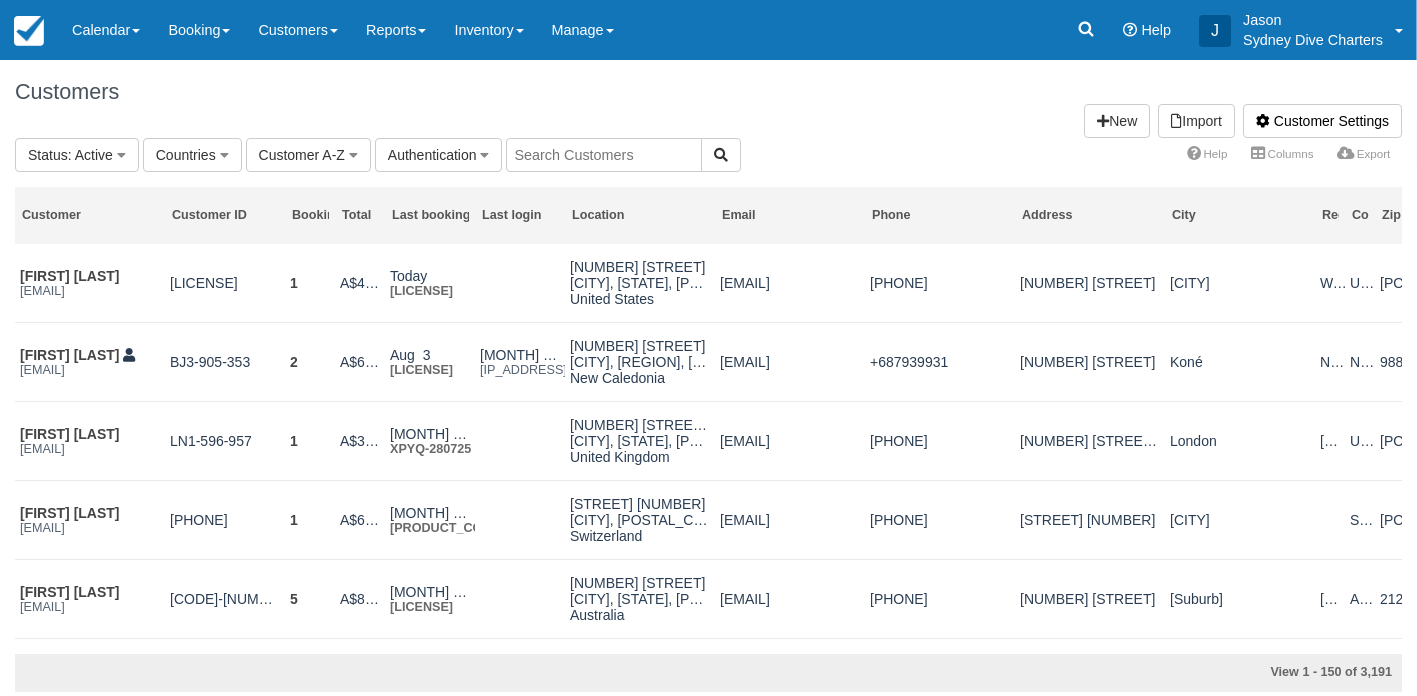 click at bounding box center (604, 155) 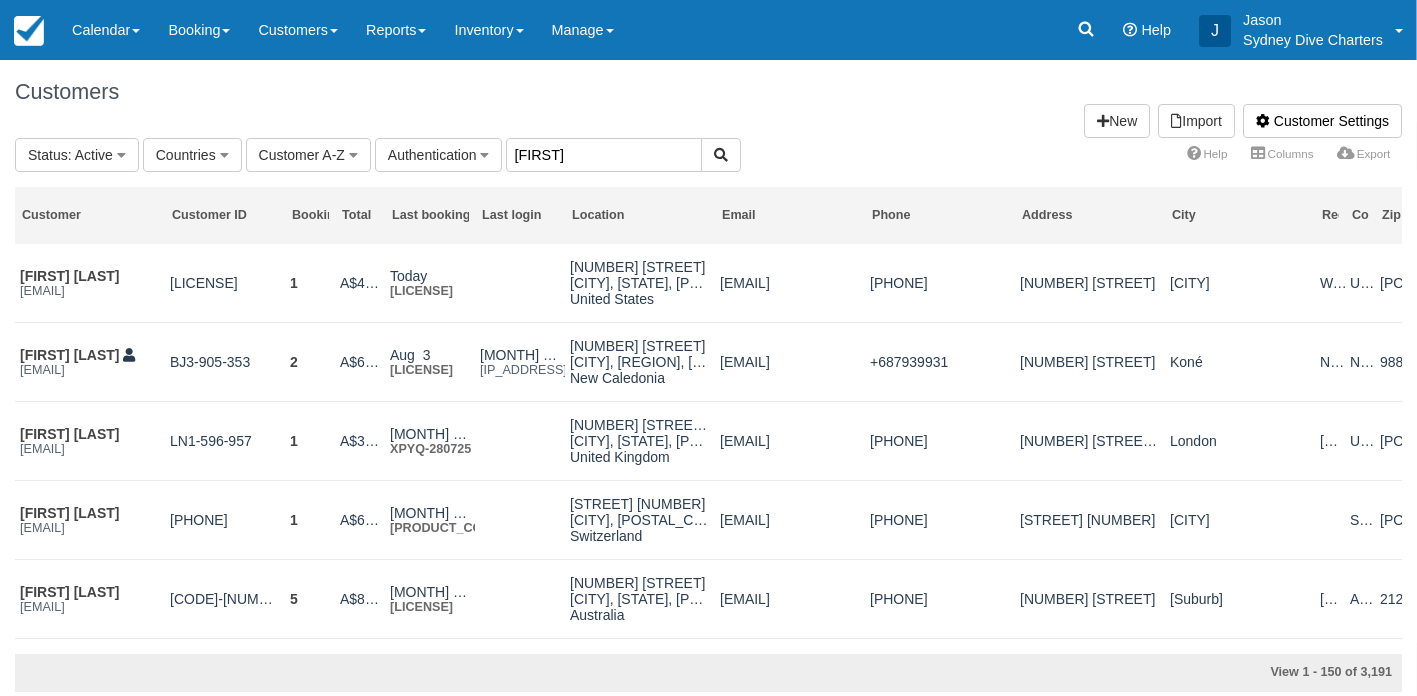 type on "liam" 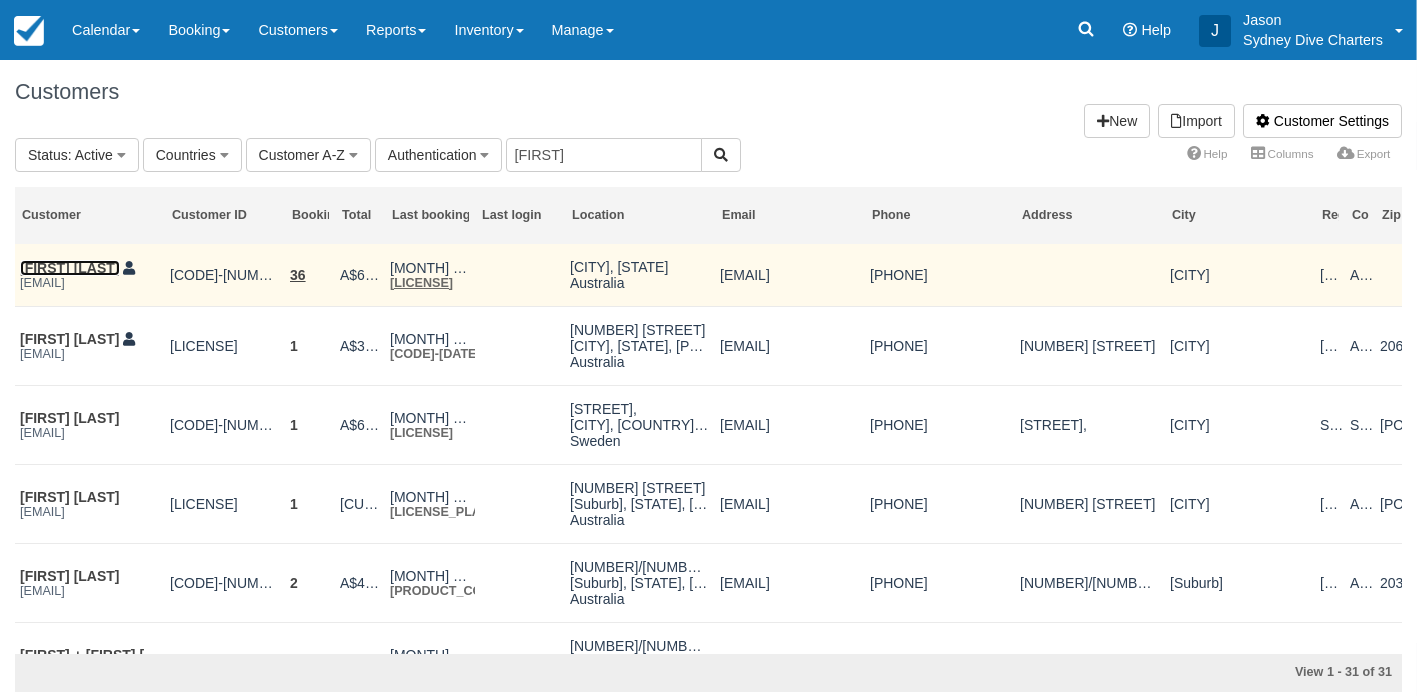 click on "[FIRST] [LAST]" at bounding box center (70, 268) 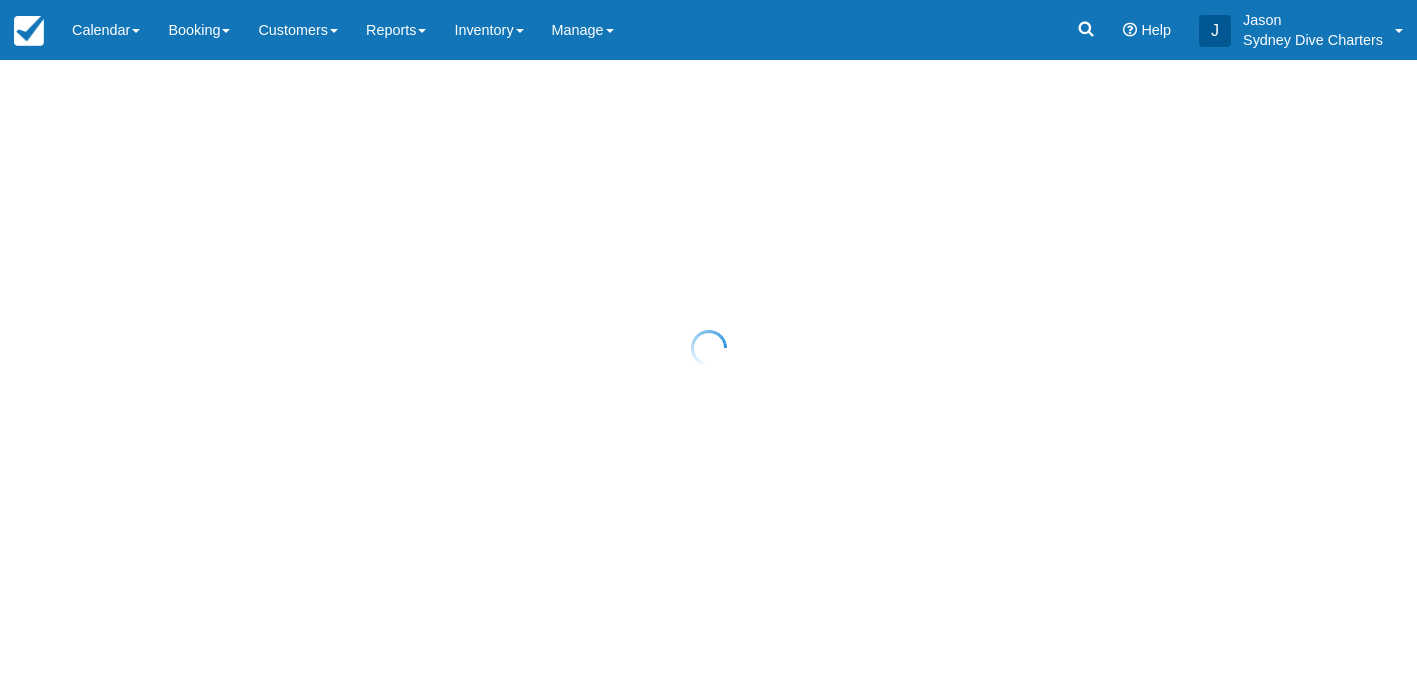 scroll, scrollTop: 0, scrollLeft: 0, axis: both 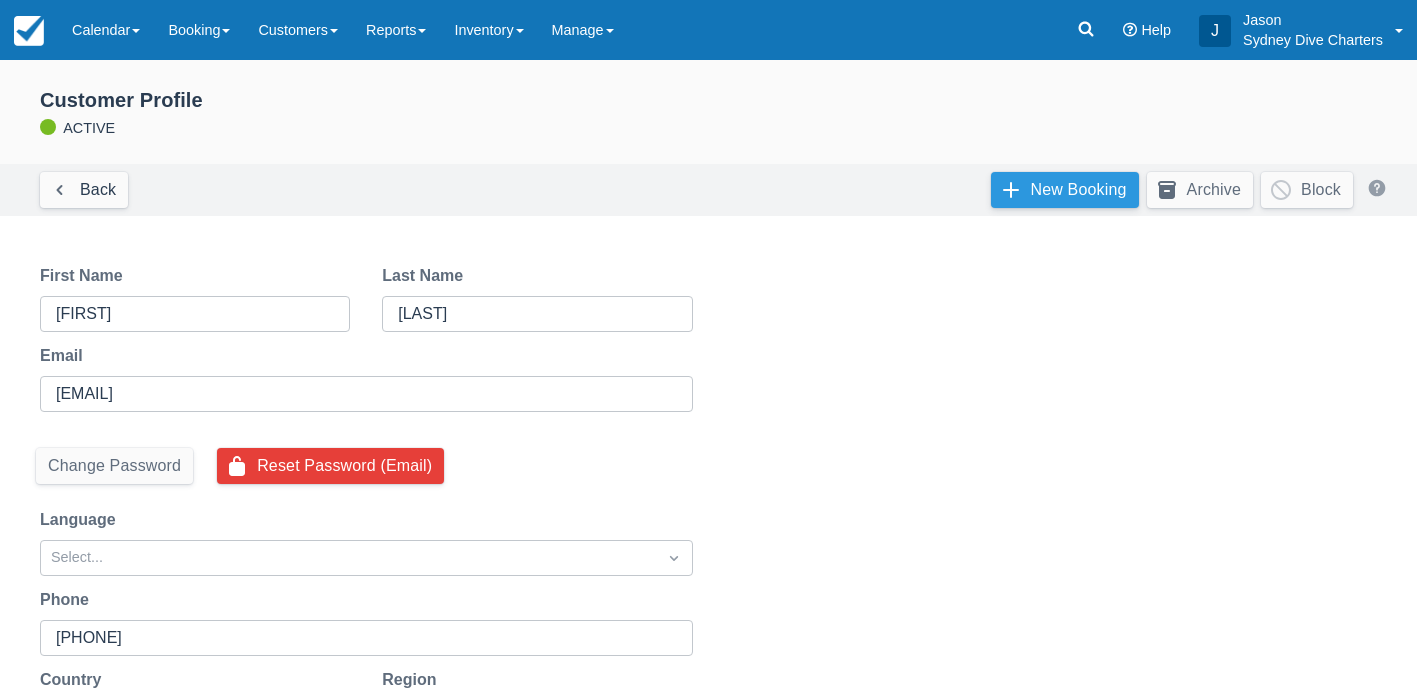 click on "New Booking" at bounding box center [1065, 190] 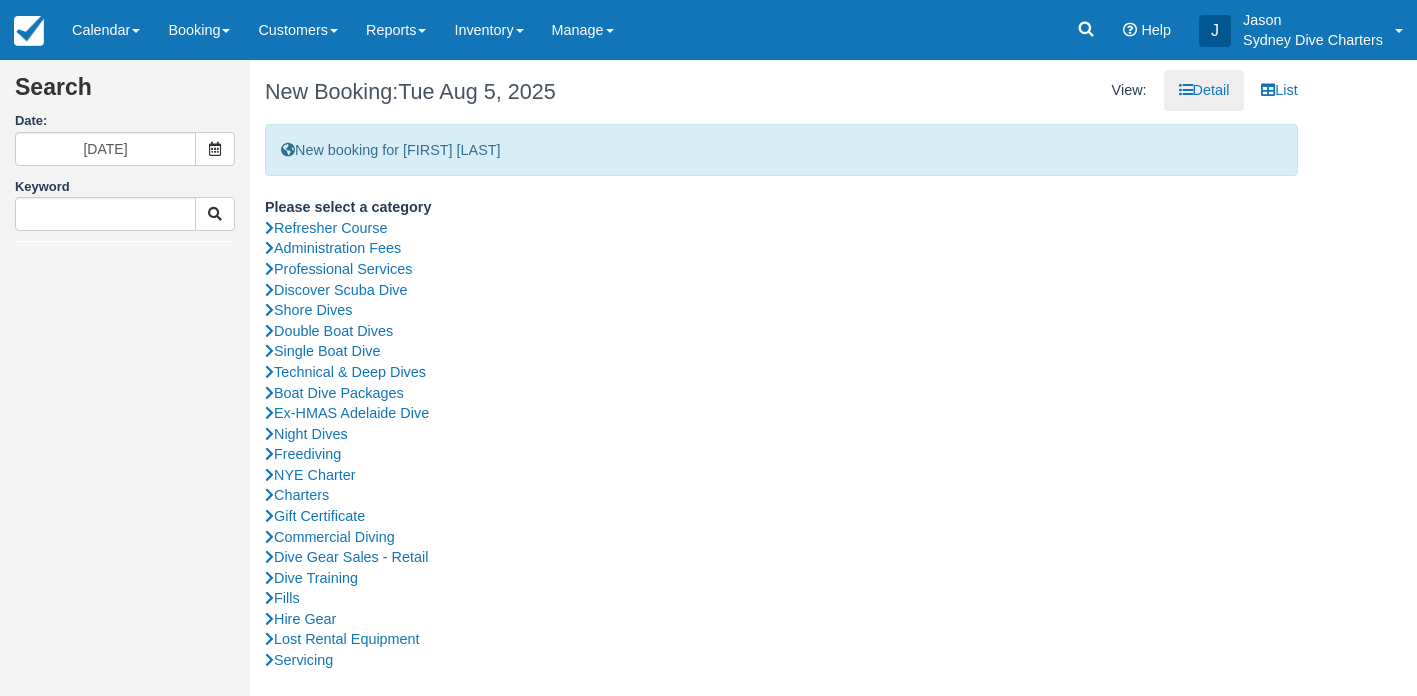 scroll, scrollTop: 0, scrollLeft: 0, axis: both 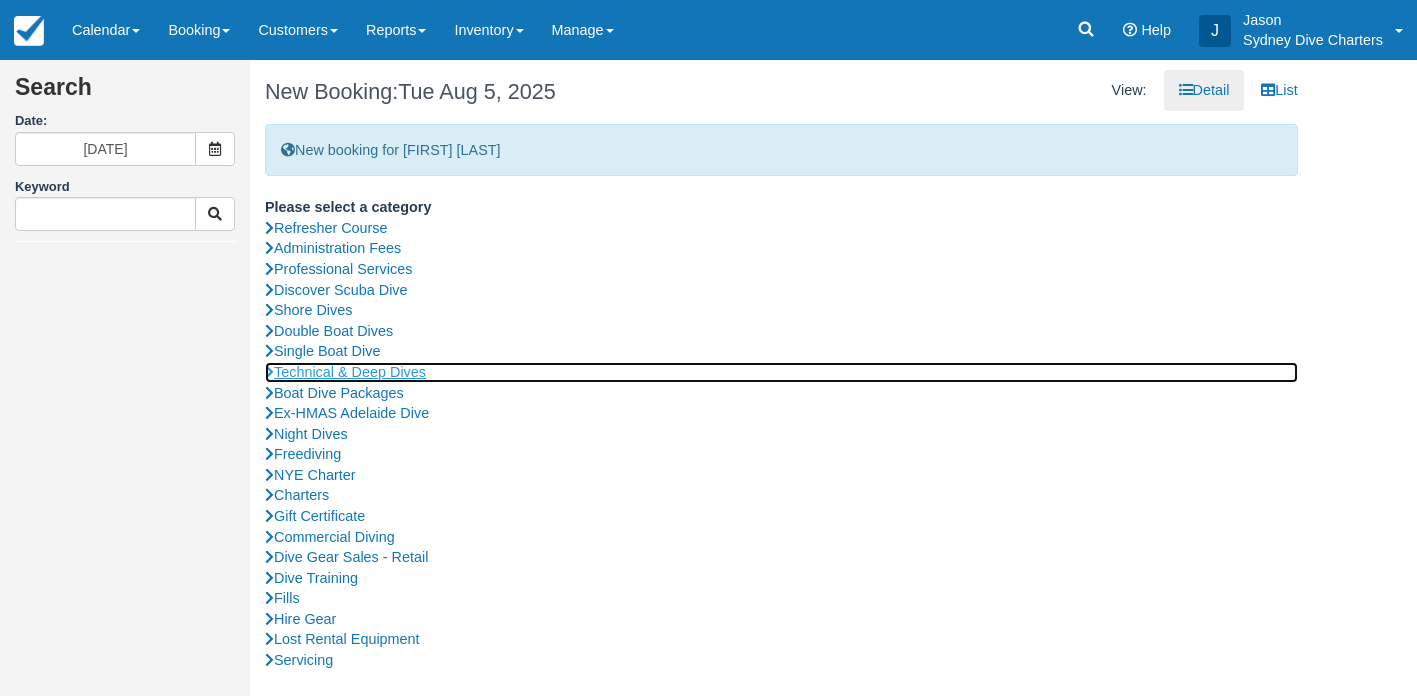 click on "Technical & Deep Dives" at bounding box center [781, 372] 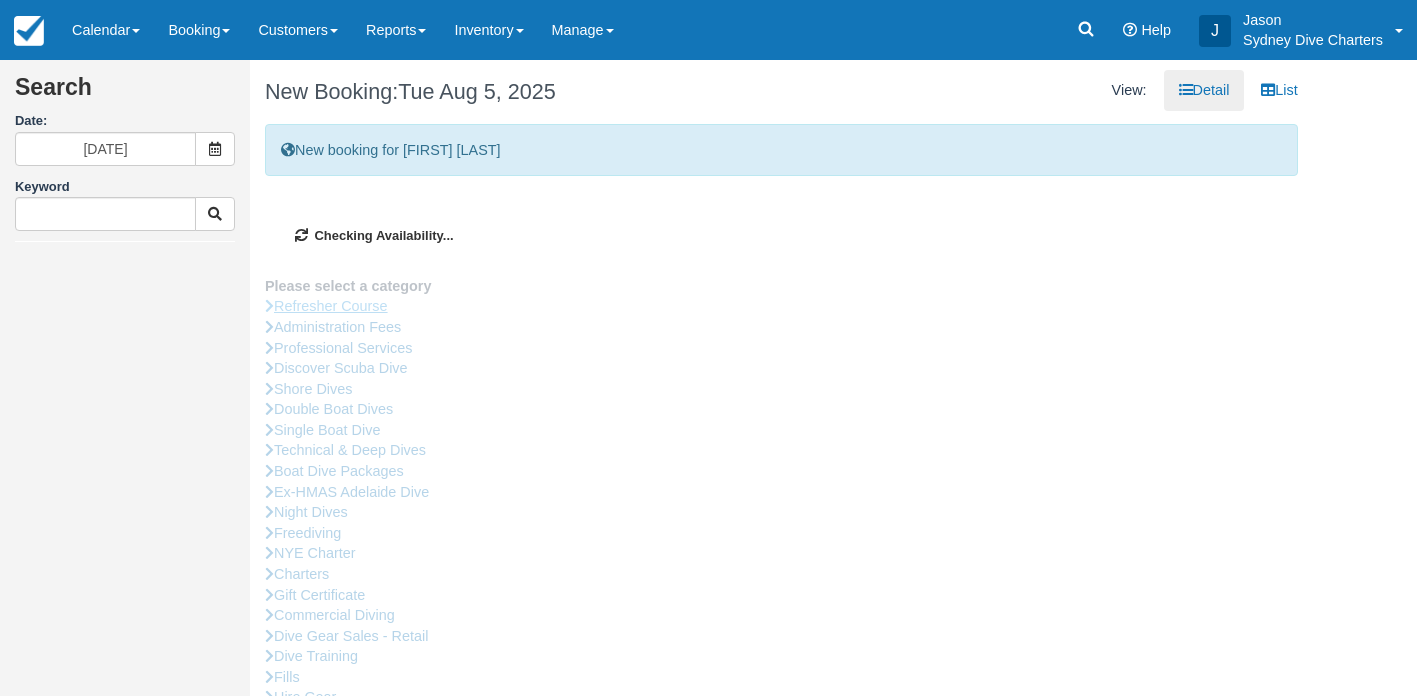 type on "[DATE]" 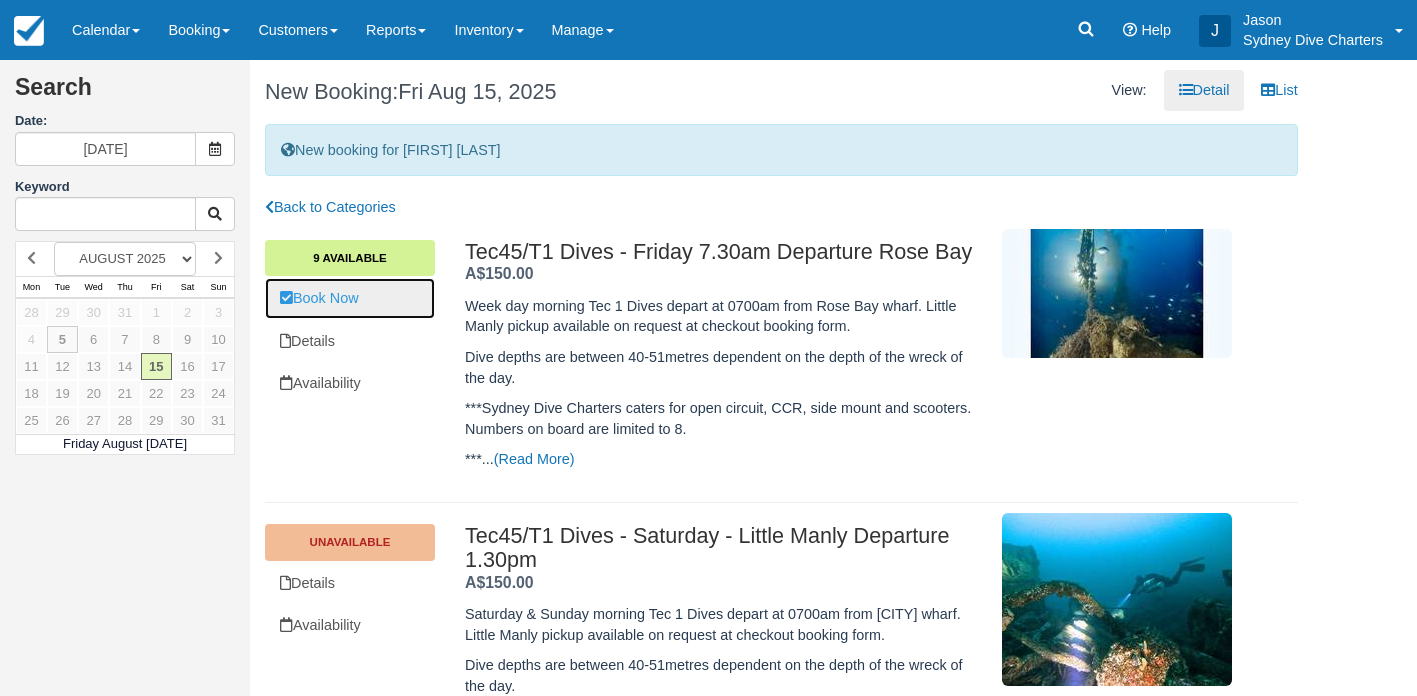 click on "Book Now" at bounding box center [350, 298] 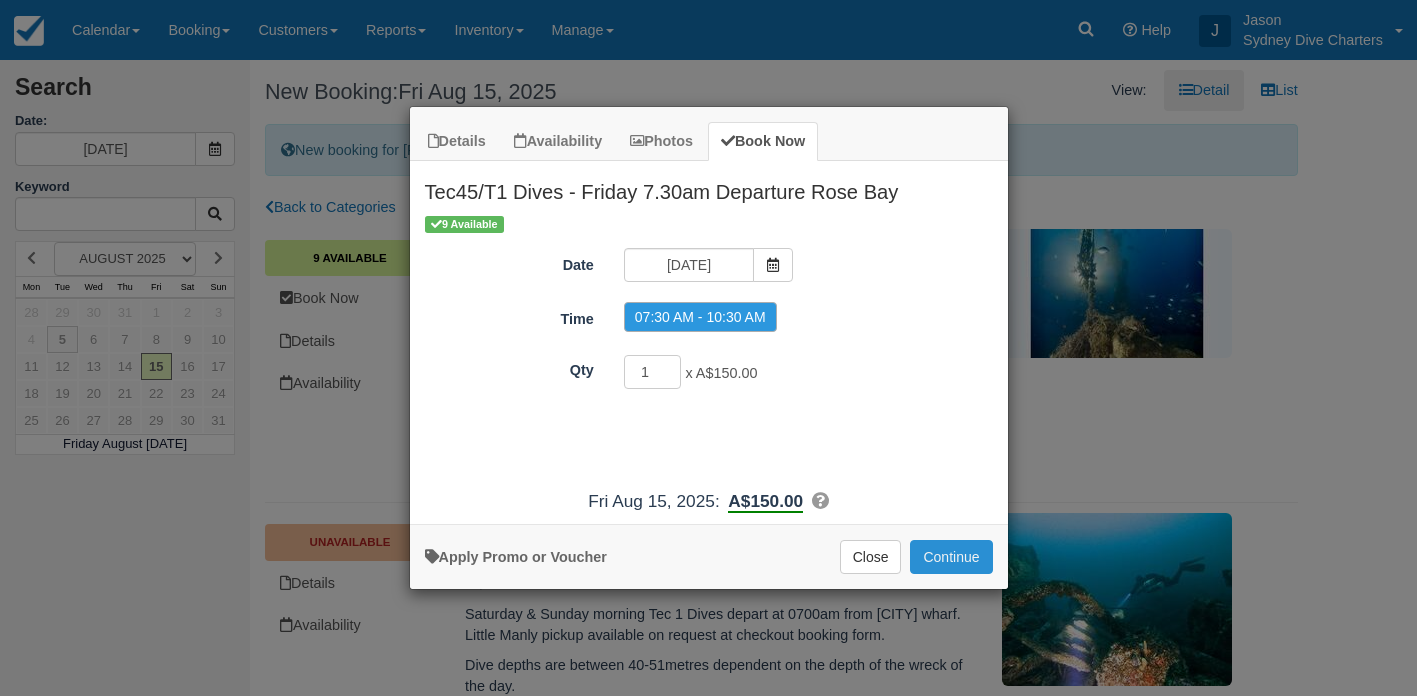 click on "Continue" at bounding box center [951, 557] 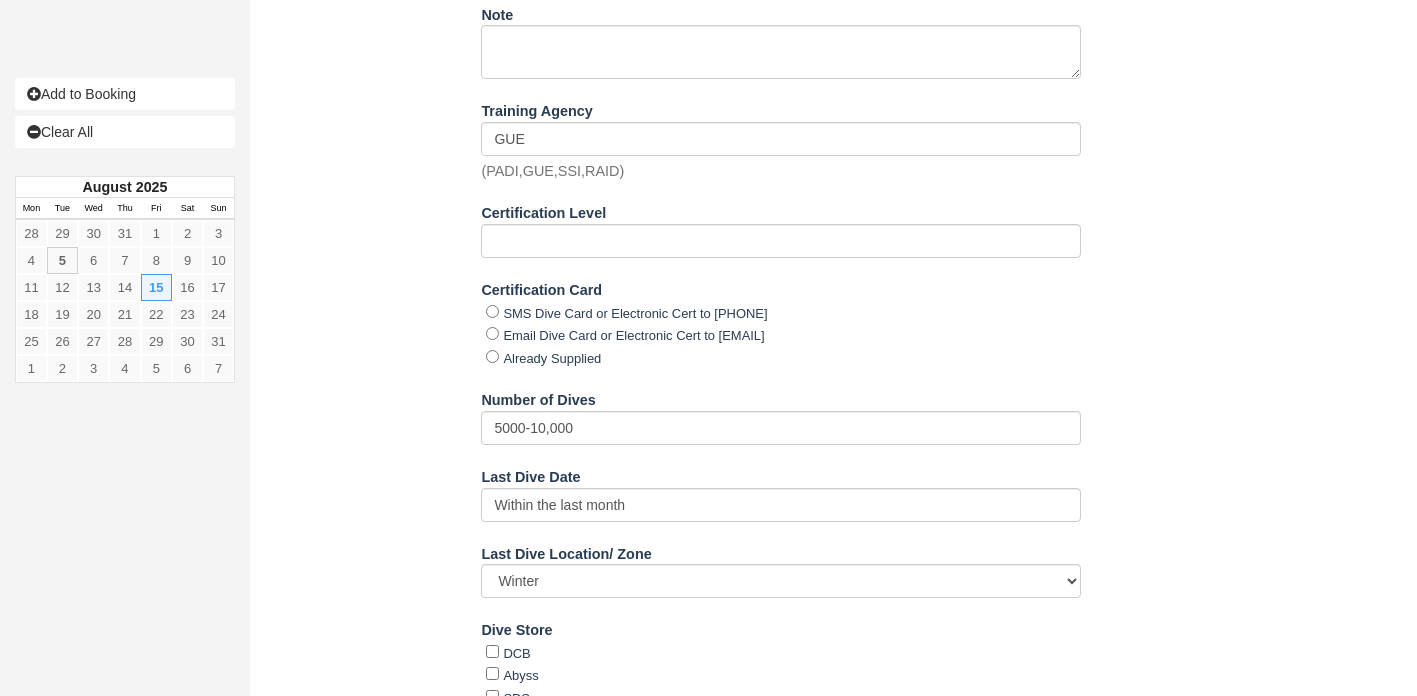scroll, scrollTop: 2391, scrollLeft: 0, axis: vertical 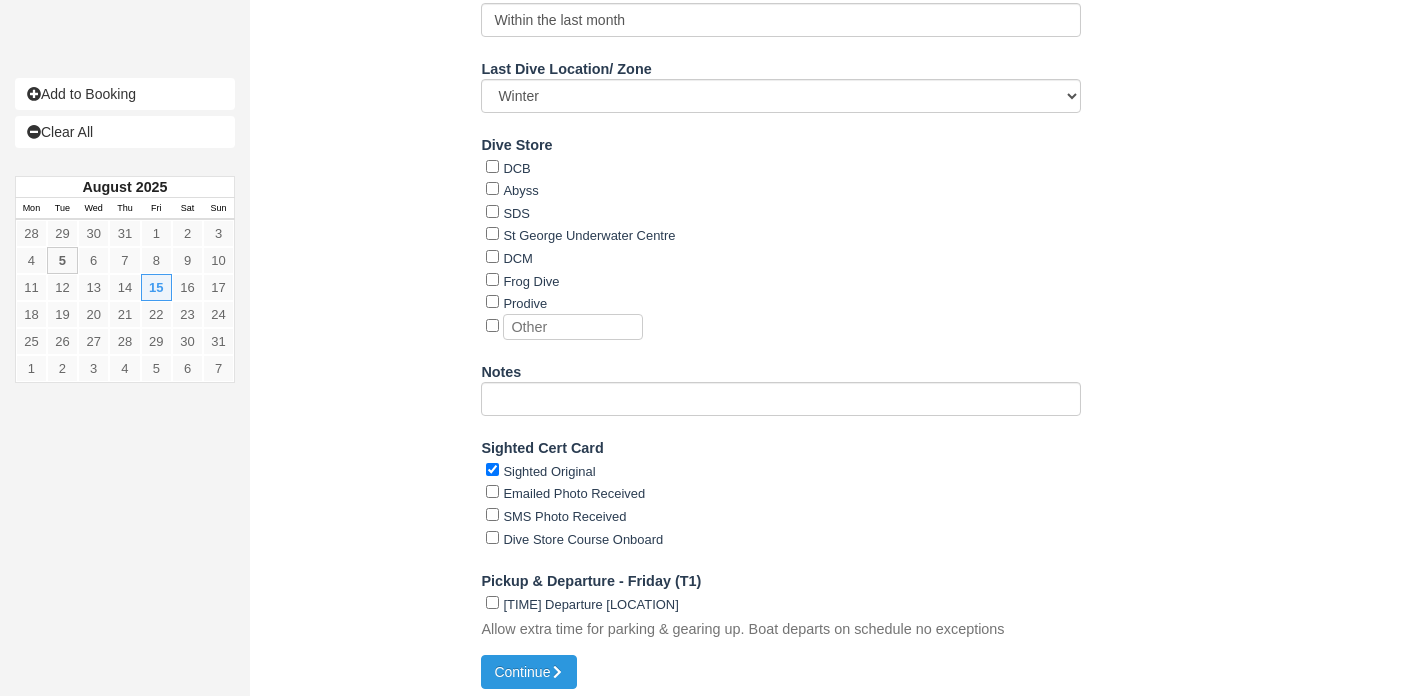 click on "[TIME] Departure [LOCATION]" at bounding box center (783, 603) 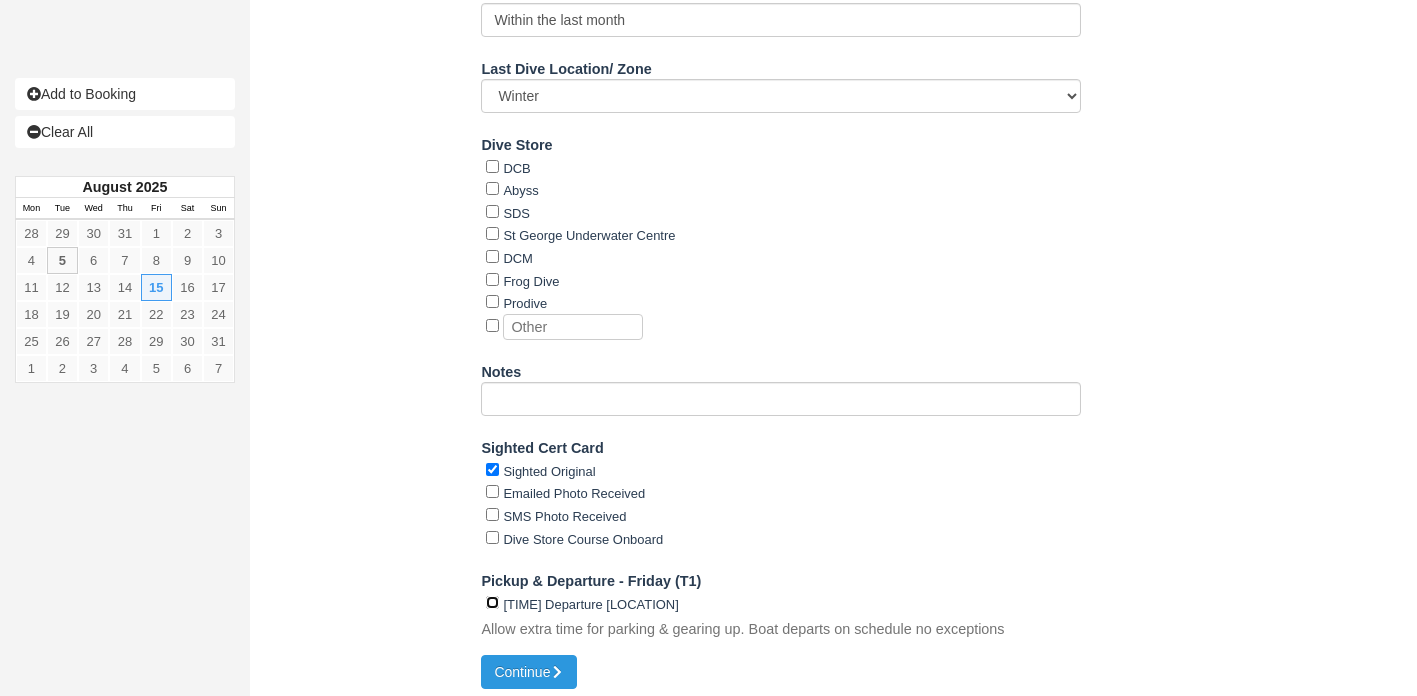 click on "[TIME] Departure [LOCATION]" at bounding box center [492, 602] 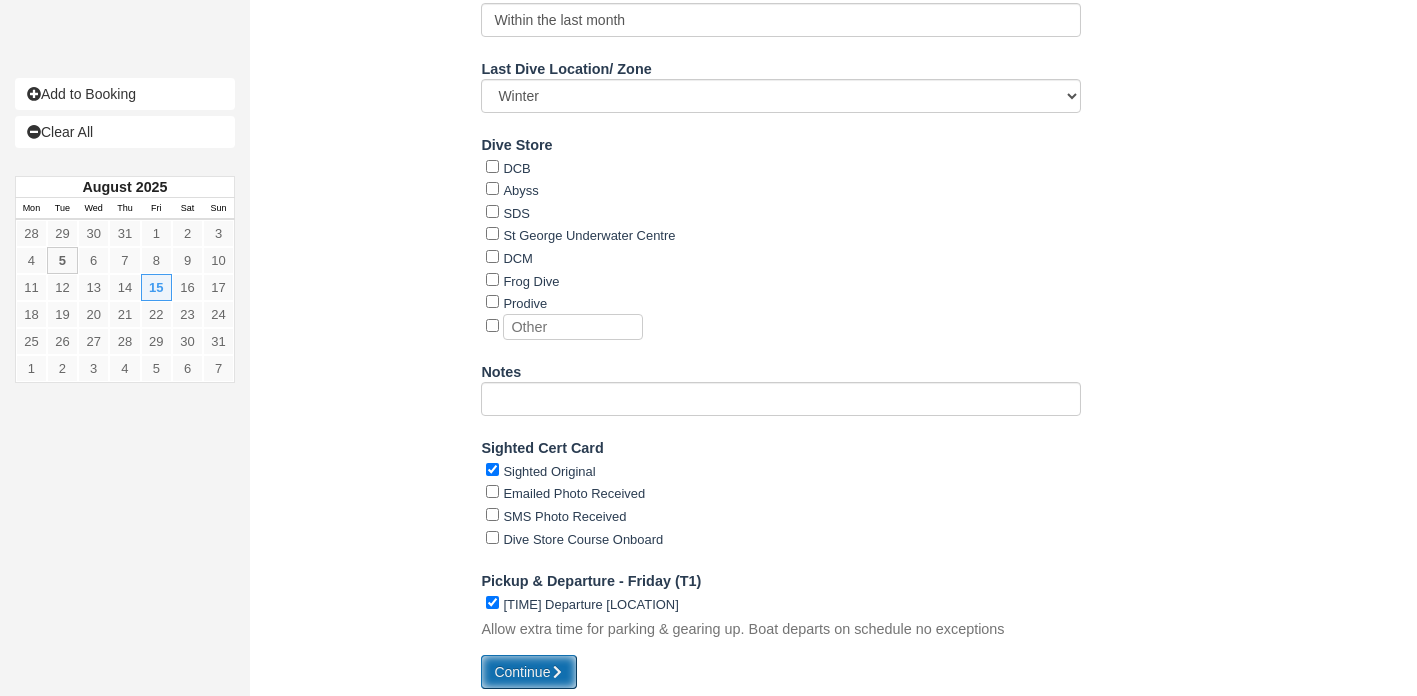 click on "Continue" at bounding box center (529, 672) 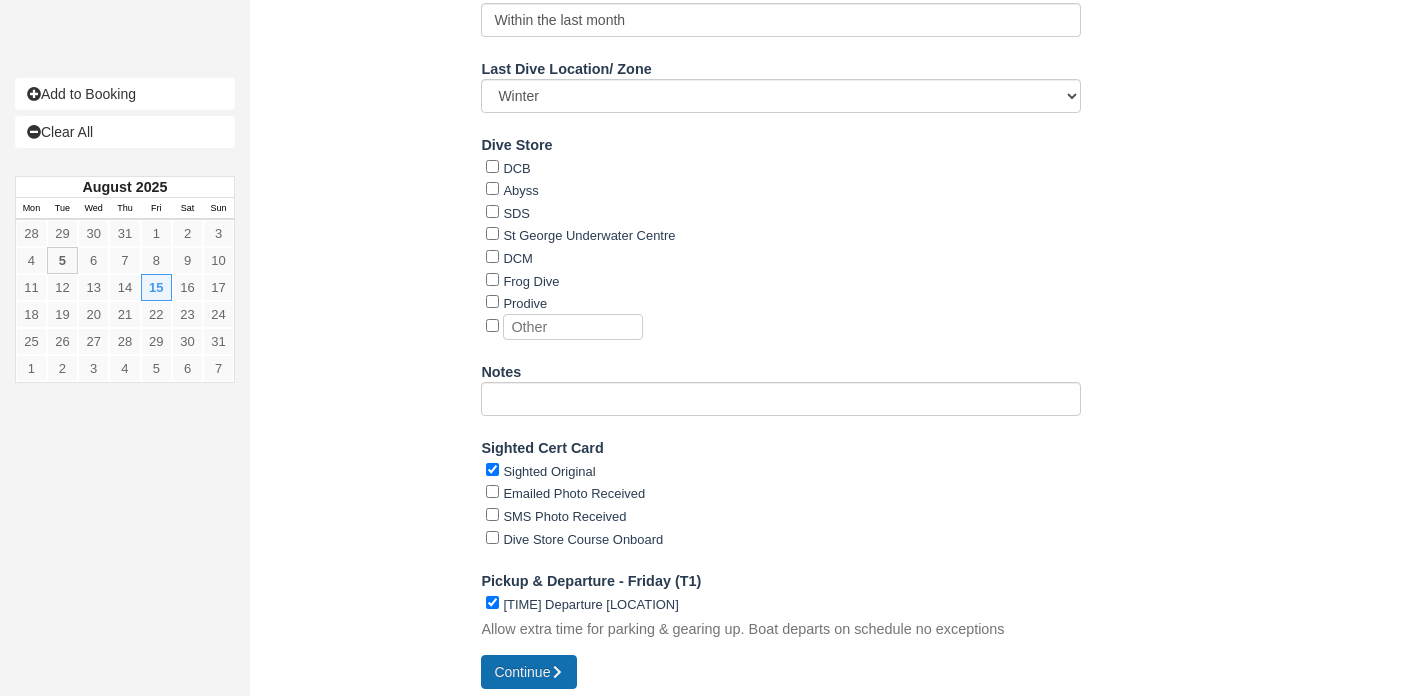type on "[PHONE]" 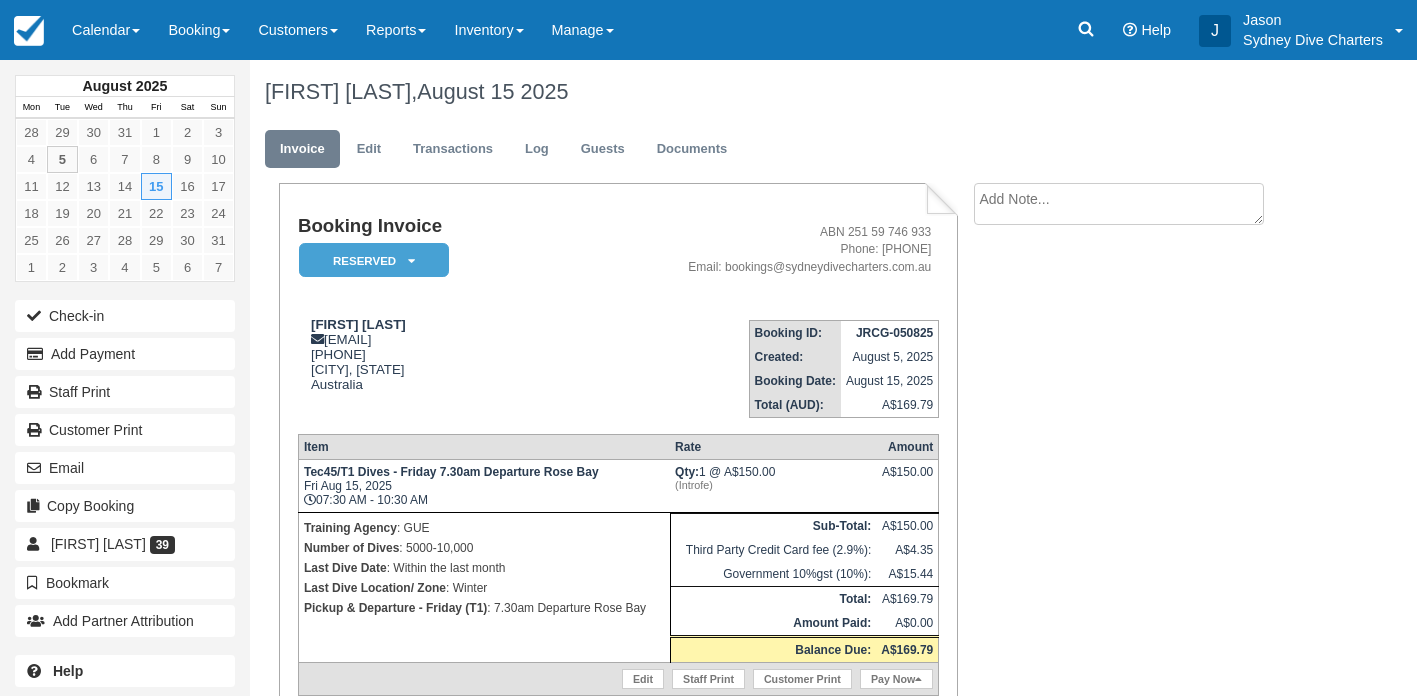 scroll, scrollTop: 0, scrollLeft: 0, axis: both 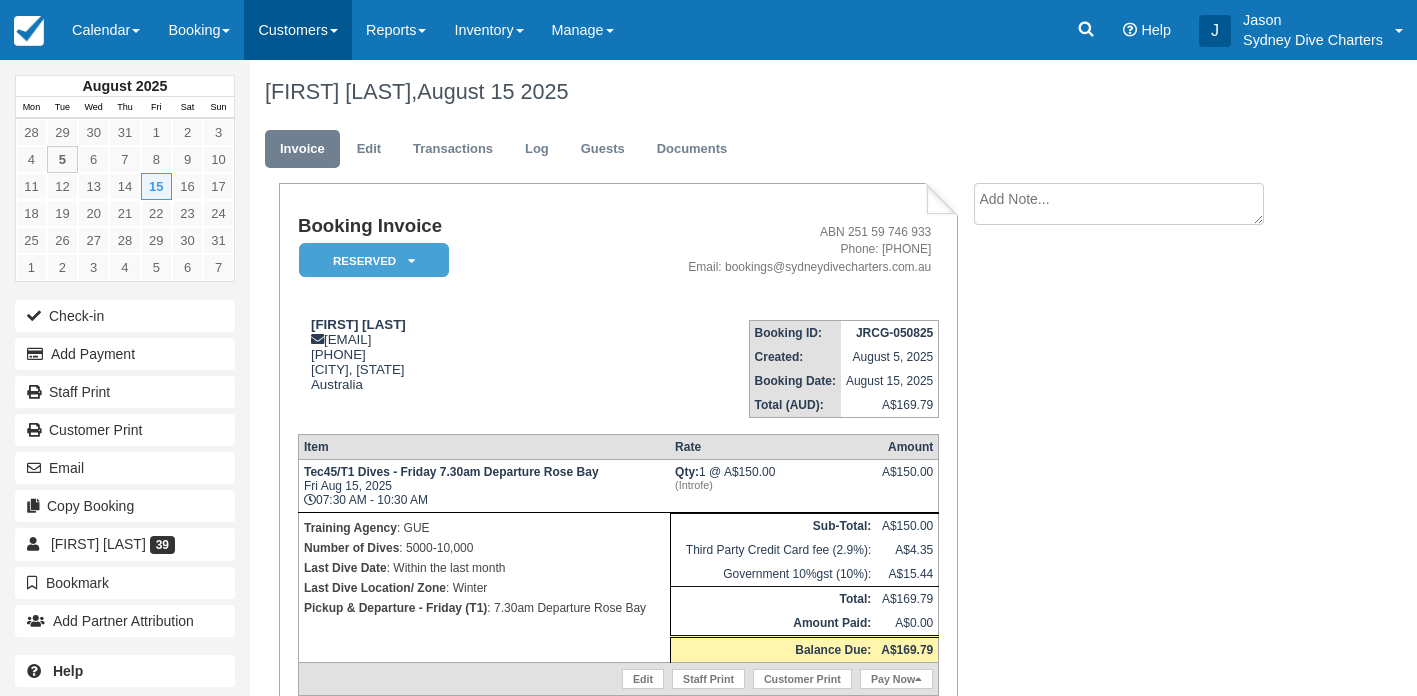 click on "Customers" at bounding box center [298, 30] 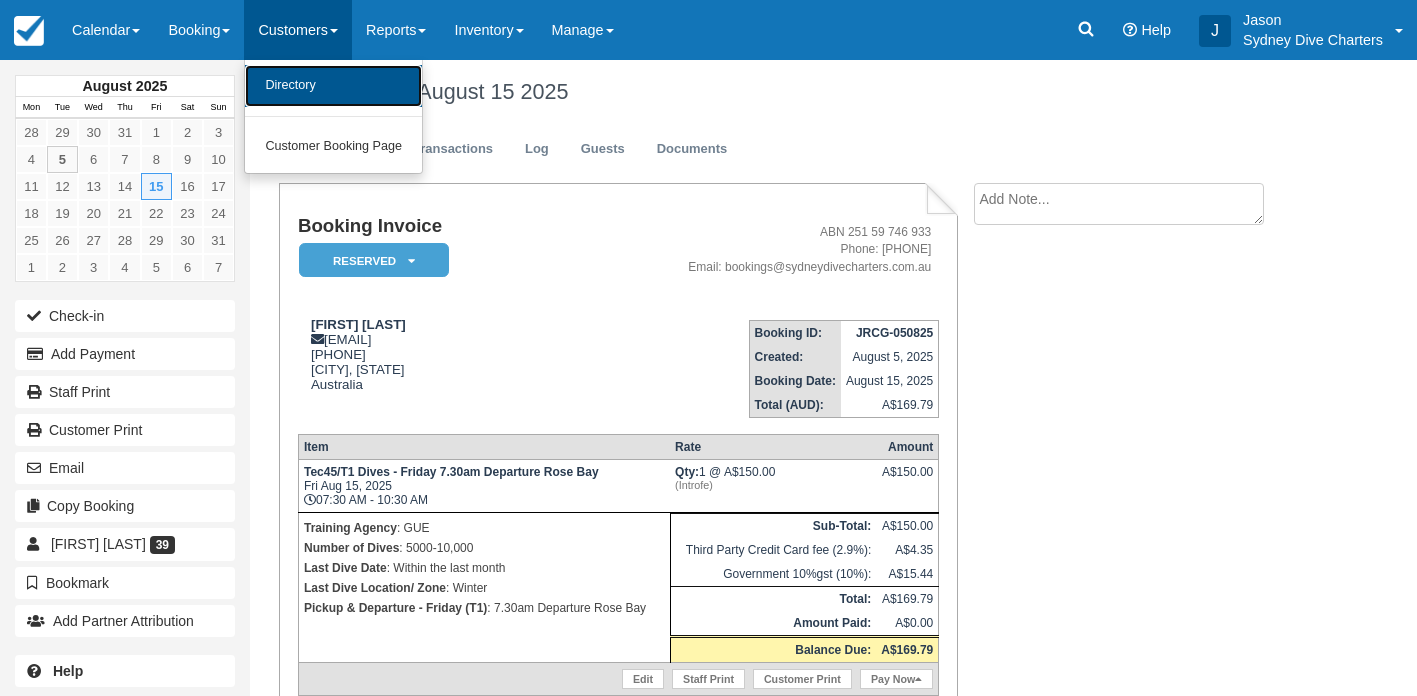 click on "Directory" at bounding box center [333, 86] 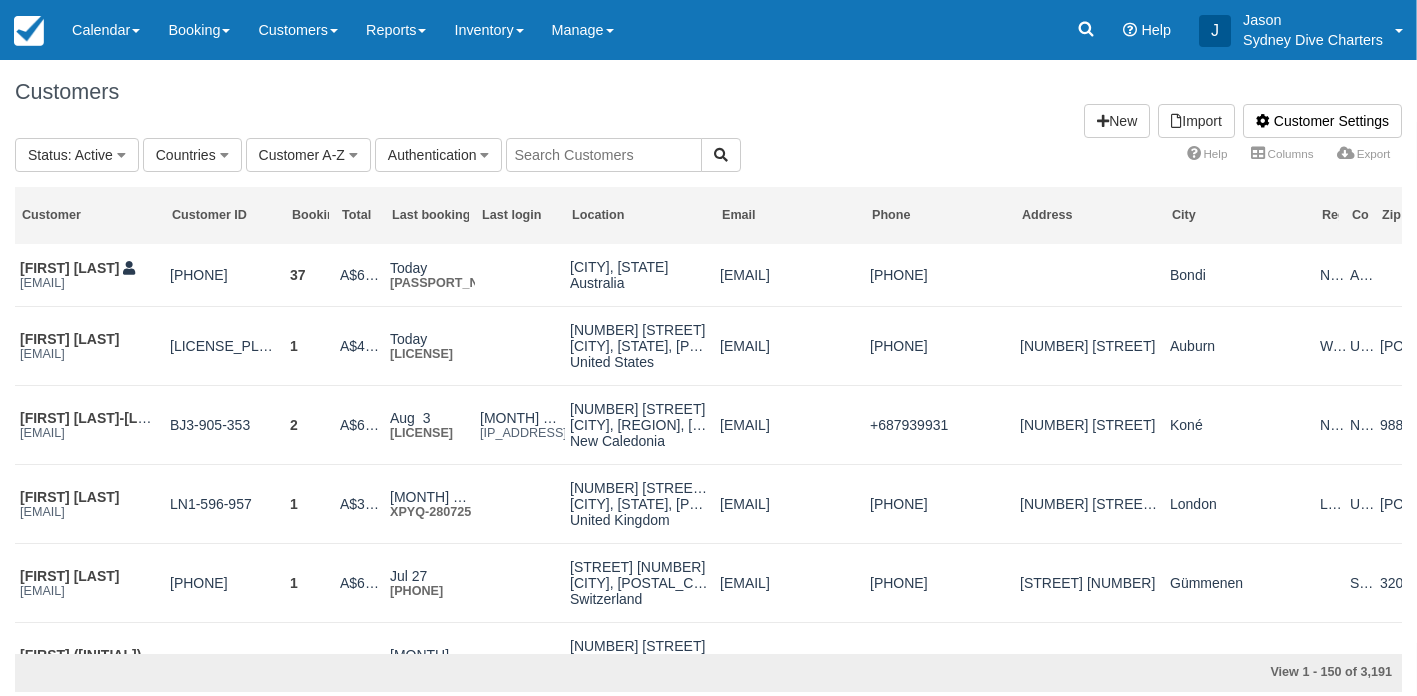 scroll, scrollTop: 0, scrollLeft: 0, axis: both 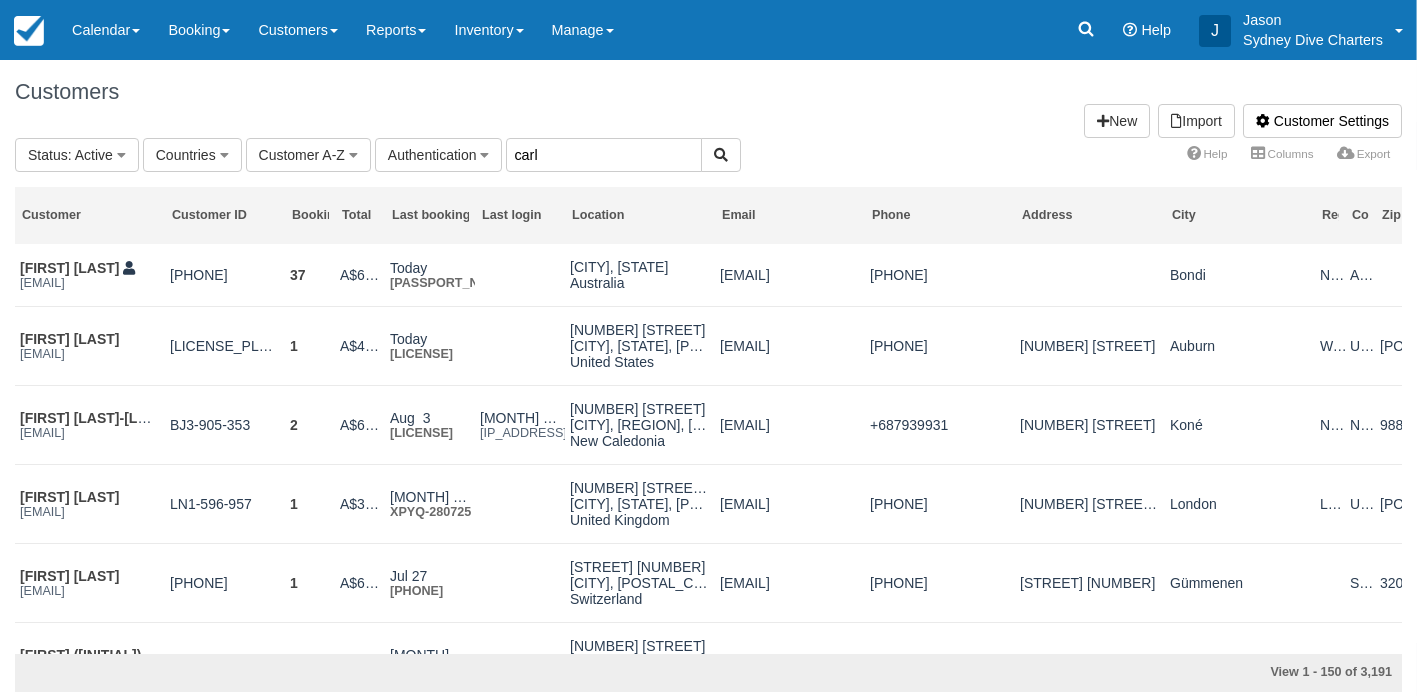 type on "carl" 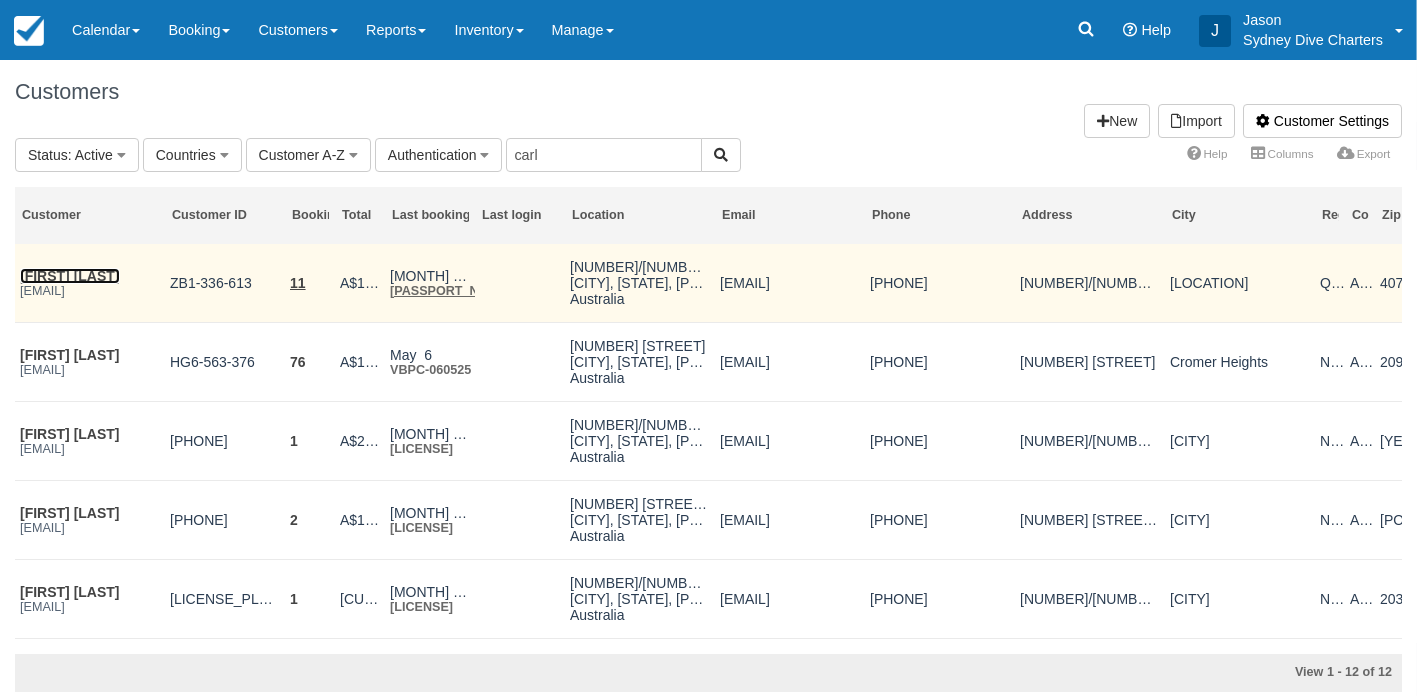 click on "[FIRST] [LAST]" at bounding box center (70, 276) 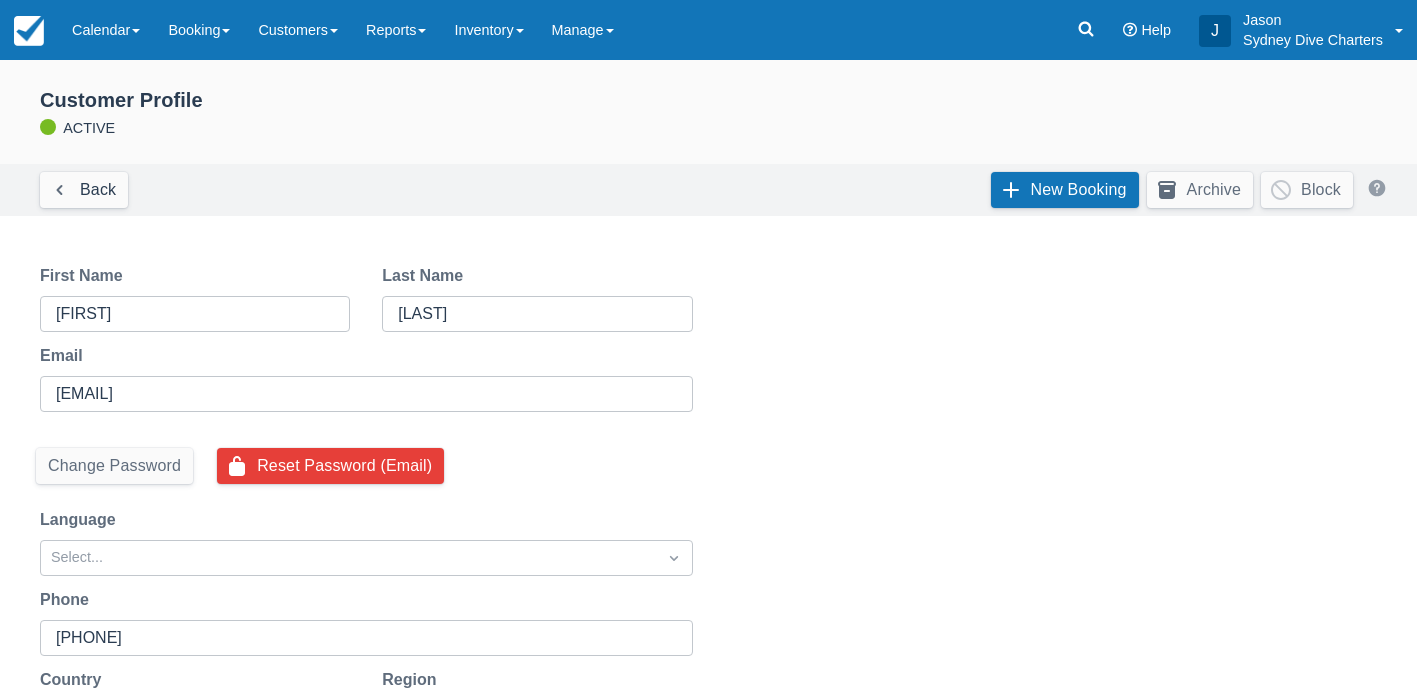 scroll, scrollTop: 0, scrollLeft: 0, axis: both 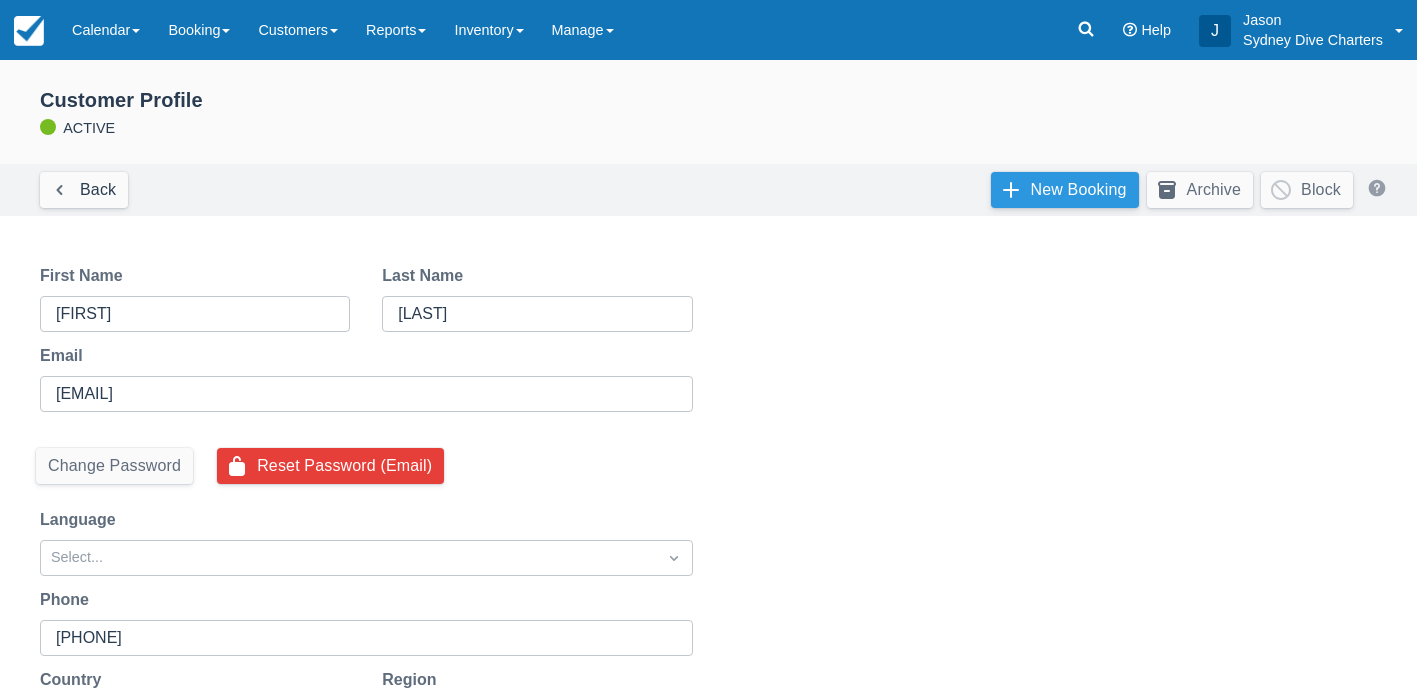 click on "New Booking" at bounding box center (1065, 190) 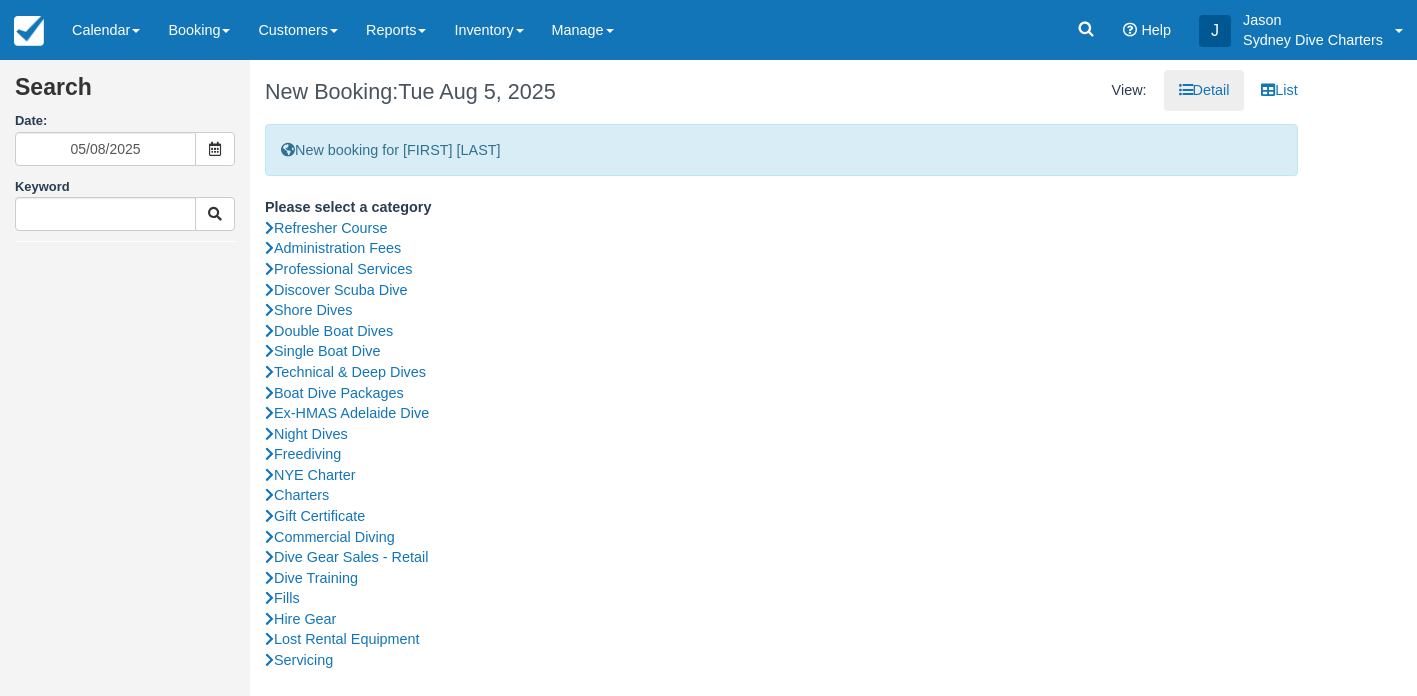 scroll, scrollTop: 0, scrollLeft: 0, axis: both 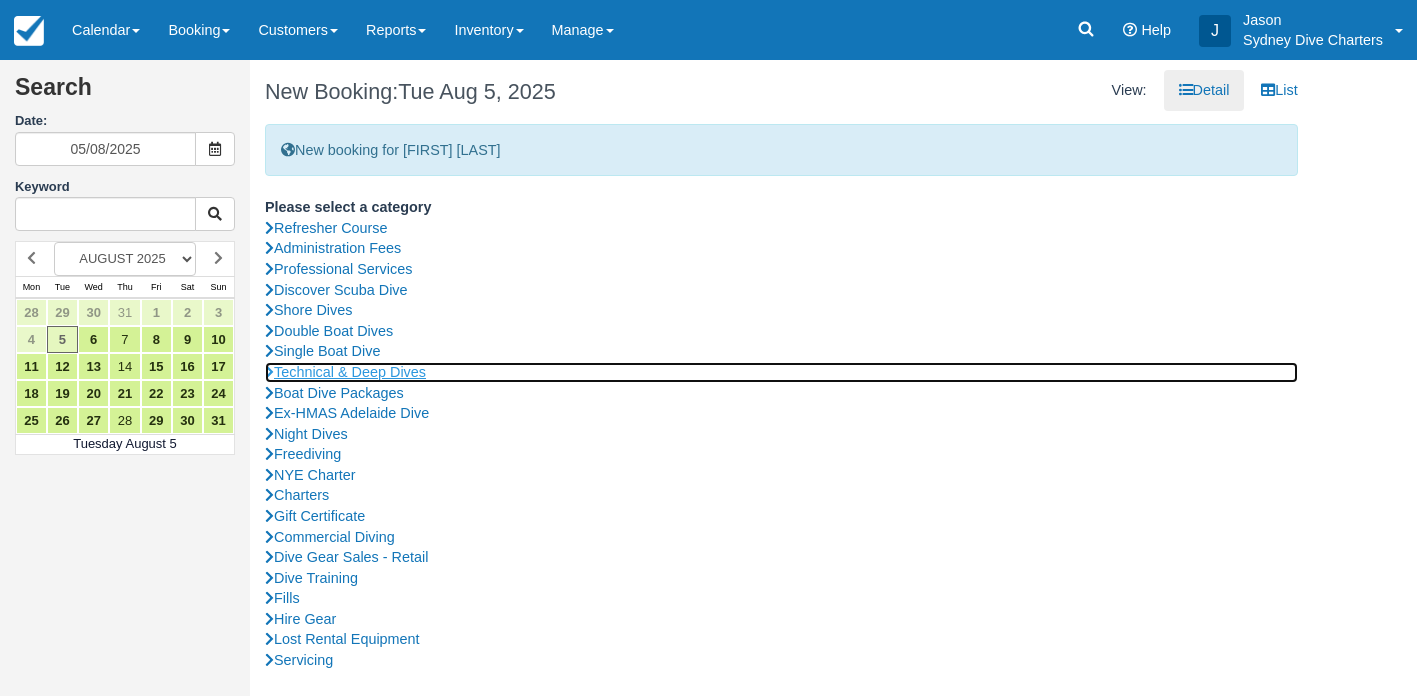 click on "Technical & Deep Dives" at bounding box center (781, 372) 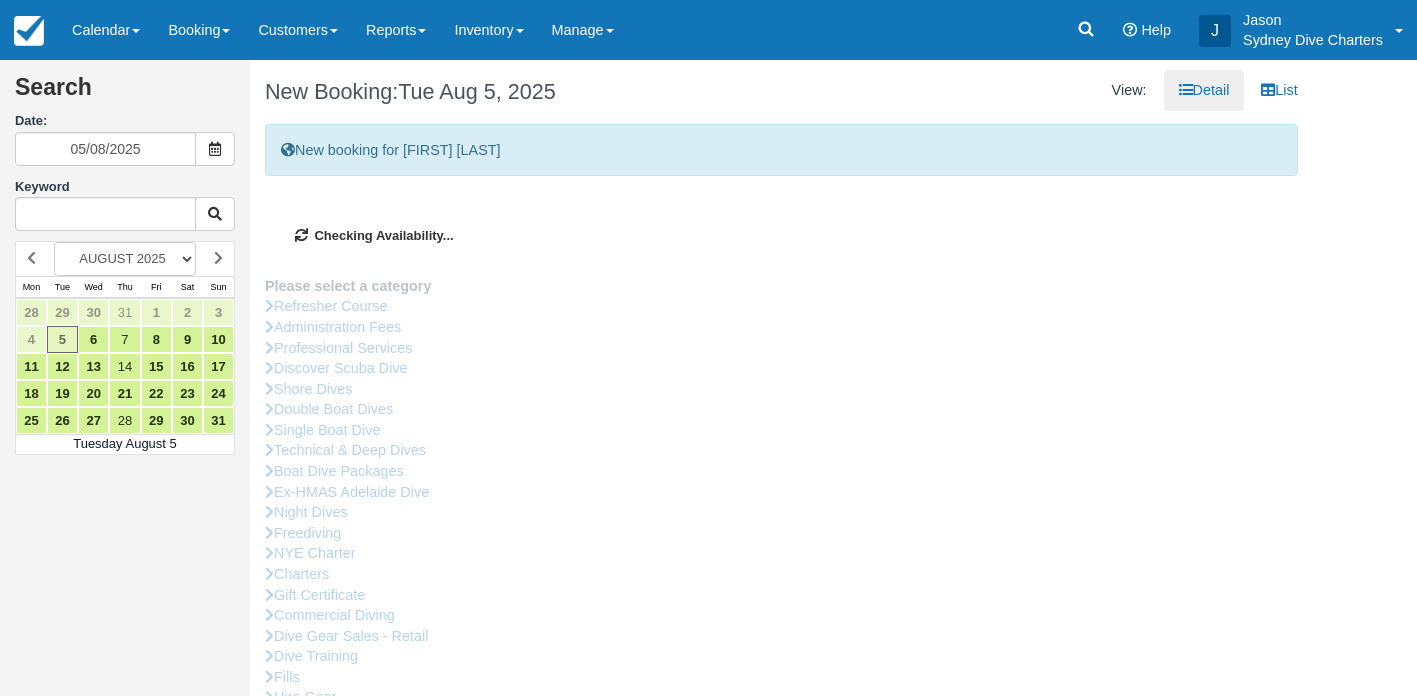 type on "15/08/2025" 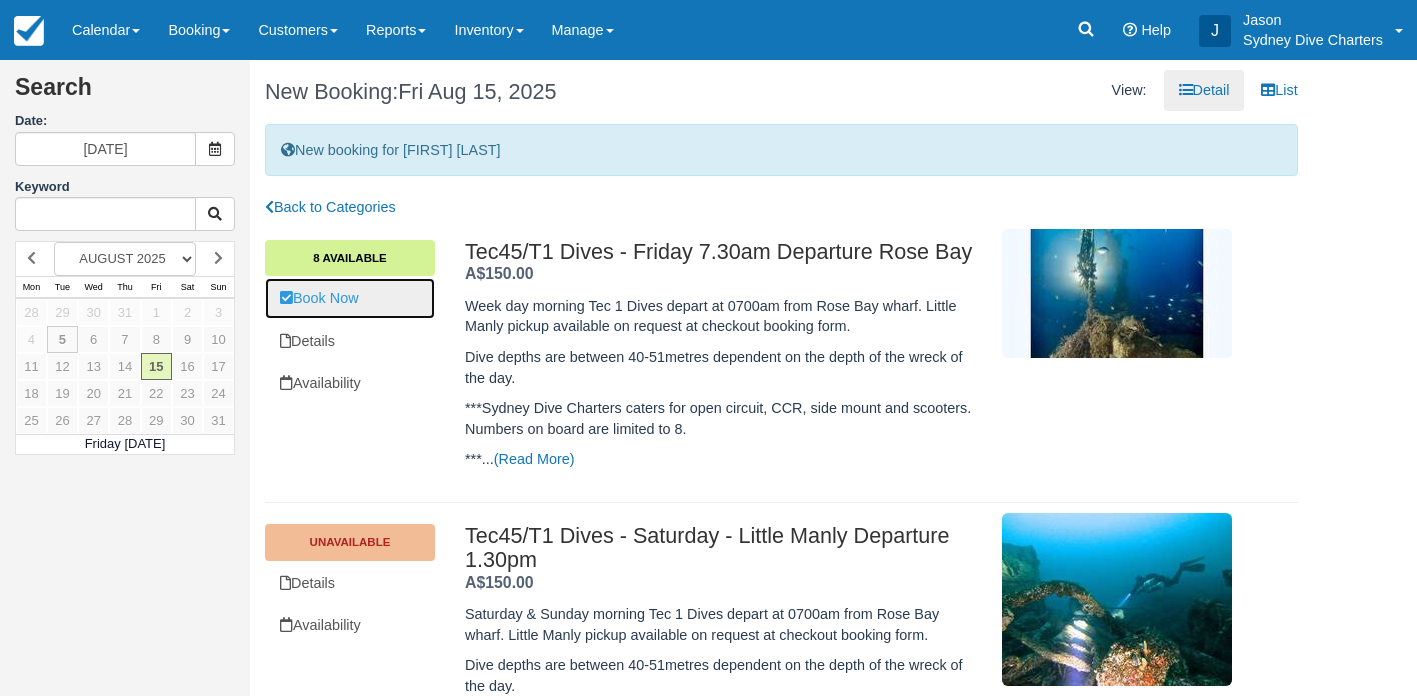 click on "Book Now" at bounding box center [350, 298] 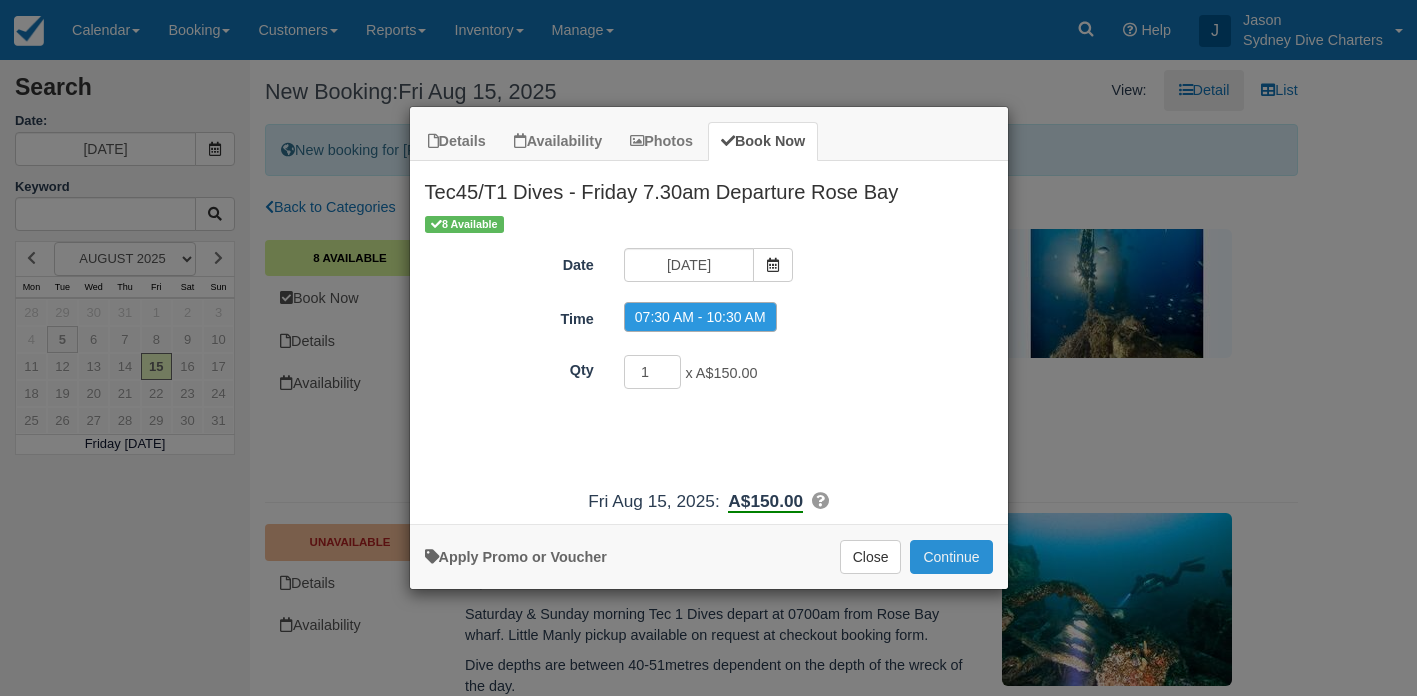 click on "Continue" at bounding box center [951, 557] 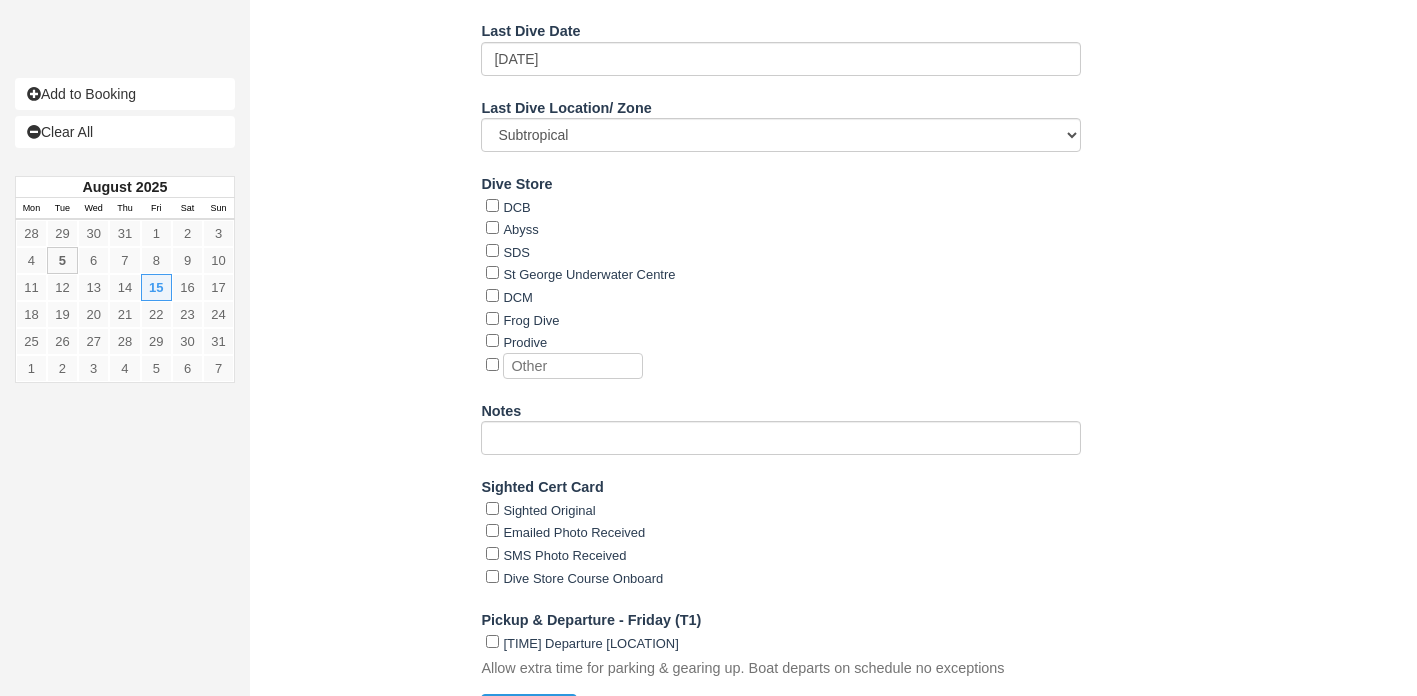 scroll, scrollTop: 2391, scrollLeft: 0, axis: vertical 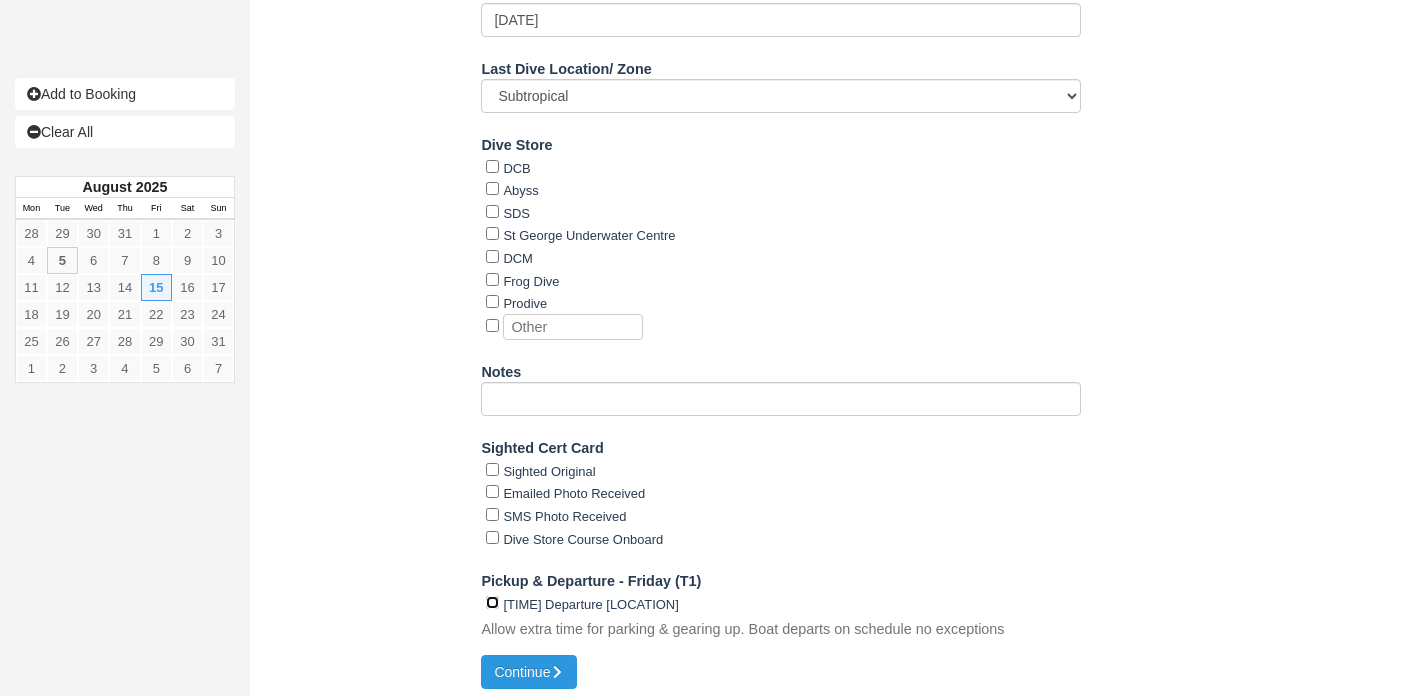 click on "7.30am Departure Rose Bay" at bounding box center [492, 602] 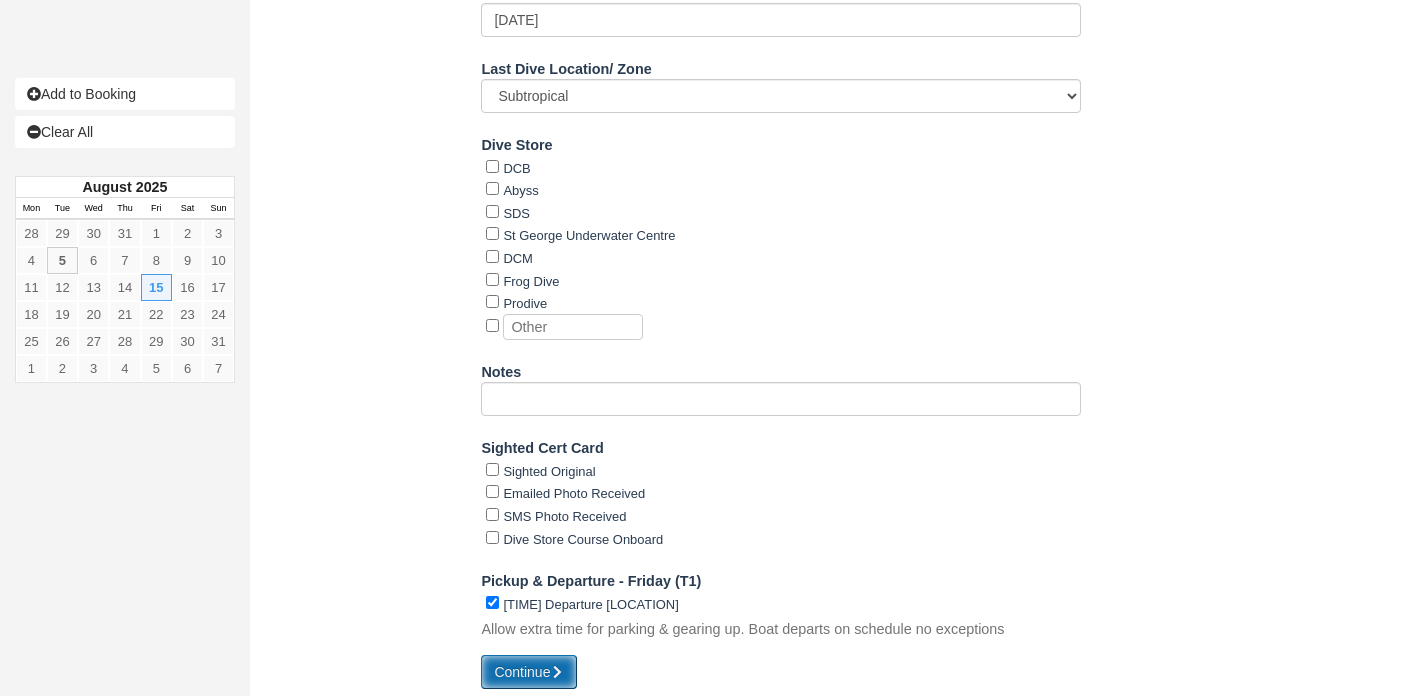click on "Continue" at bounding box center (529, 672) 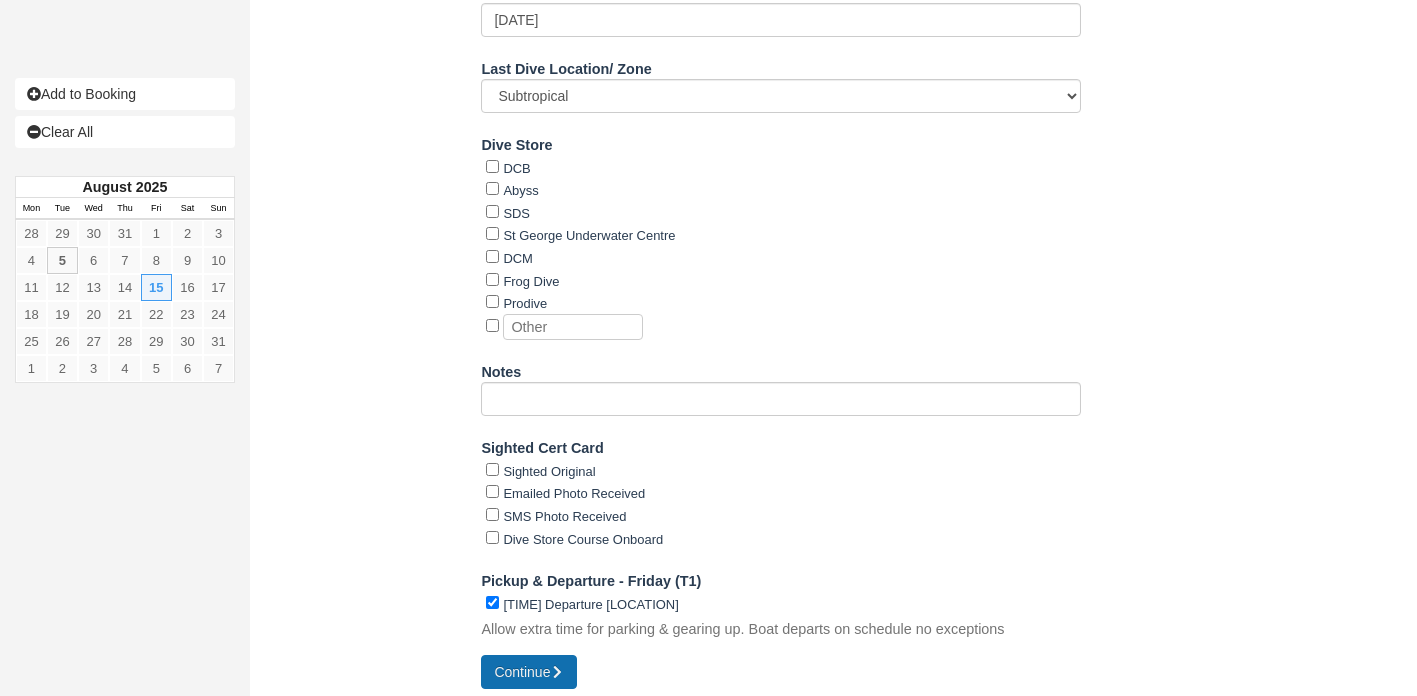 type on "+61439997670" 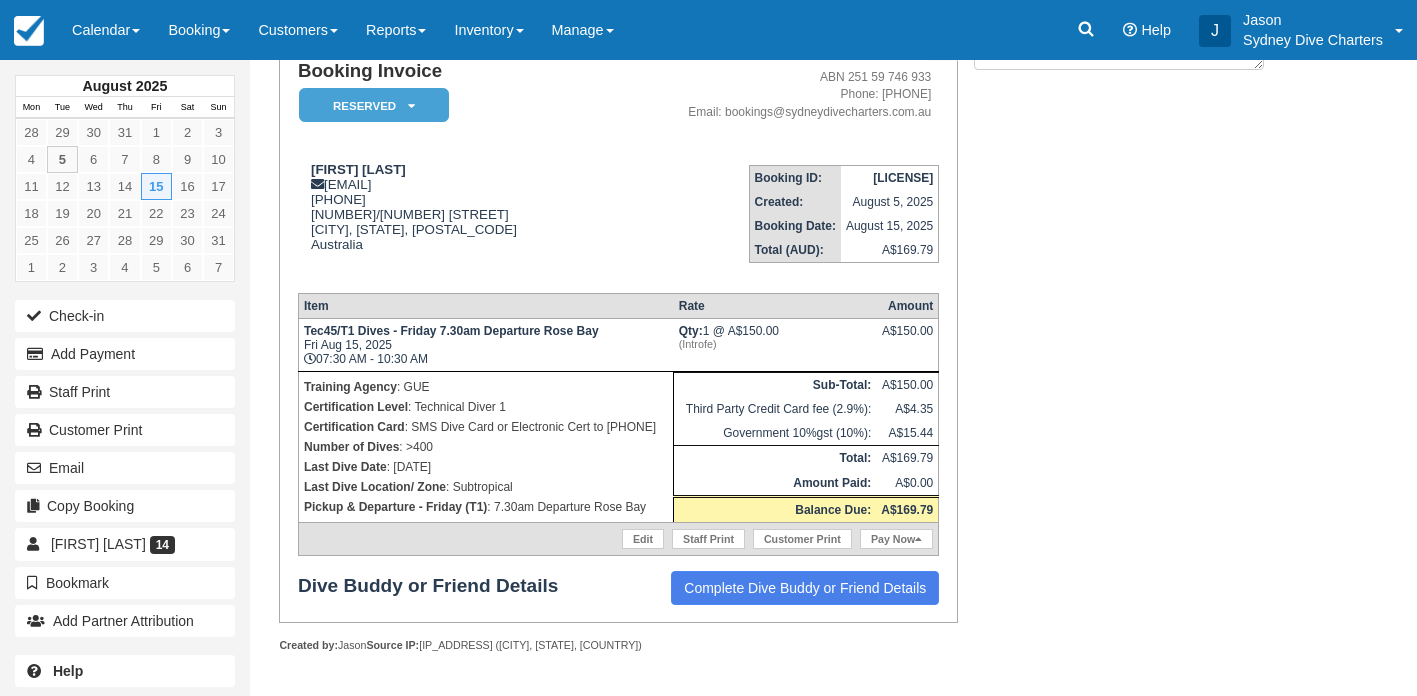 scroll, scrollTop: 172, scrollLeft: 0, axis: vertical 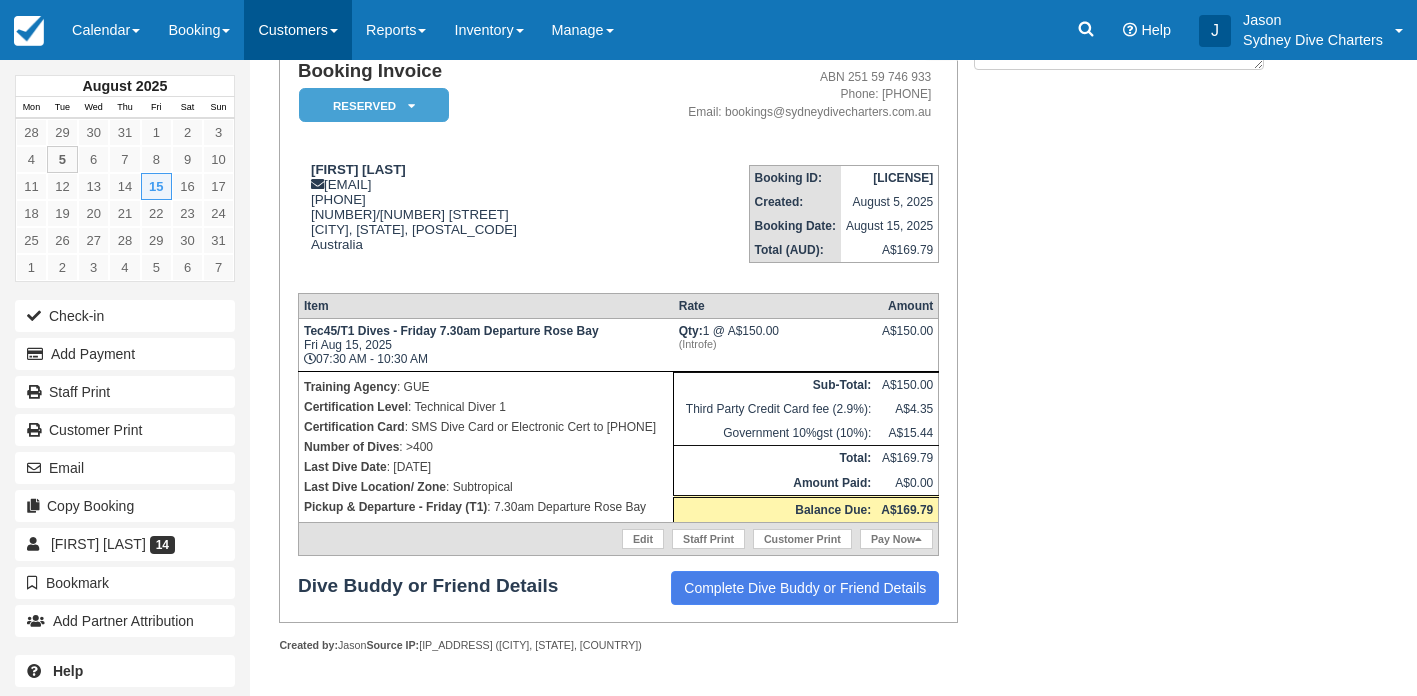 click on "Customers" at bounding box center (298, 30) 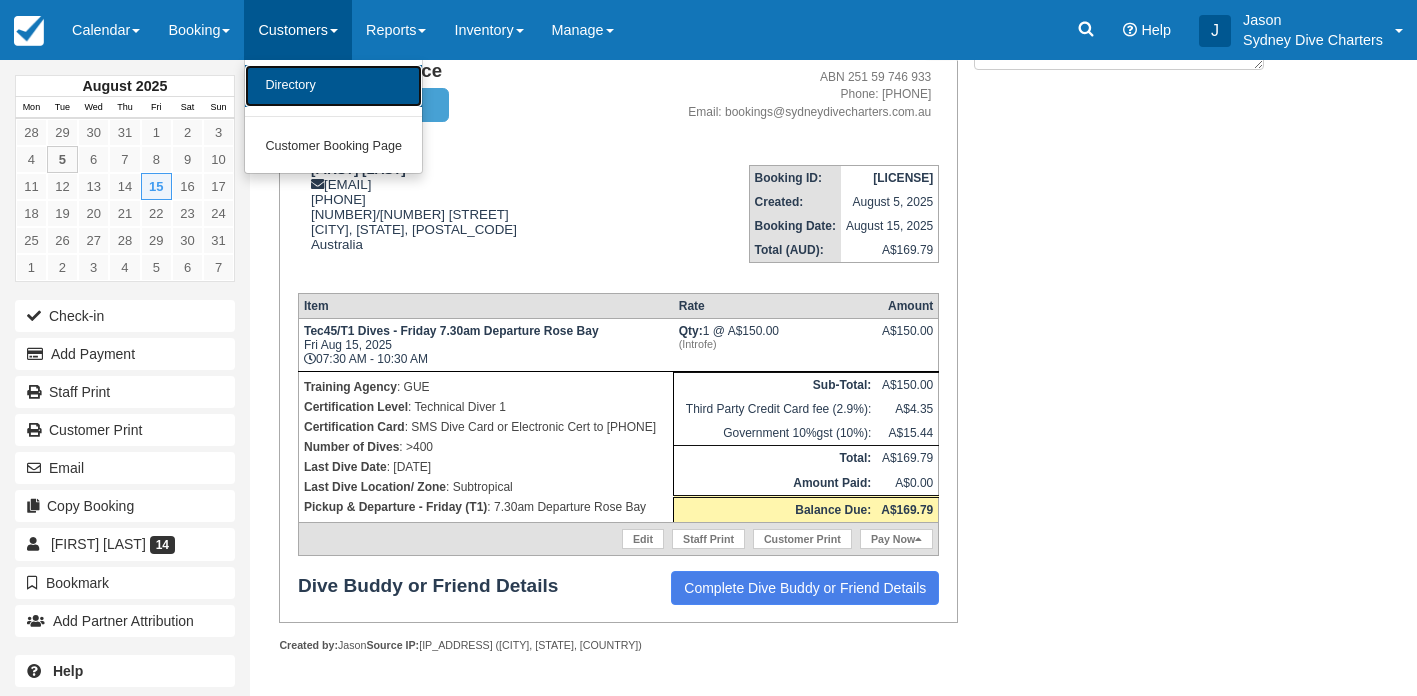 click on "Directory" at bounding box center (333, 86) 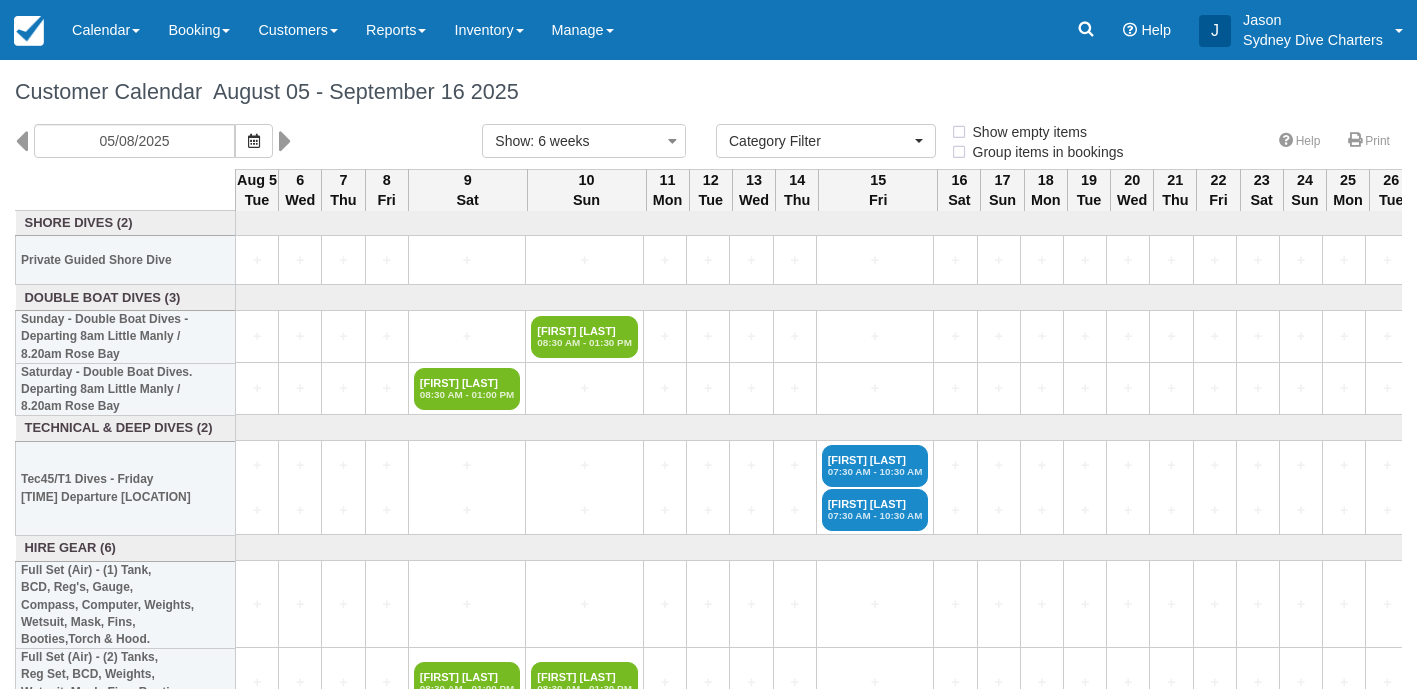 select 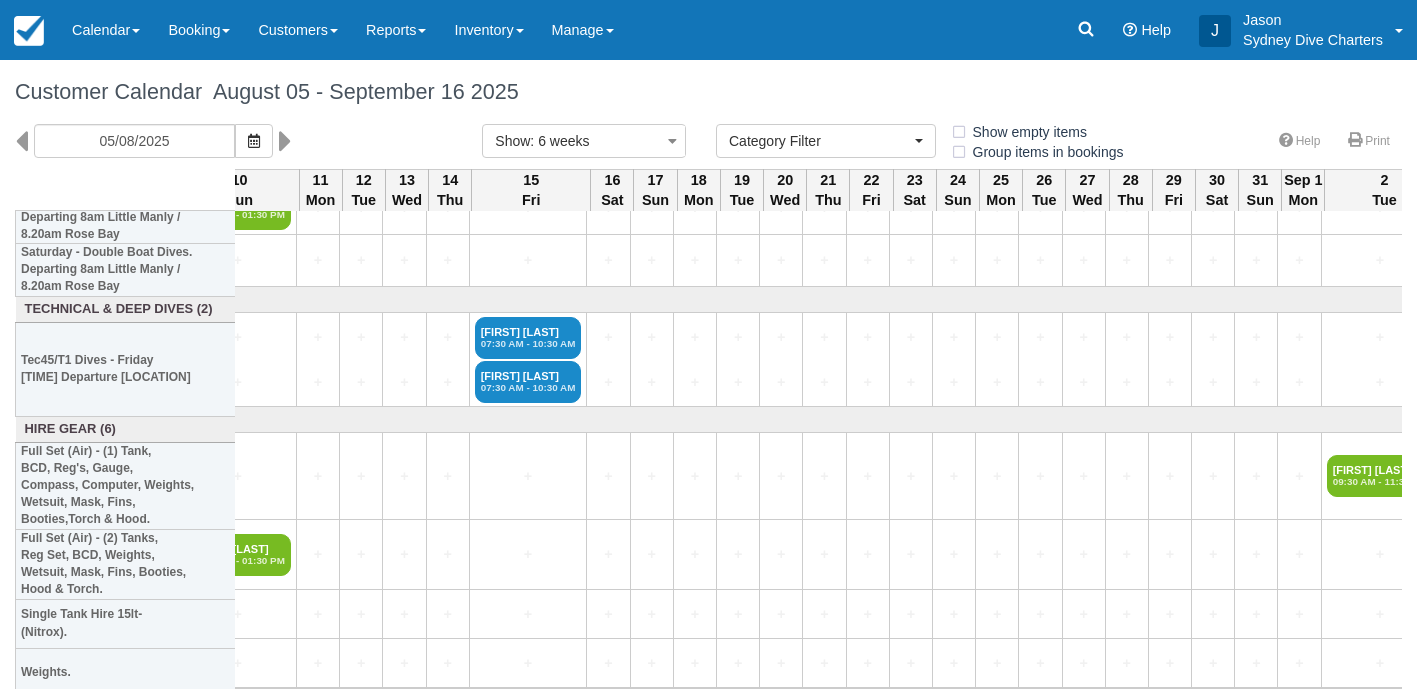 scroll, scrollTop: 0, scrollLeft: 347, axis: horizontal 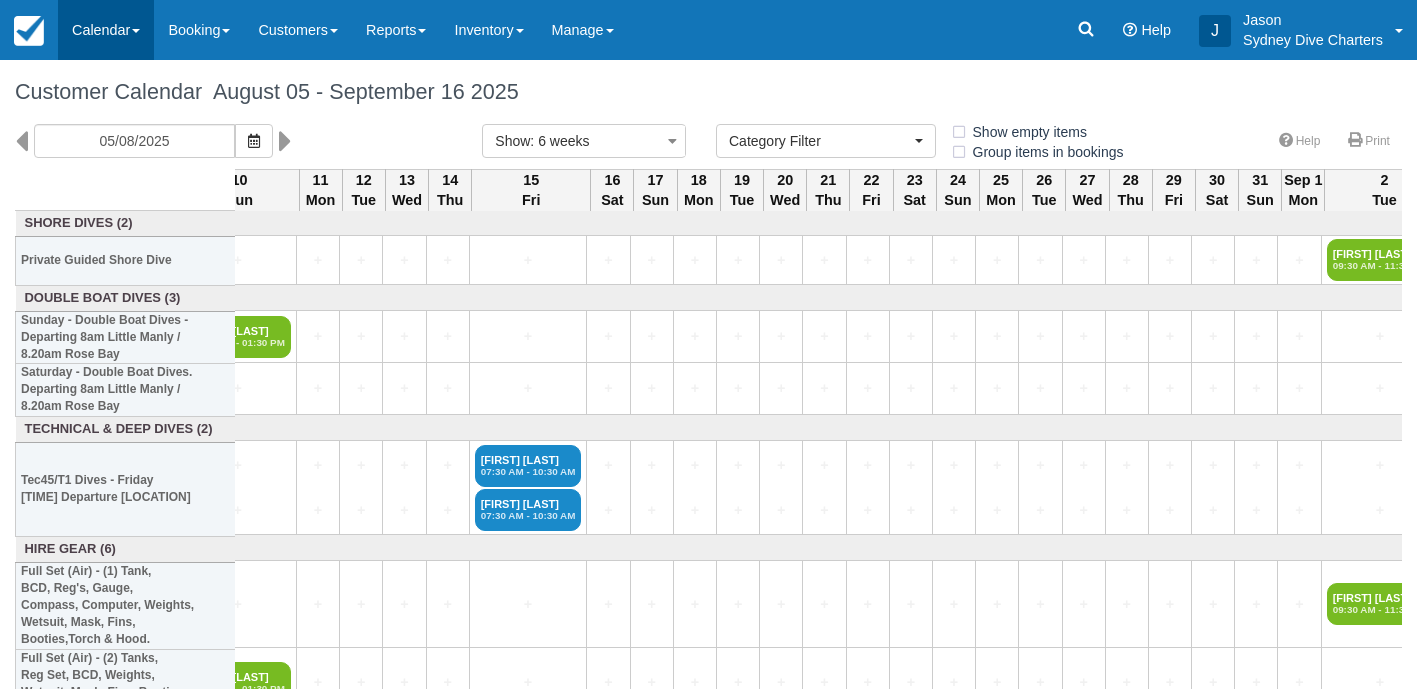 click on "Calendar" at bounding box center [106, 30] 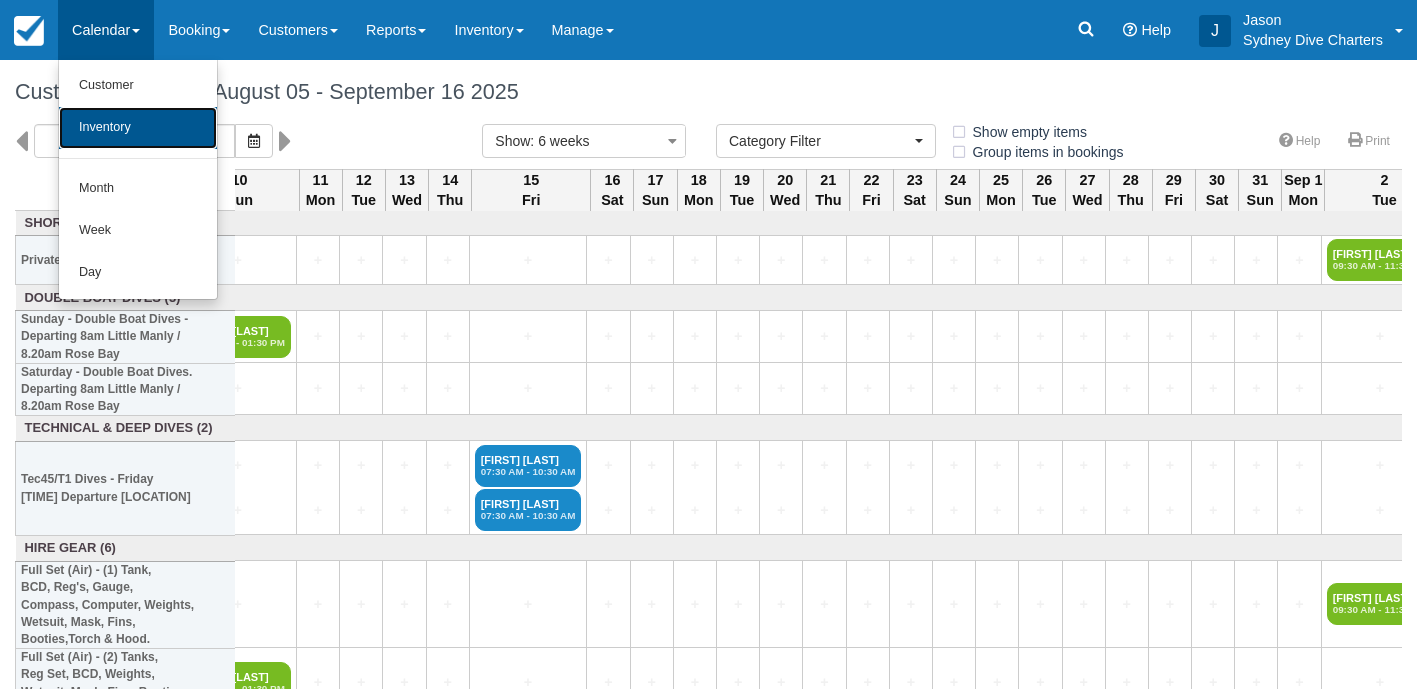 click on "Inventory" at bounding box center [138, 128] 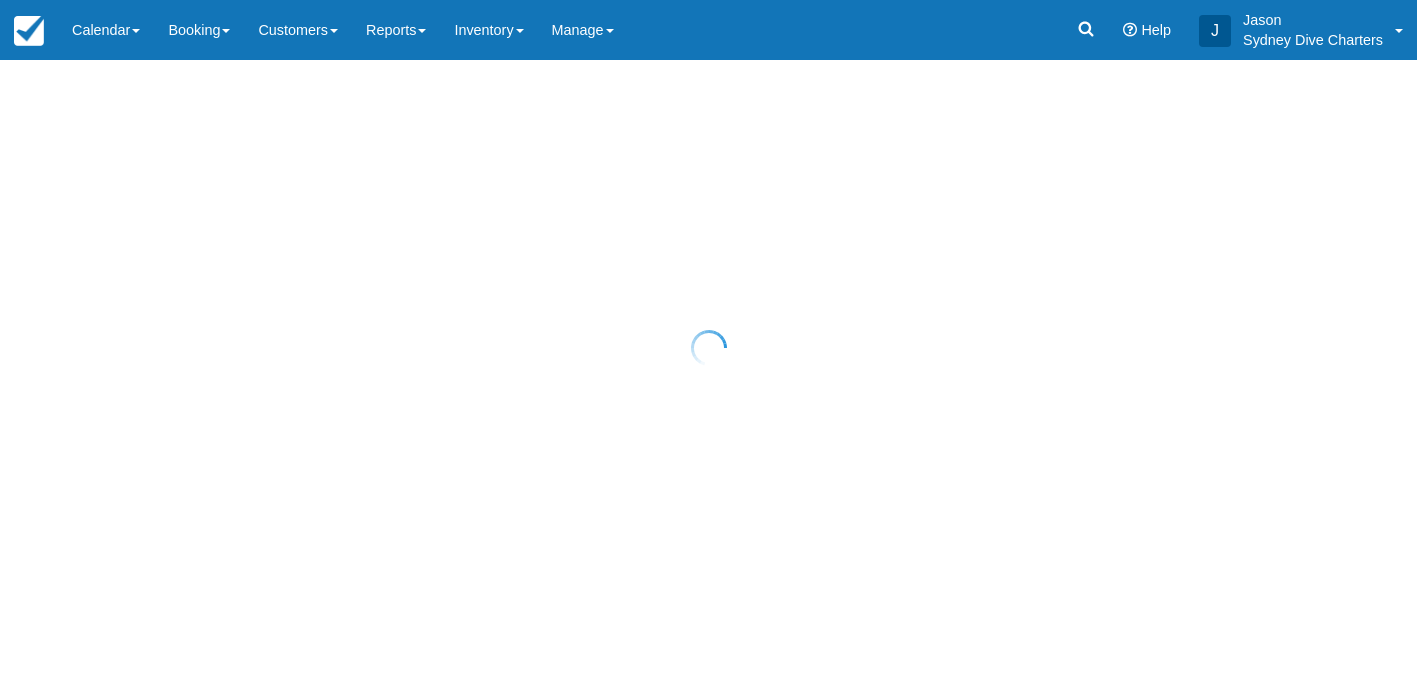 scroll, scrollTop: 0, scrollLeft: 0, axis: both 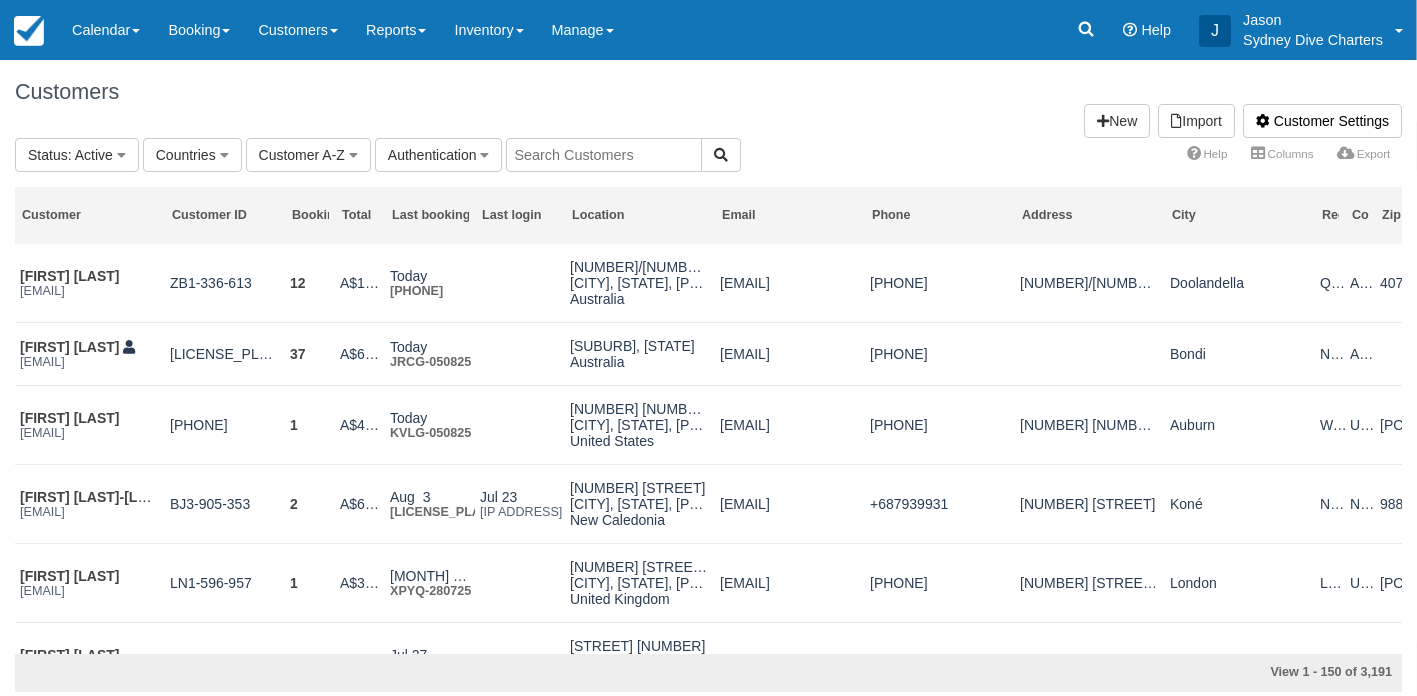 click at bounding box center [604, 155] 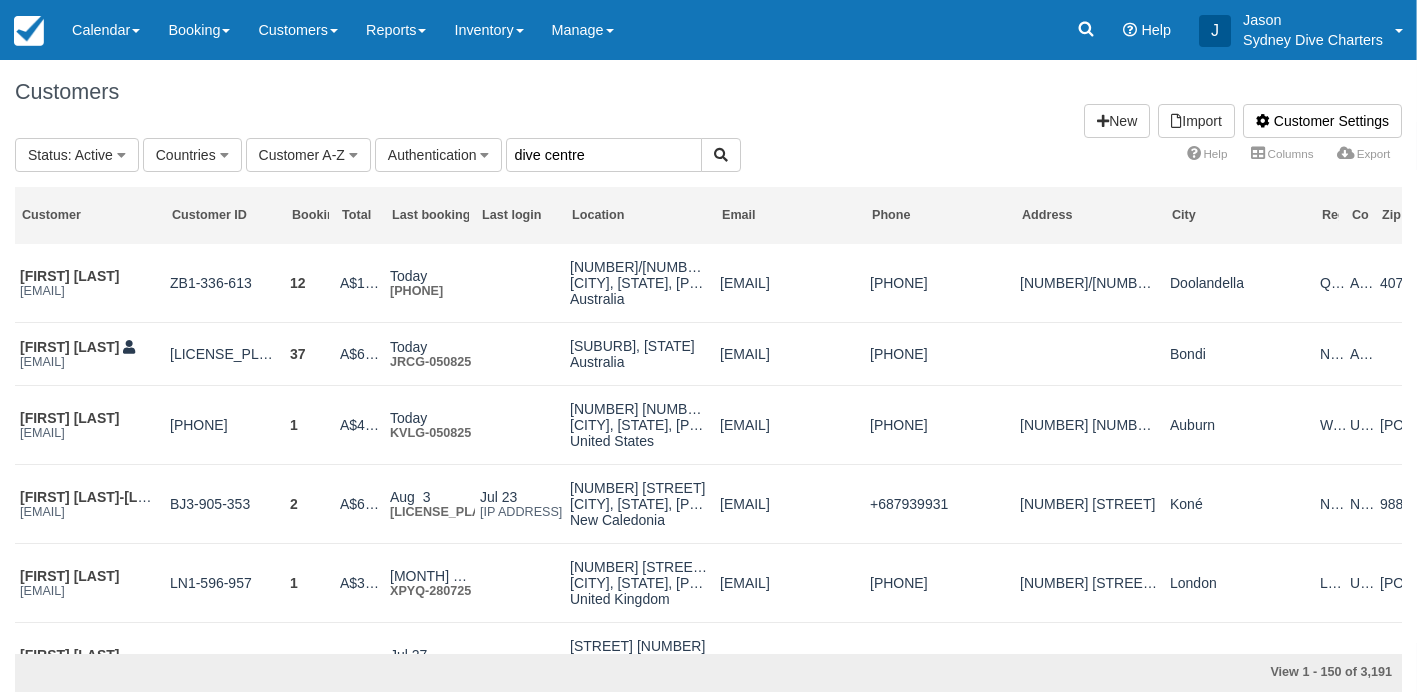 type on "dive centre" 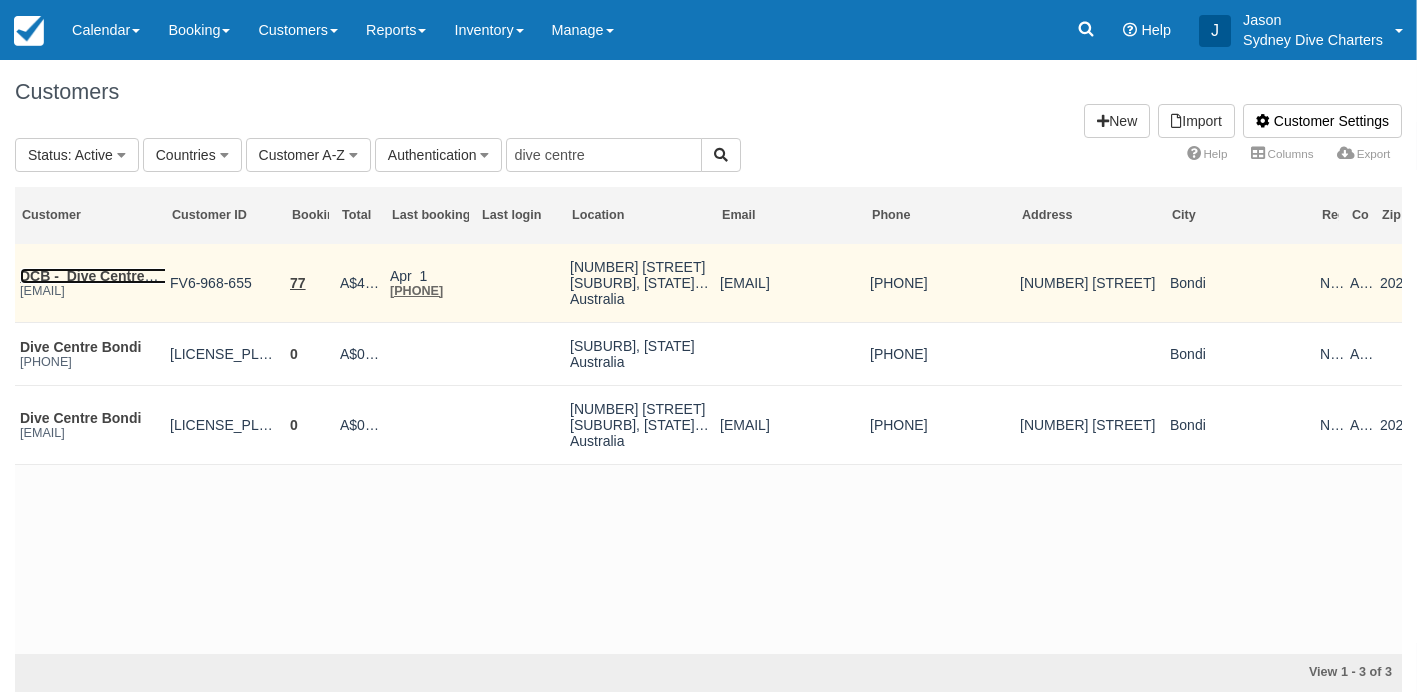 click on "DCB -  Dive Centre Bondi" at bounding box center [104, 276] 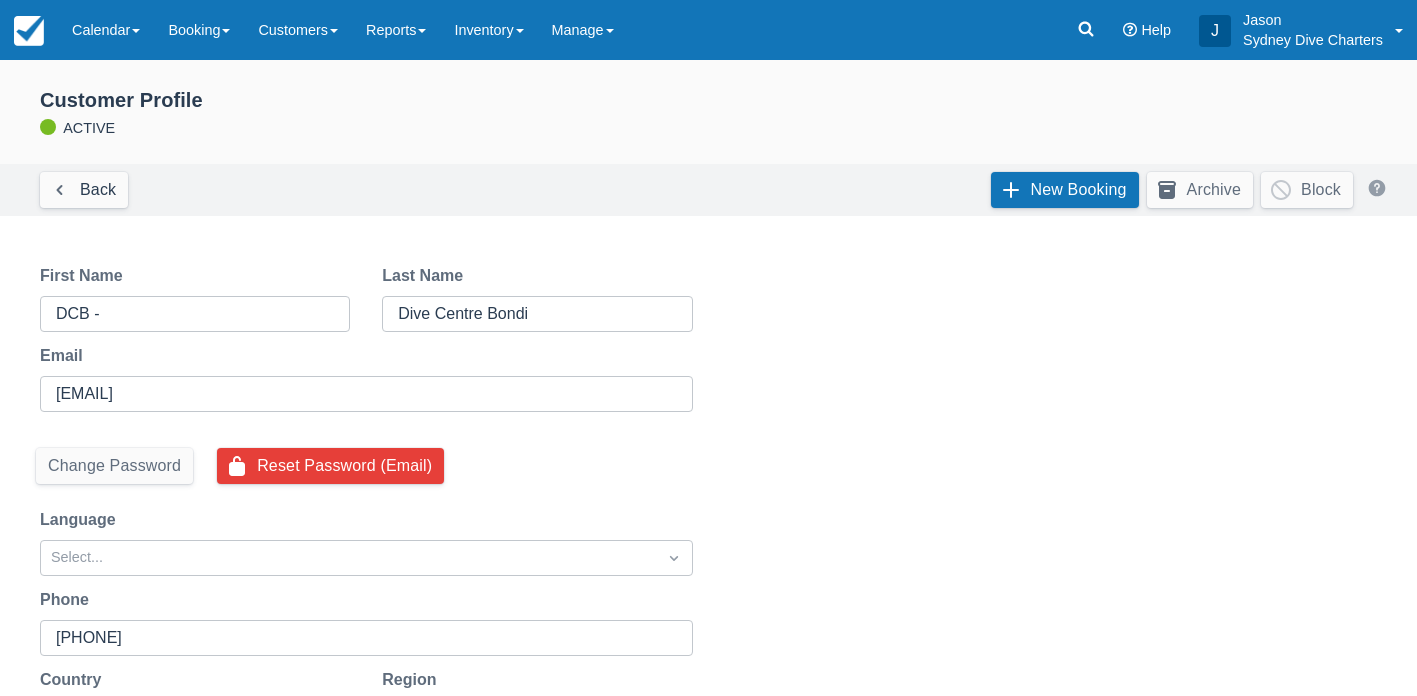 select on "50" 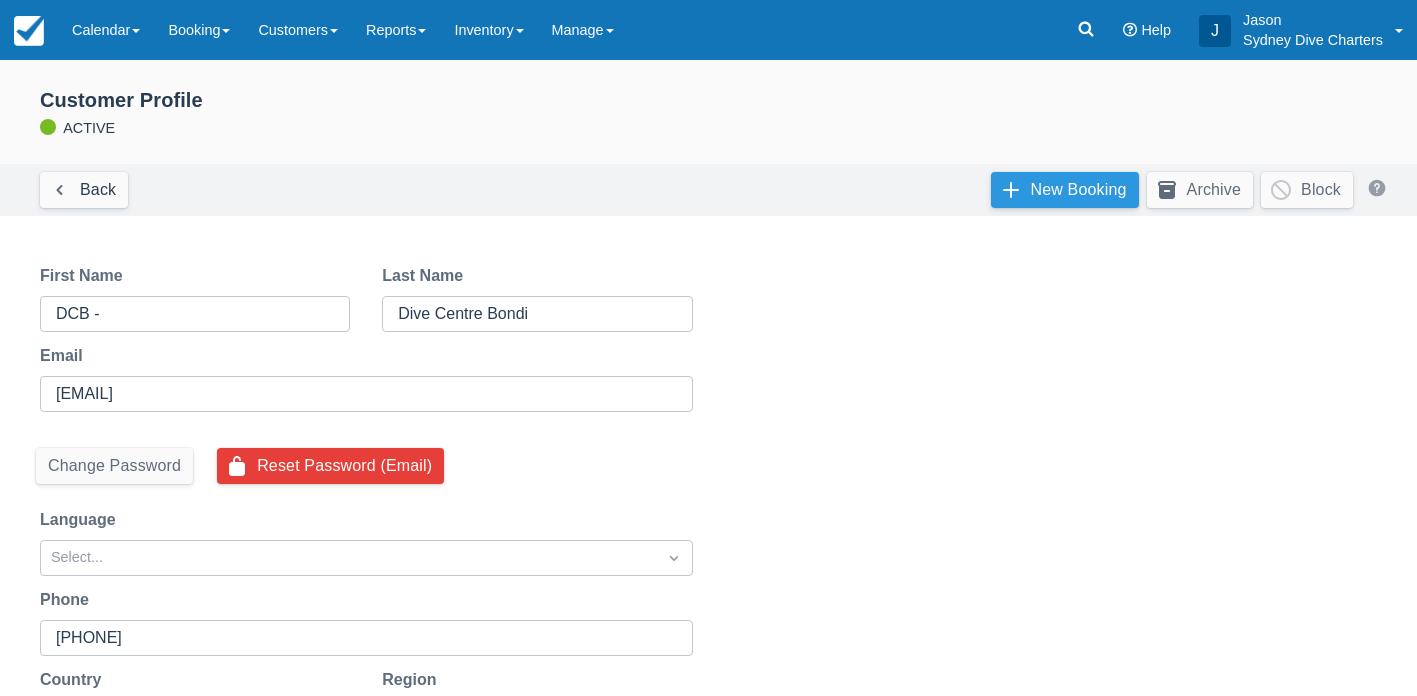 click on "New Booking" at bounding box center (1065, 190) 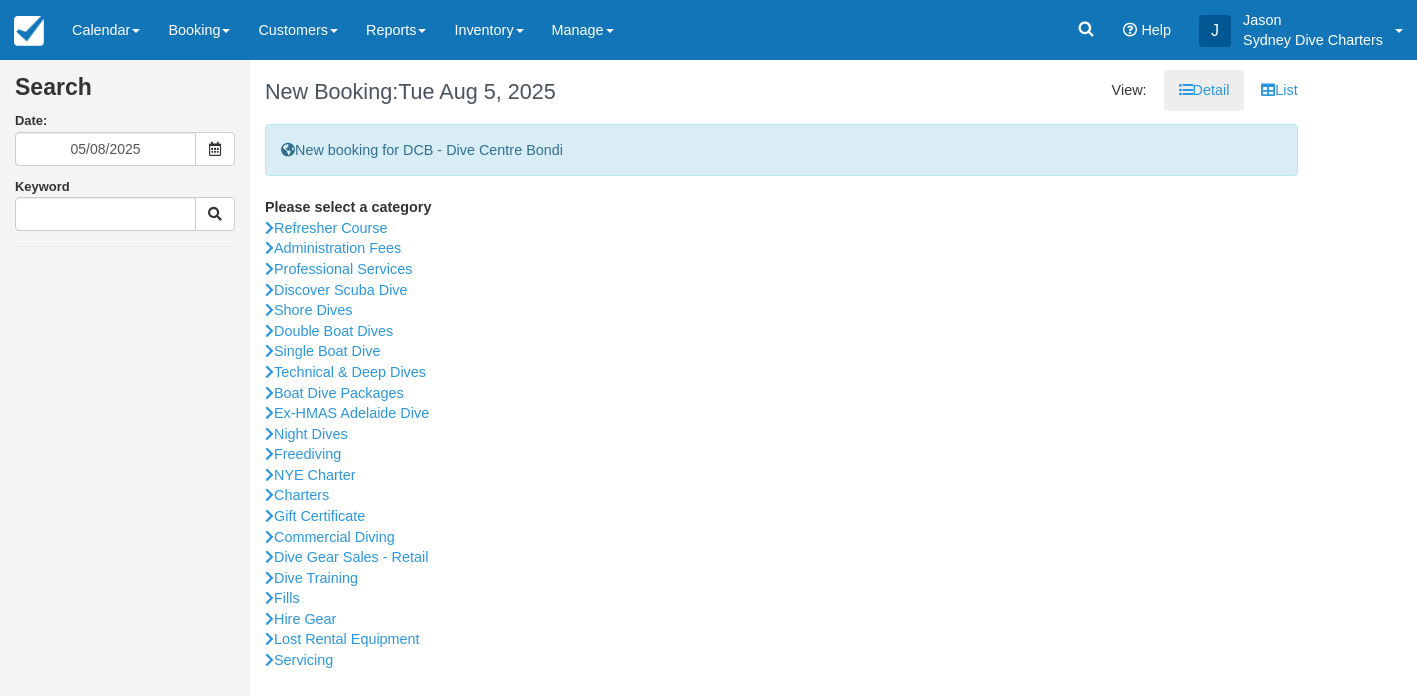 scroll, scrollTop: 0, scrollLeft: 0, axis: both 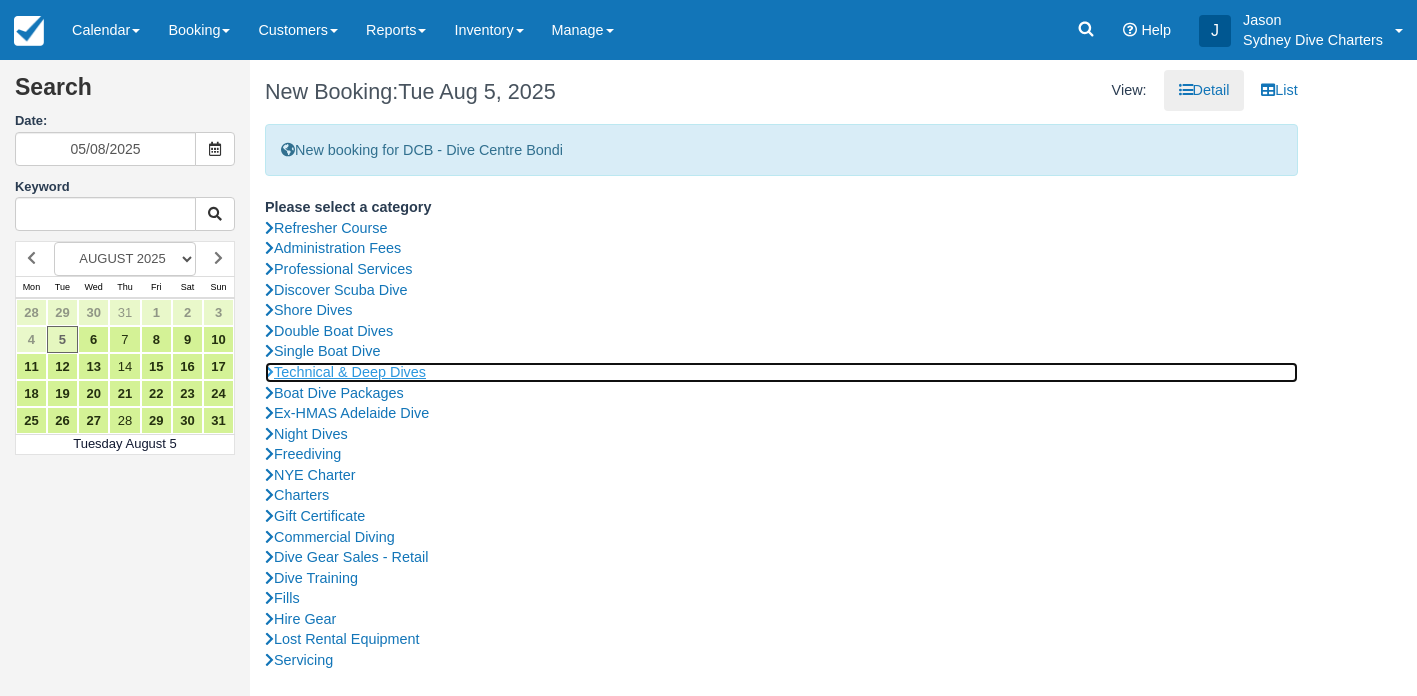 click on "Technical & Deep Dives" at bounding box center [781, 372] 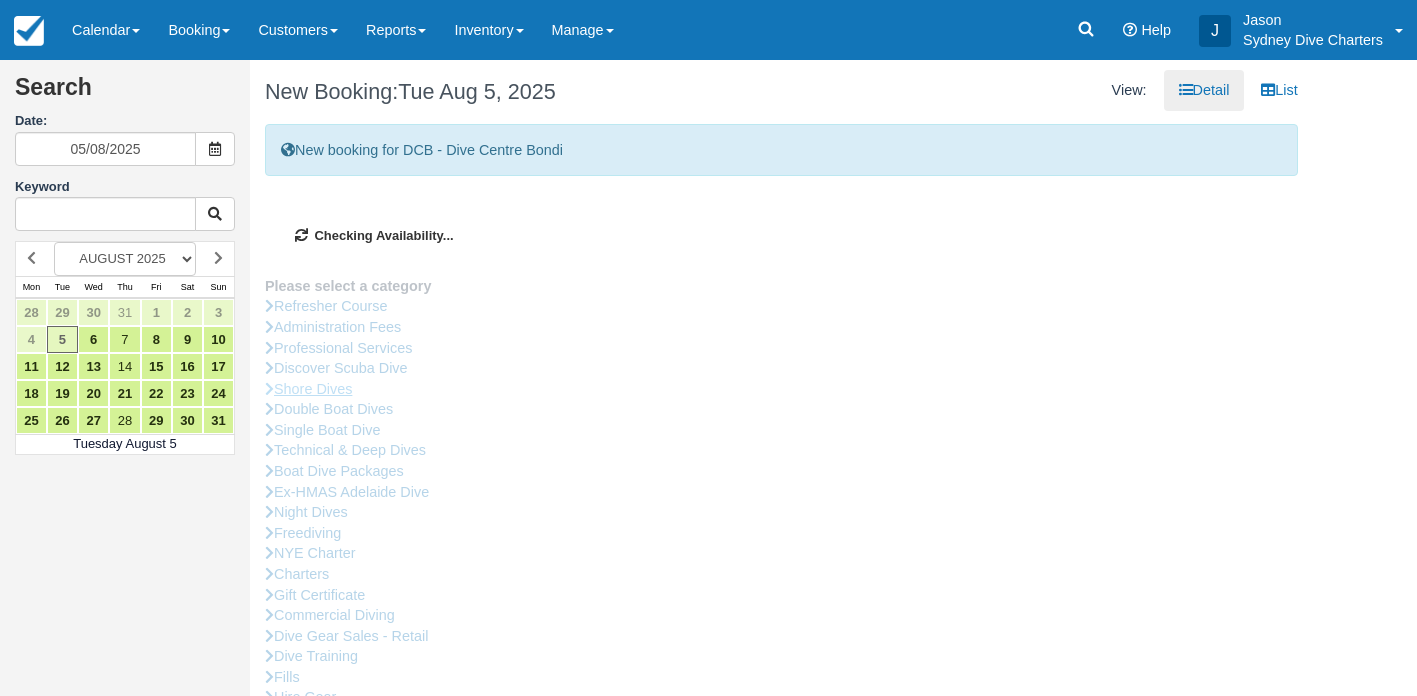 type on "[DATE]/[MONTH]/[YEAR]" 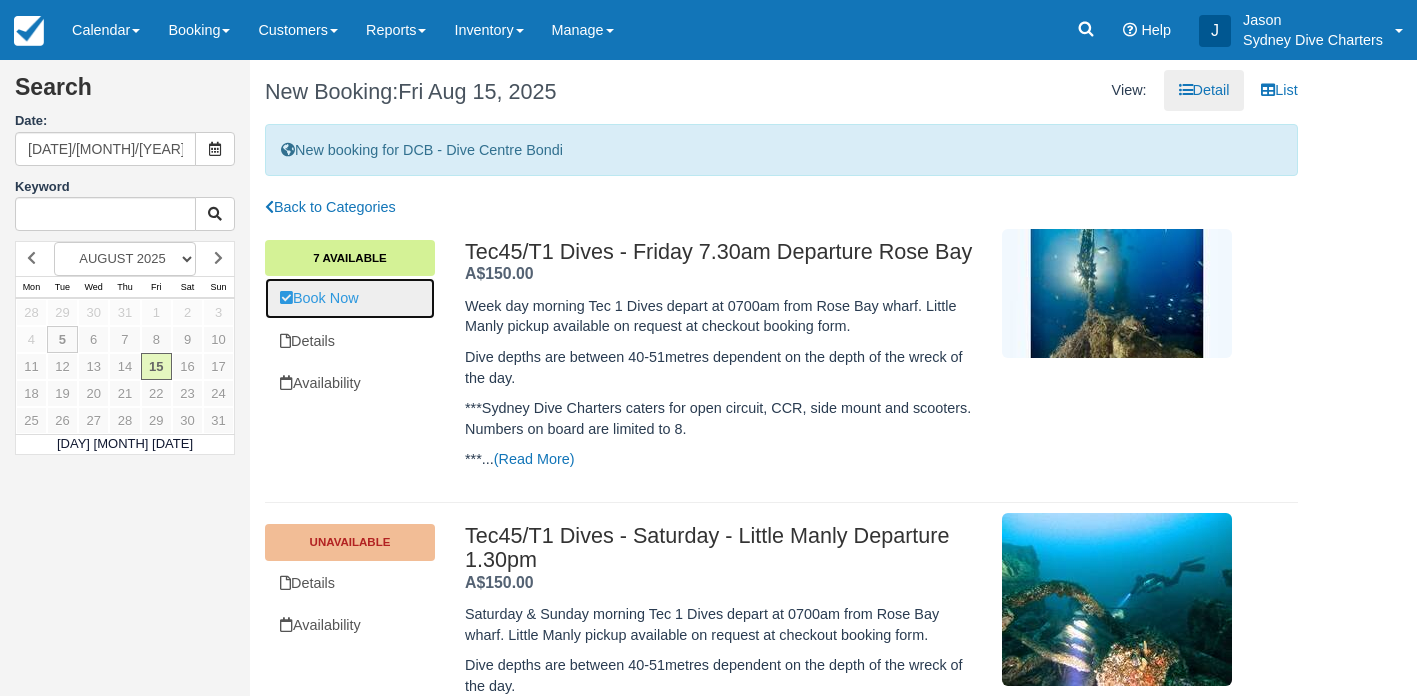 click on "Book Now" at bounding box center [350, 298] 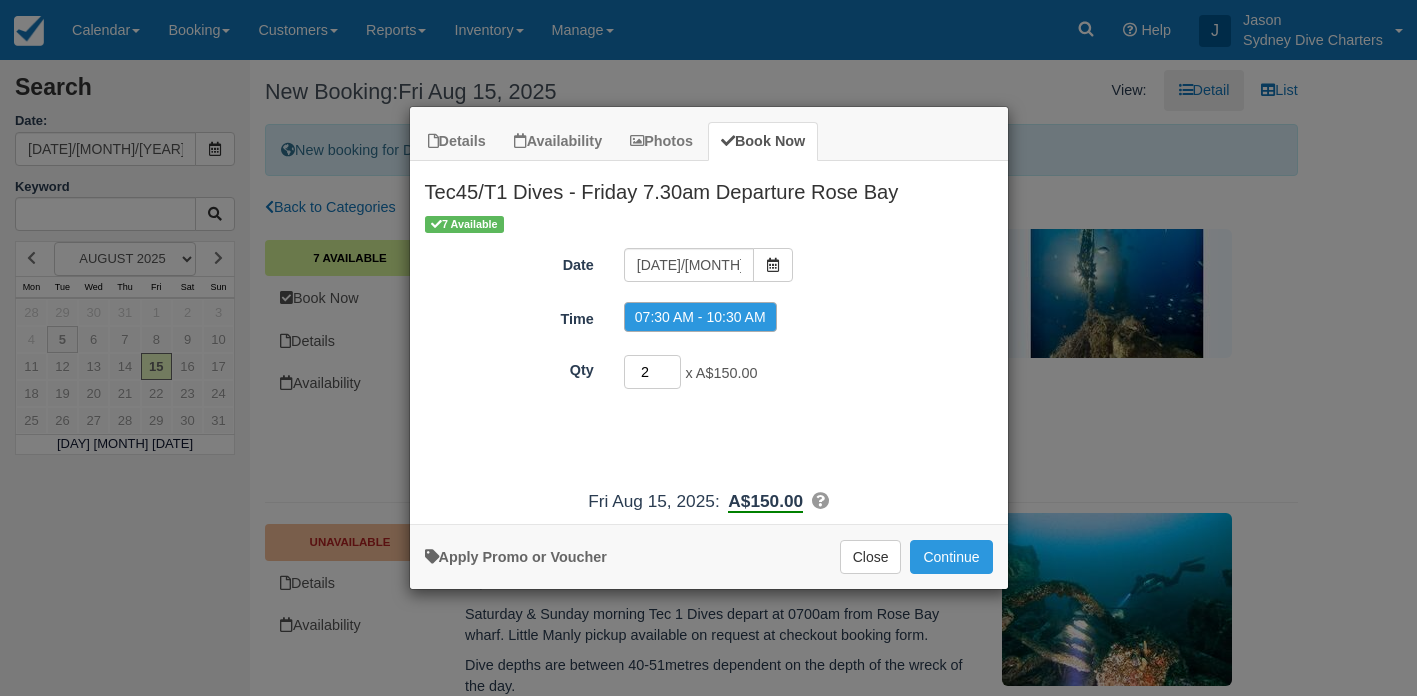 click on "2" at bounding box center [653, 372] 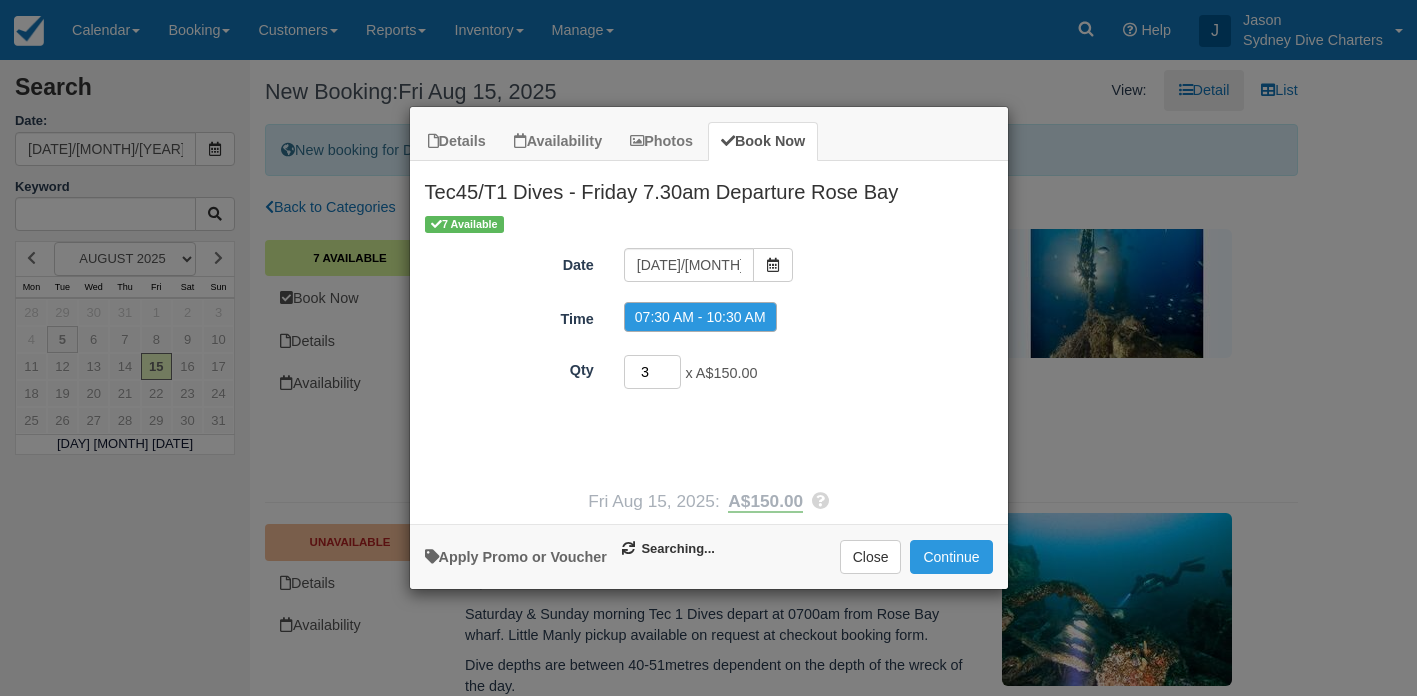 click on "3" at bounding box center [653, 372] 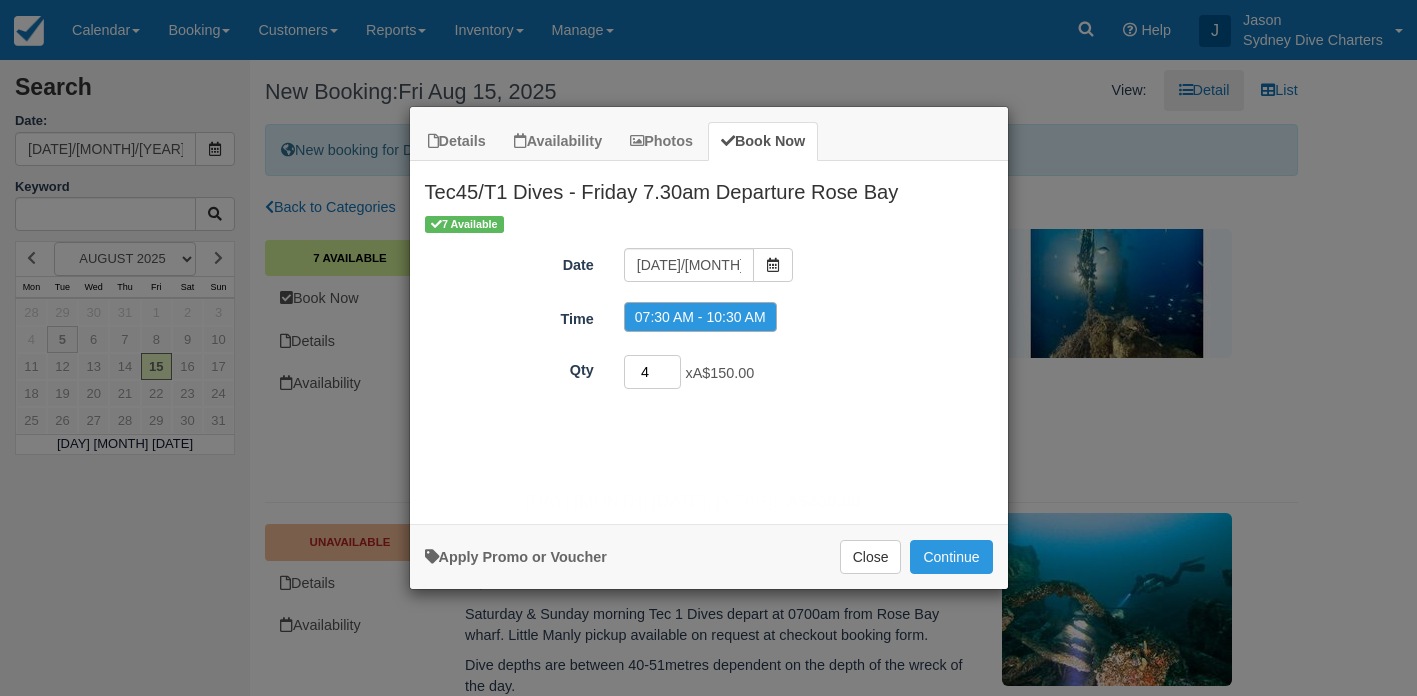 type on "4" 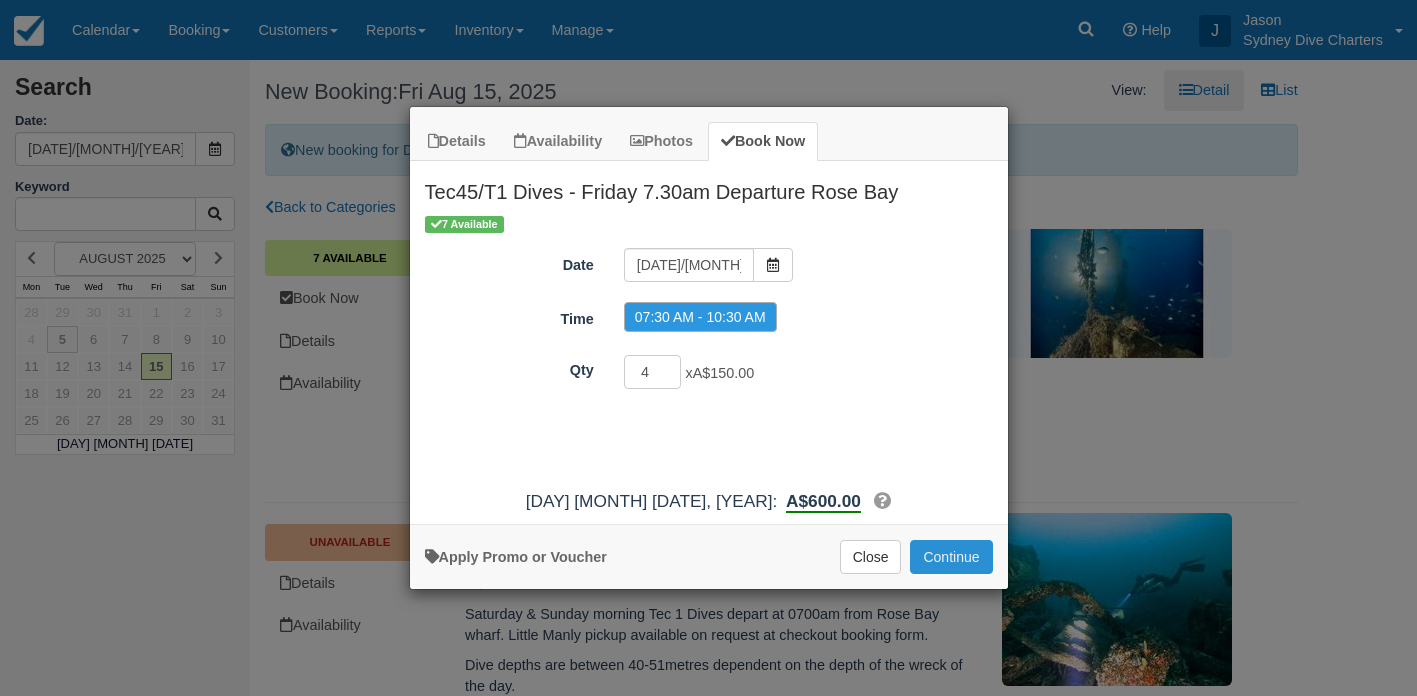 click on "Continue" at bounding box center [951, 557] 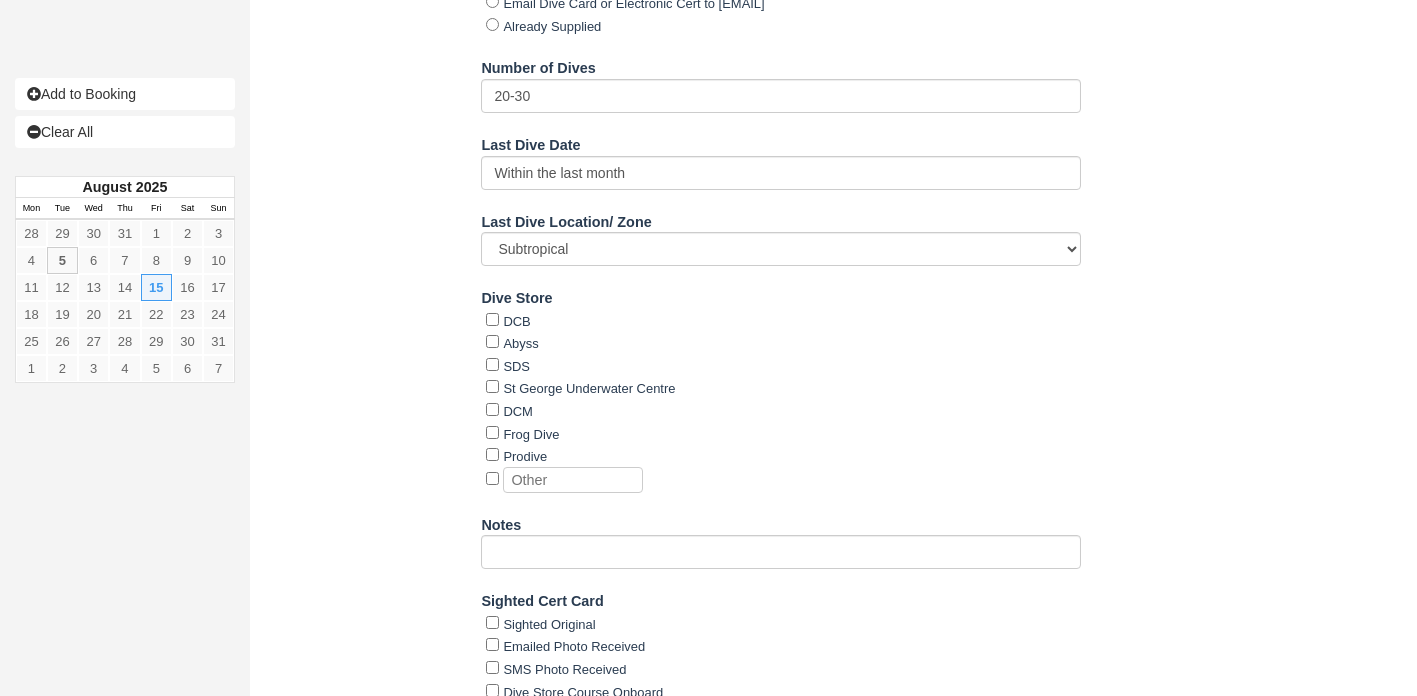 scroll, scrollTop: 2391, scrollLeft: 0, axis: vertical 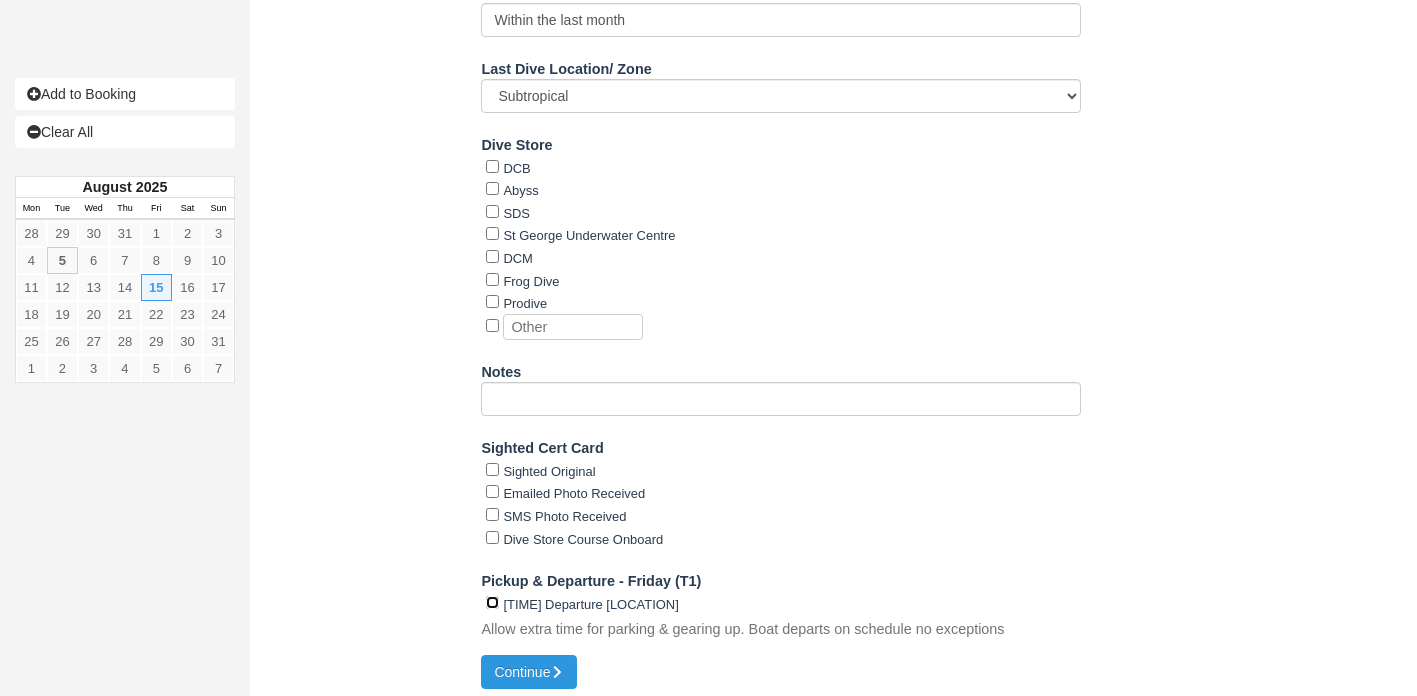 click on "7.30am Departure Rose Bay" at bounding box center (492, 602) 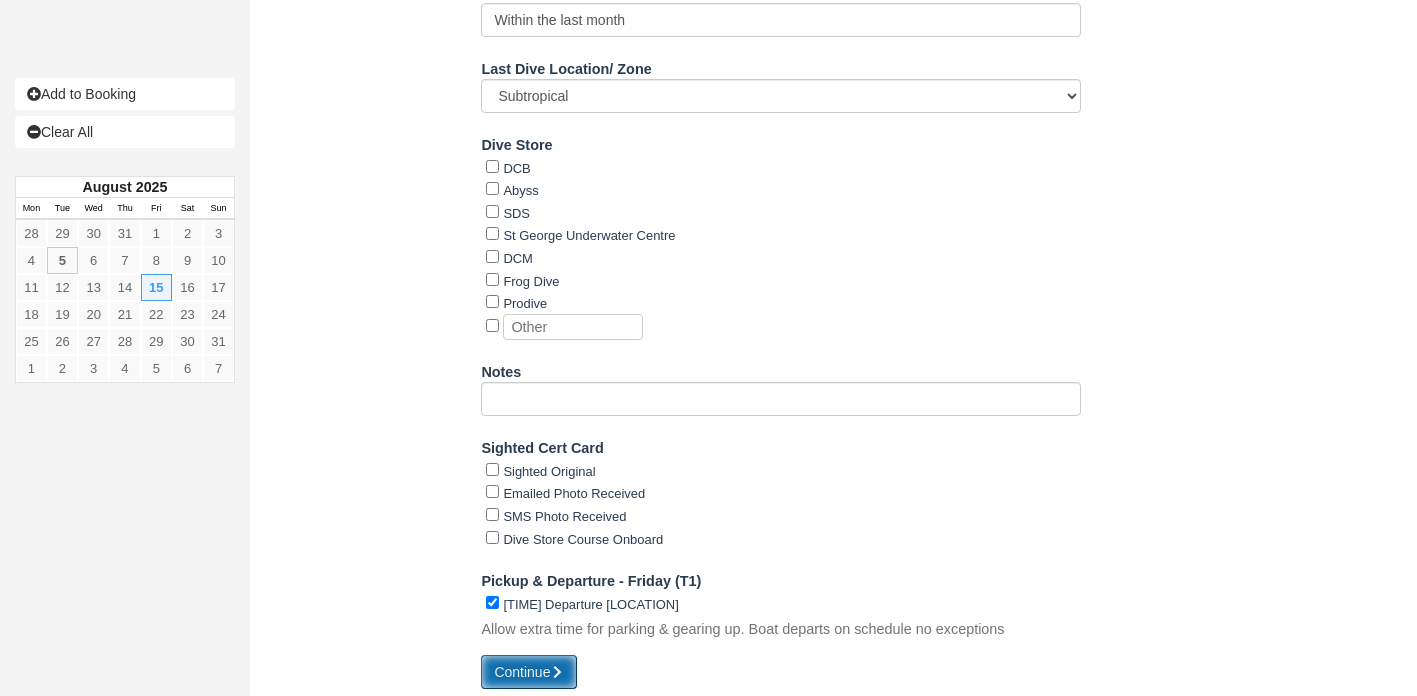 click on "Continue" at bounding box center [529, 672] 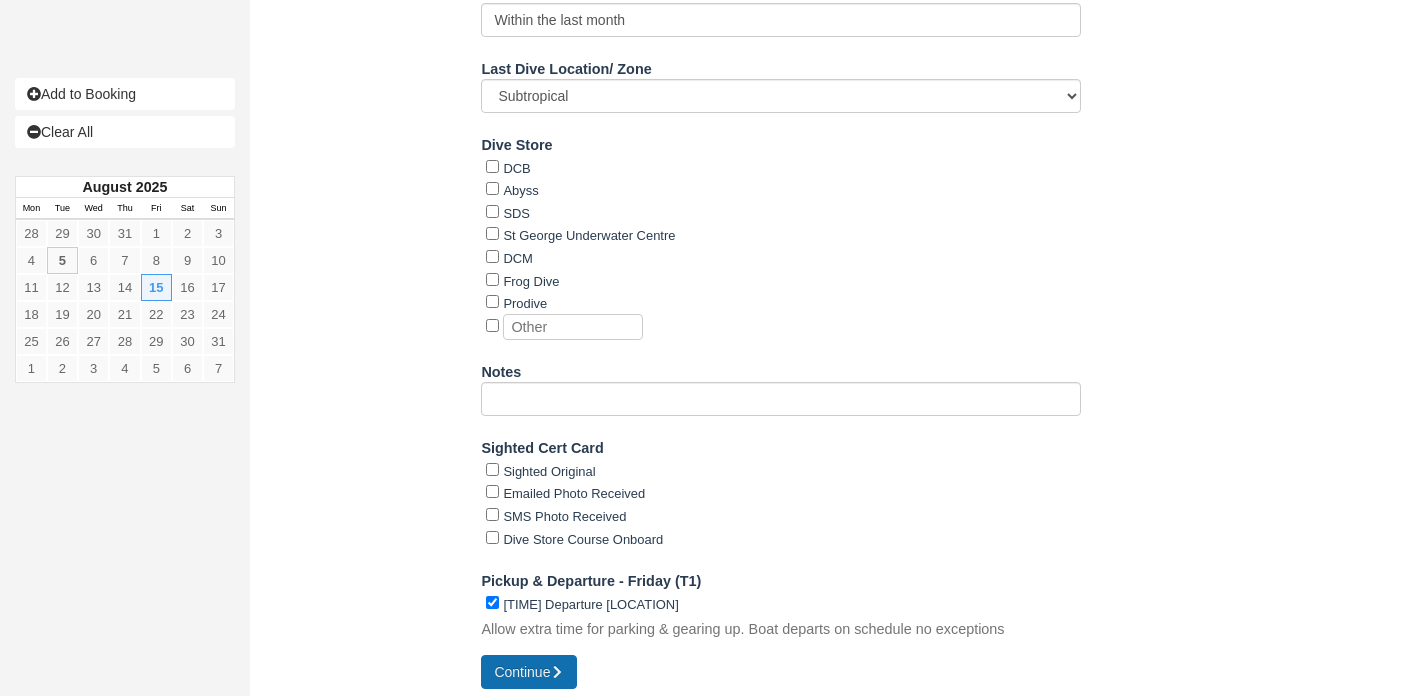 type on "+61293693855" 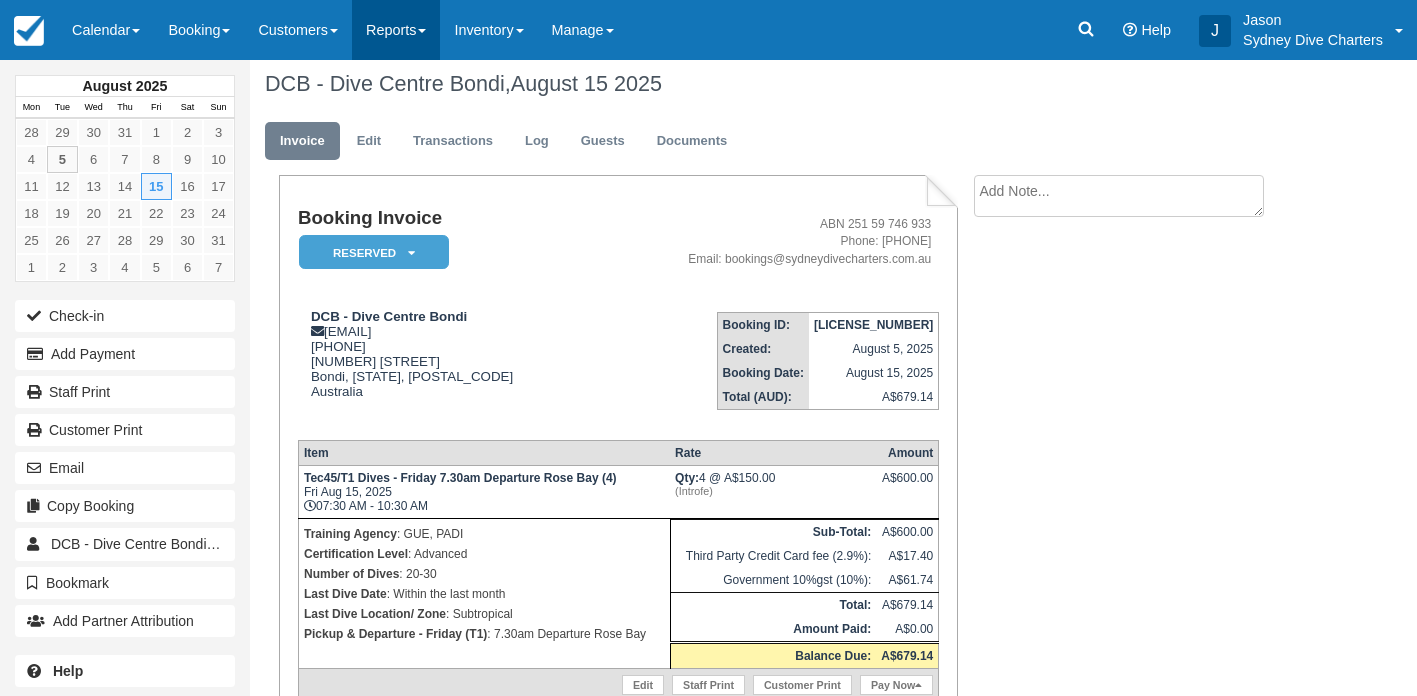 scroll, scrollTop: 0, scrollLeft: 0, axis: both 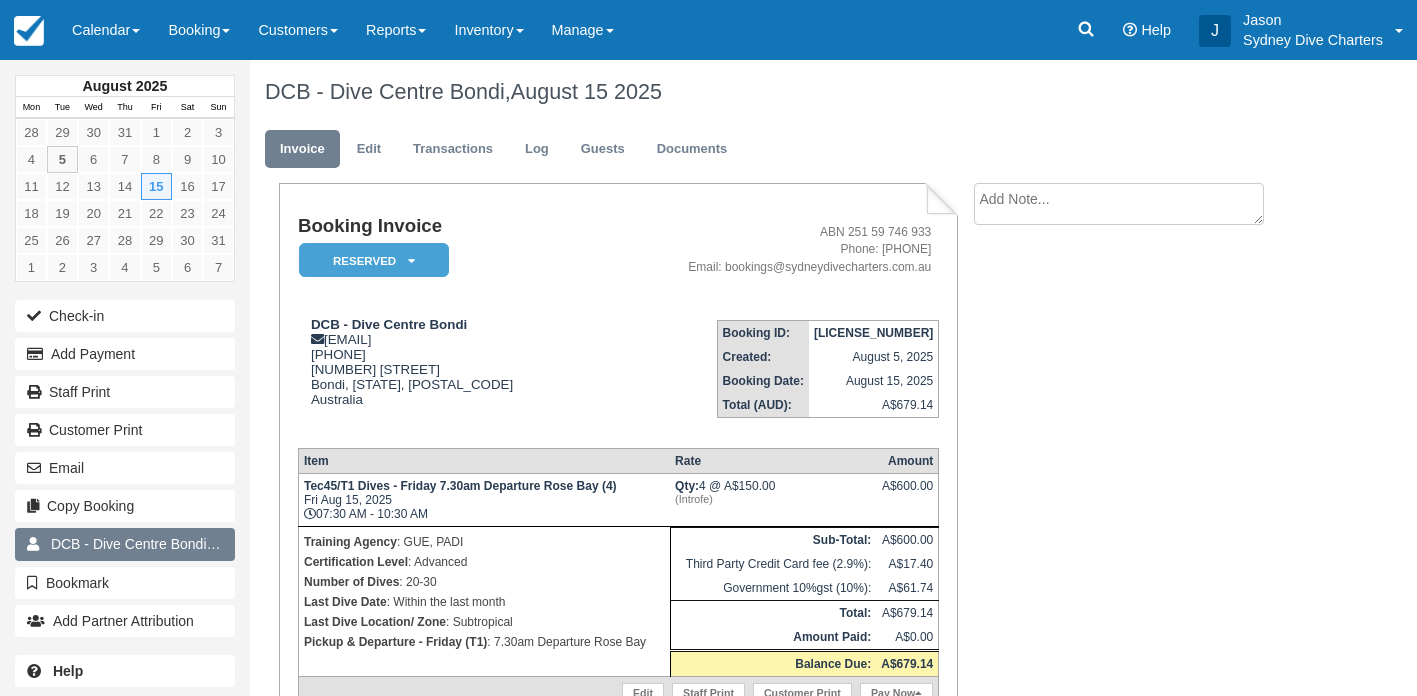 click on "DCB -  Dive Centre Bondi   82" at bounding box center [125, 544] 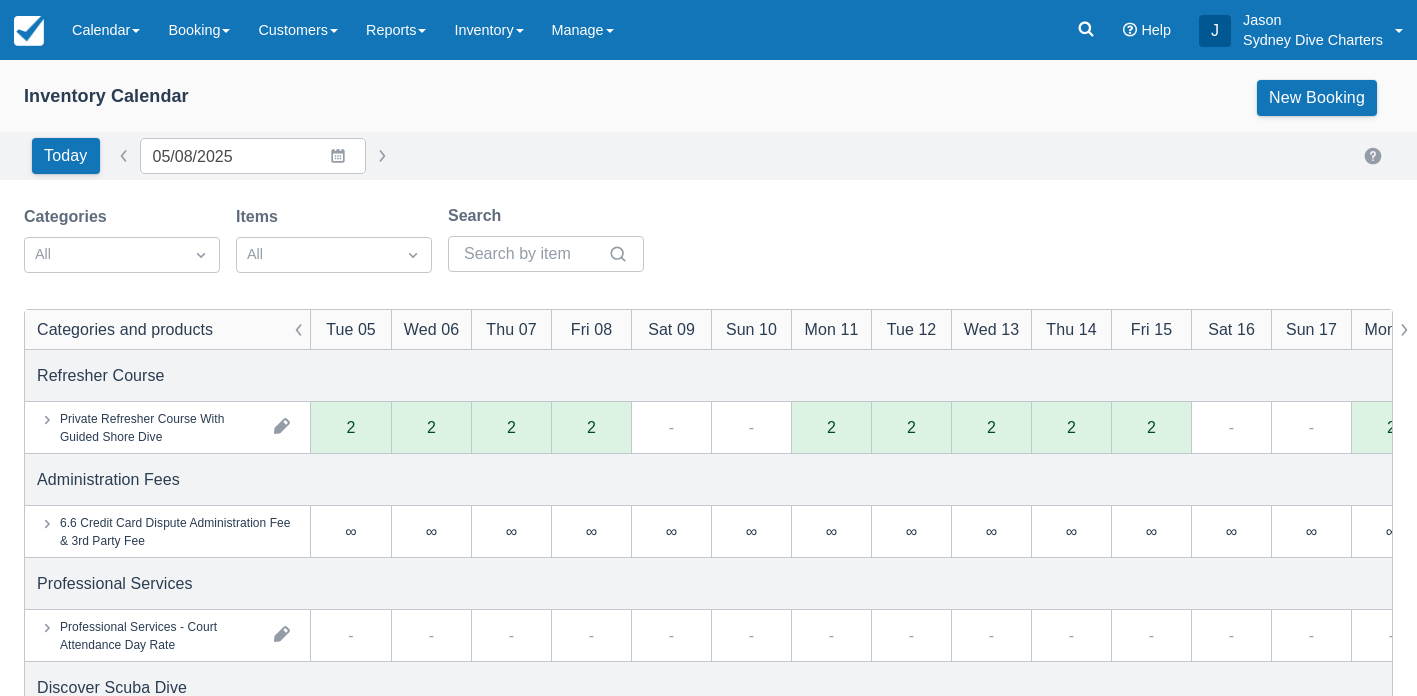 scroll, scrollTop: 0, scrollLeft: 0, axis: both 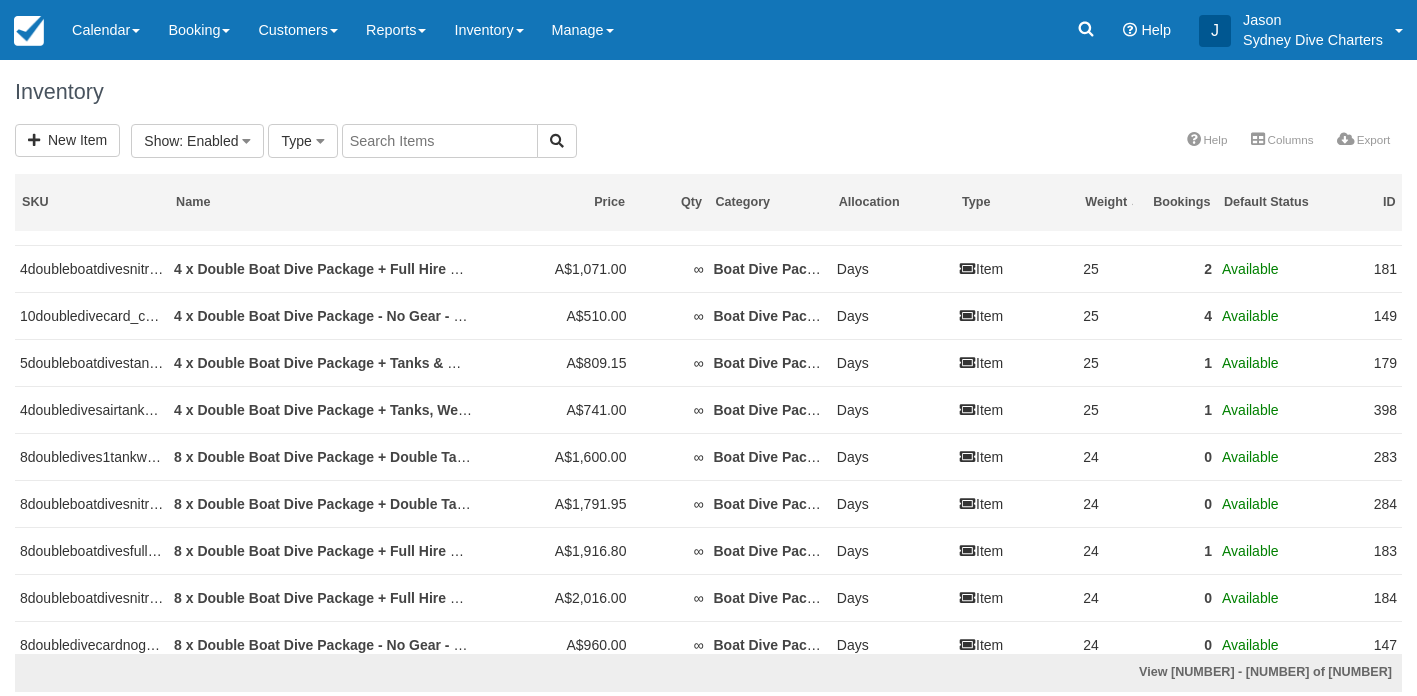 select 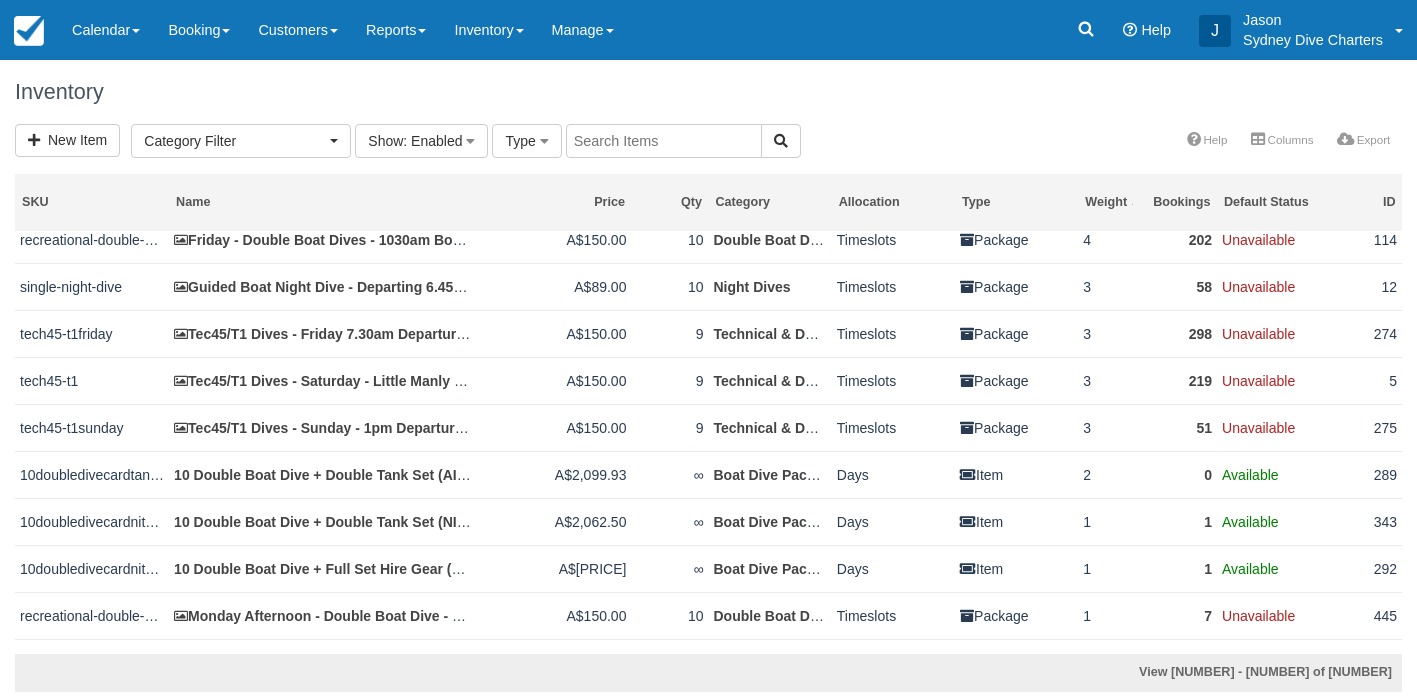 scroll, scrollTop: 1431, scrollLeft: 0, axis: vertical 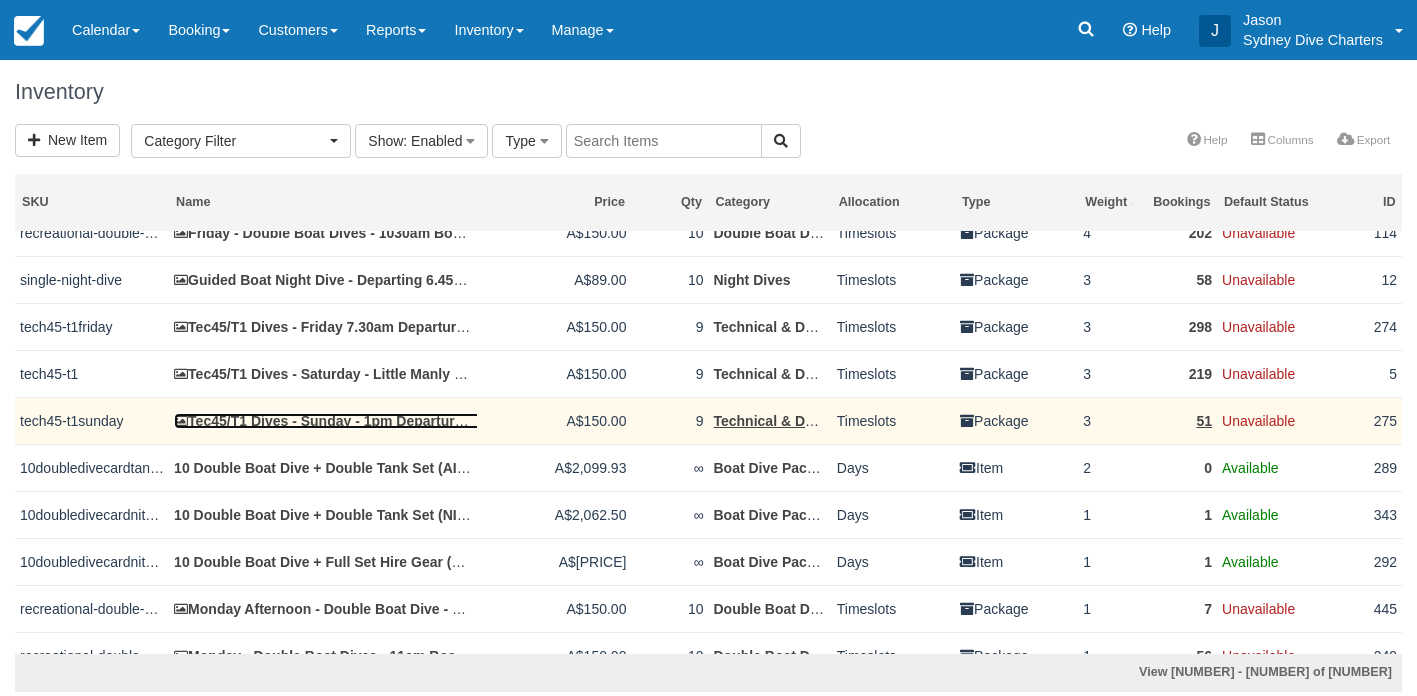 click on "Tec45/T1 Dives - Sunday - 1pm Departure Rose Bay Public Wharf" at bounding box center [397, 421] 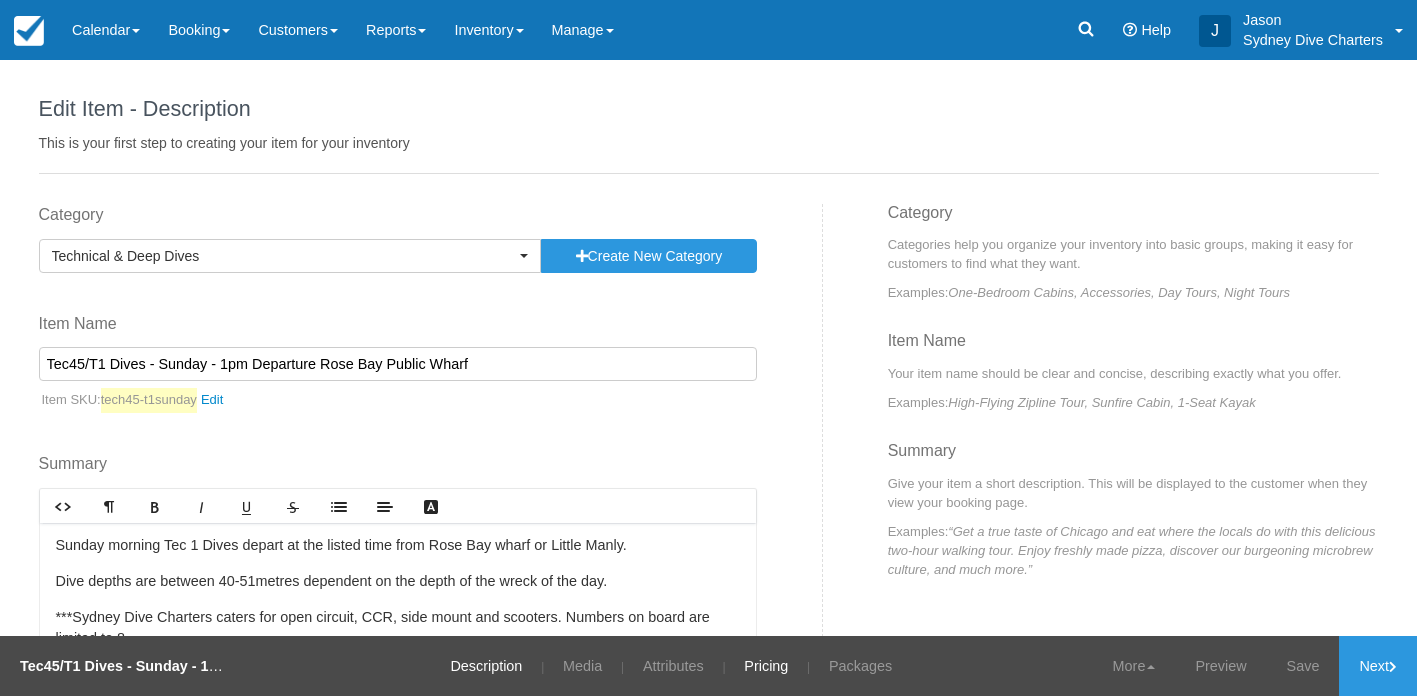 scroll, scrollTop: 0, scrollLeft: 0, axis: both 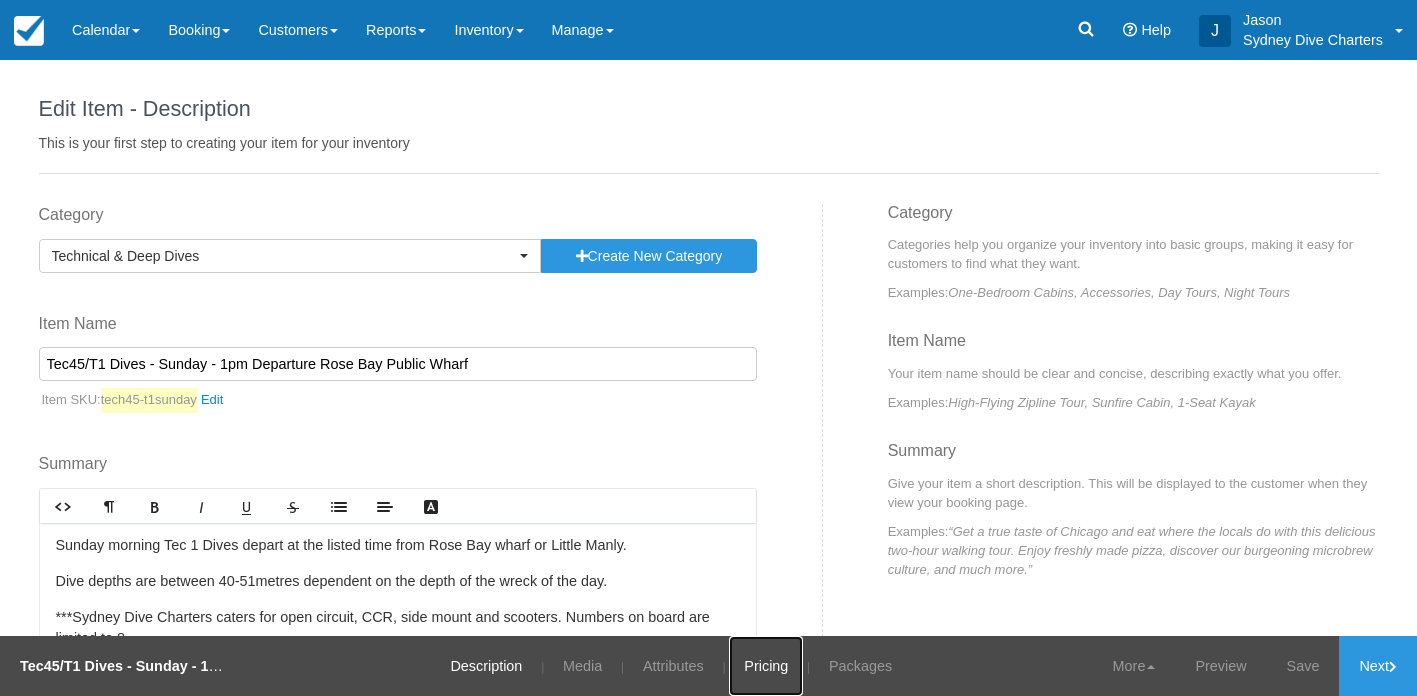 click on "Pricing" at bounding box center [766, 666] 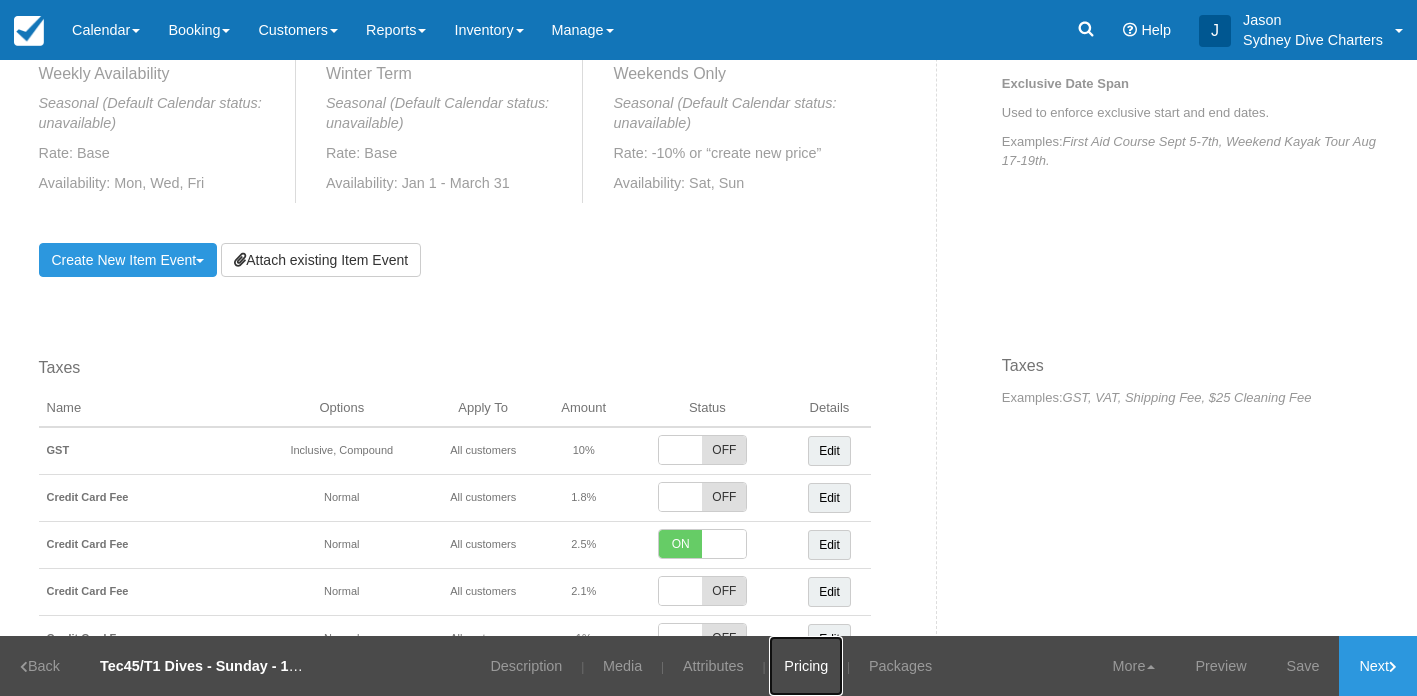 scroll, scrollTop: 1086, scrollLeft: 0, axis: vertical 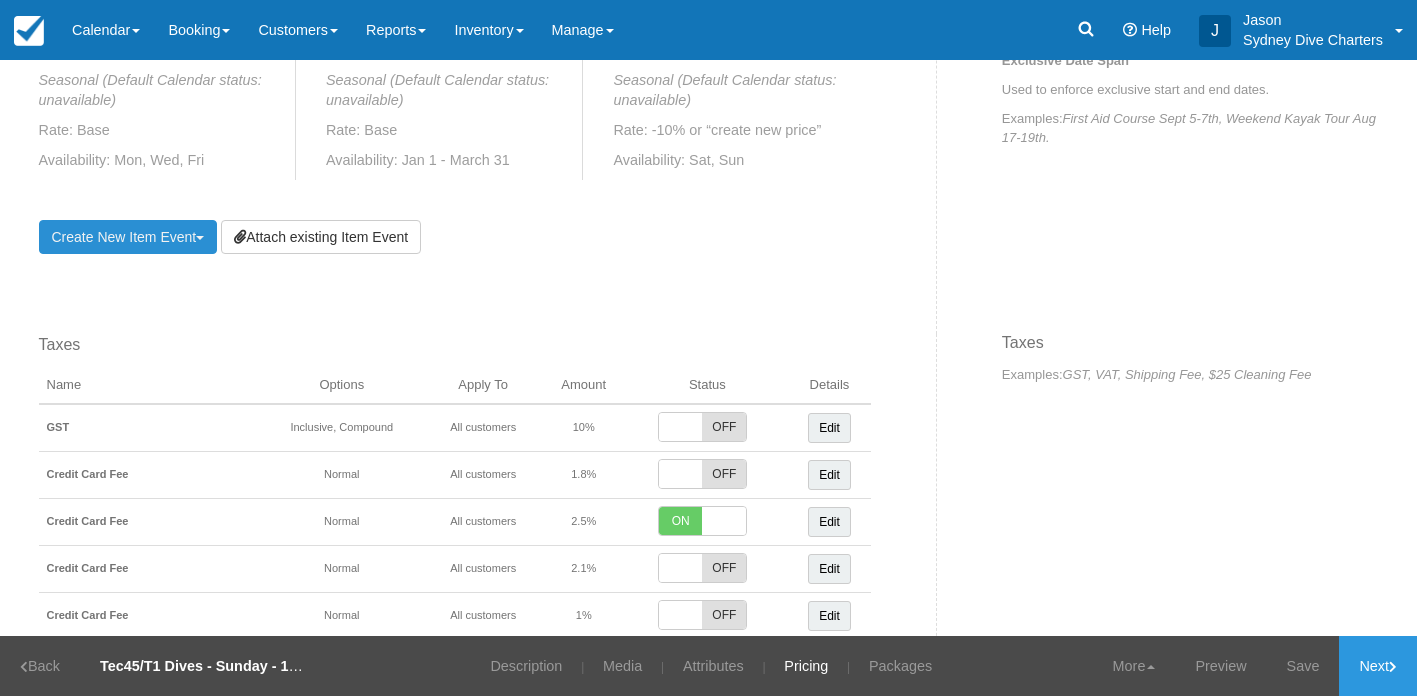 click on "Create New Item Event
Toggle Dropdown" at bounding box center [128, 237] 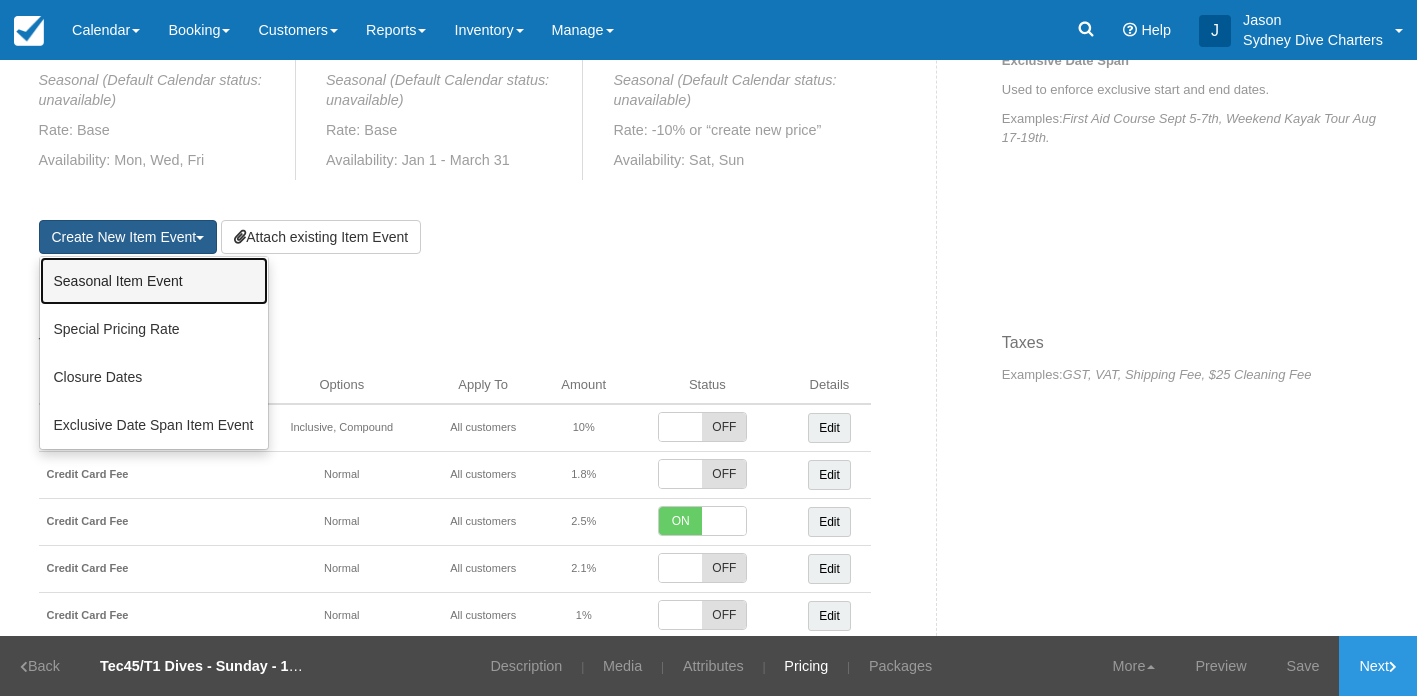 click on "Seasonal Item Event" at bounding box center [154, 281] 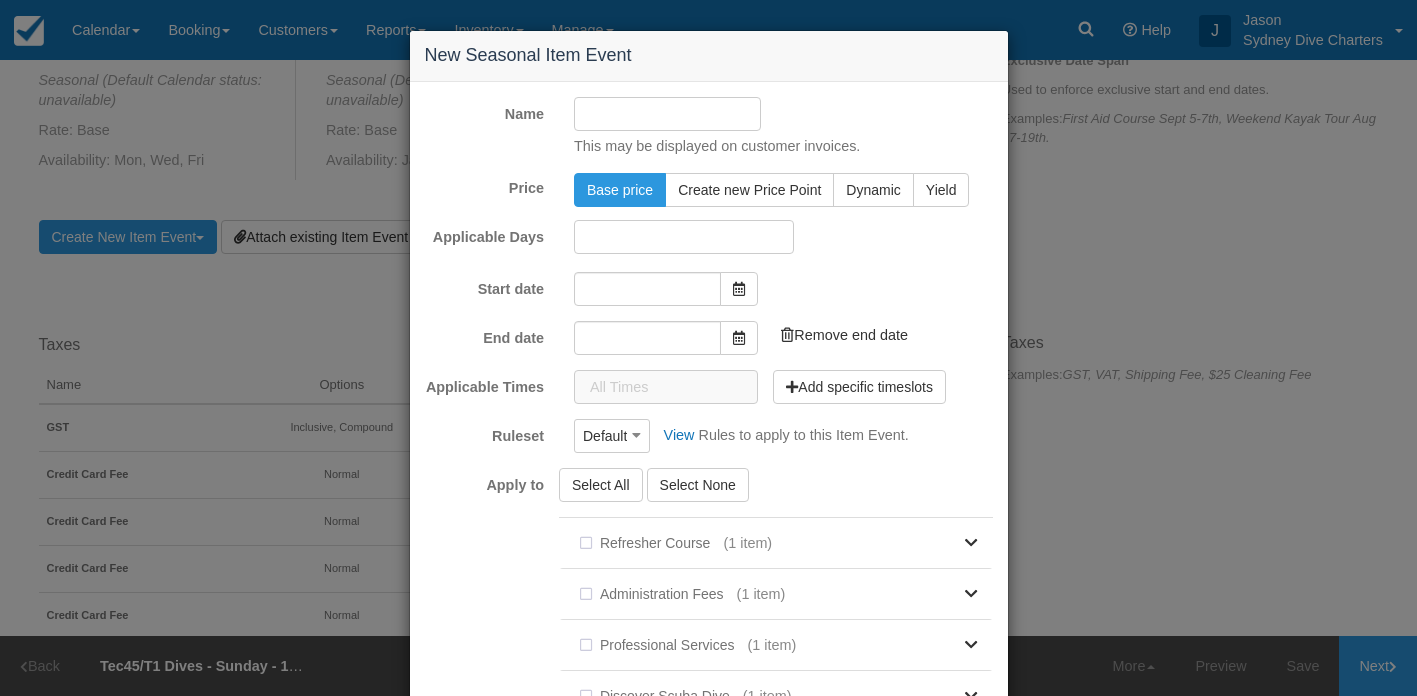 type on "05/08/2025" 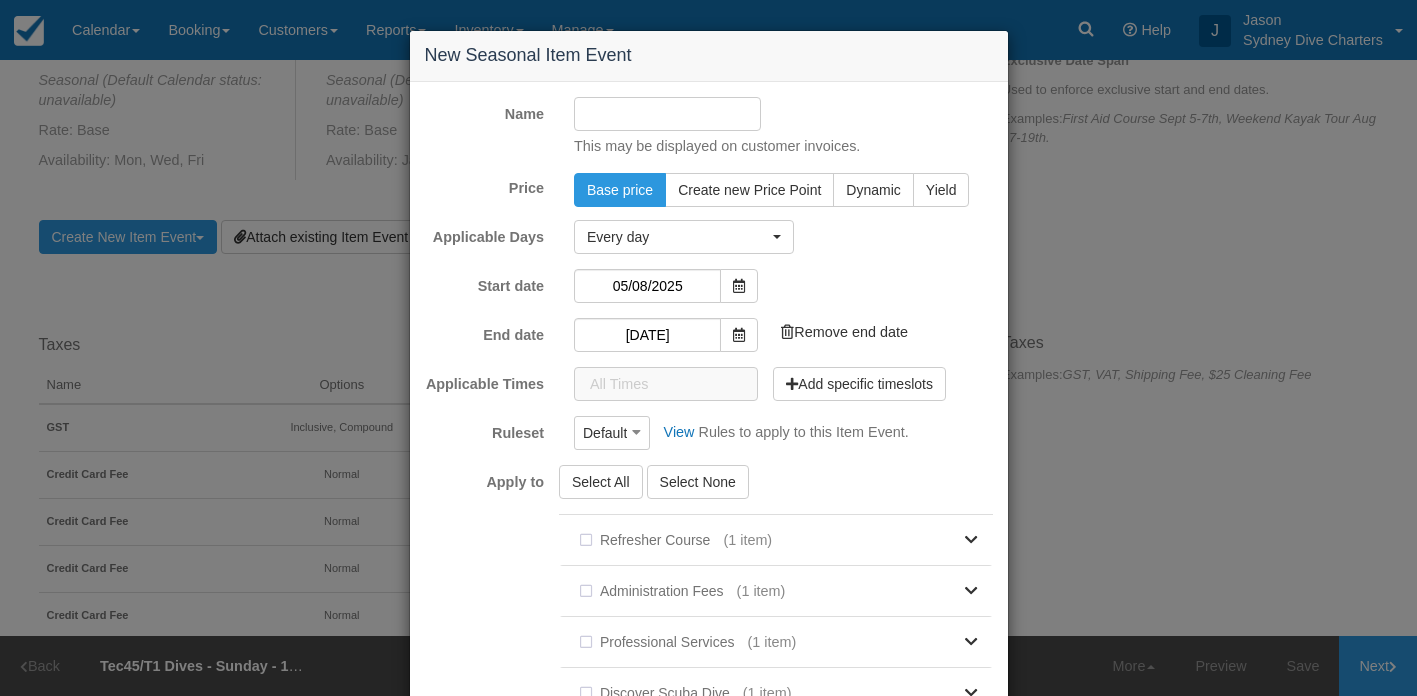 click on "Name" at bounding box center [667, 114] 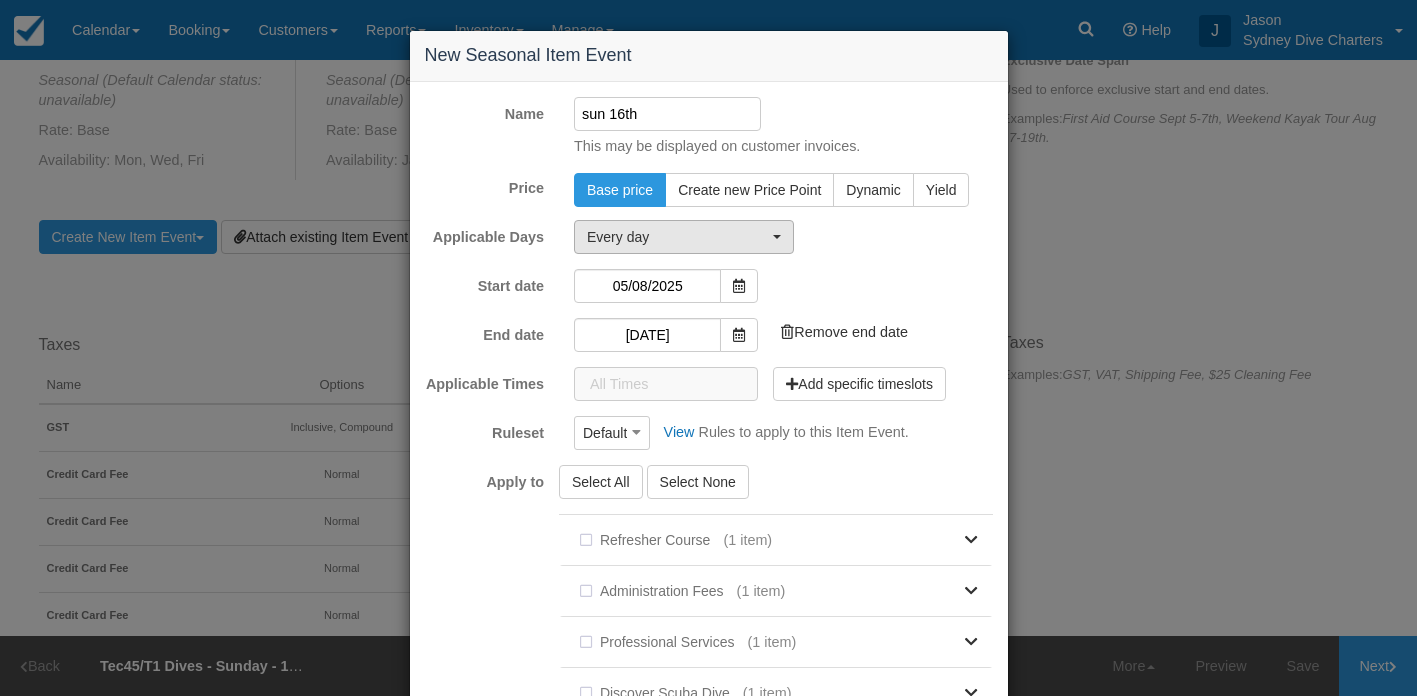 type on "sun 16th" 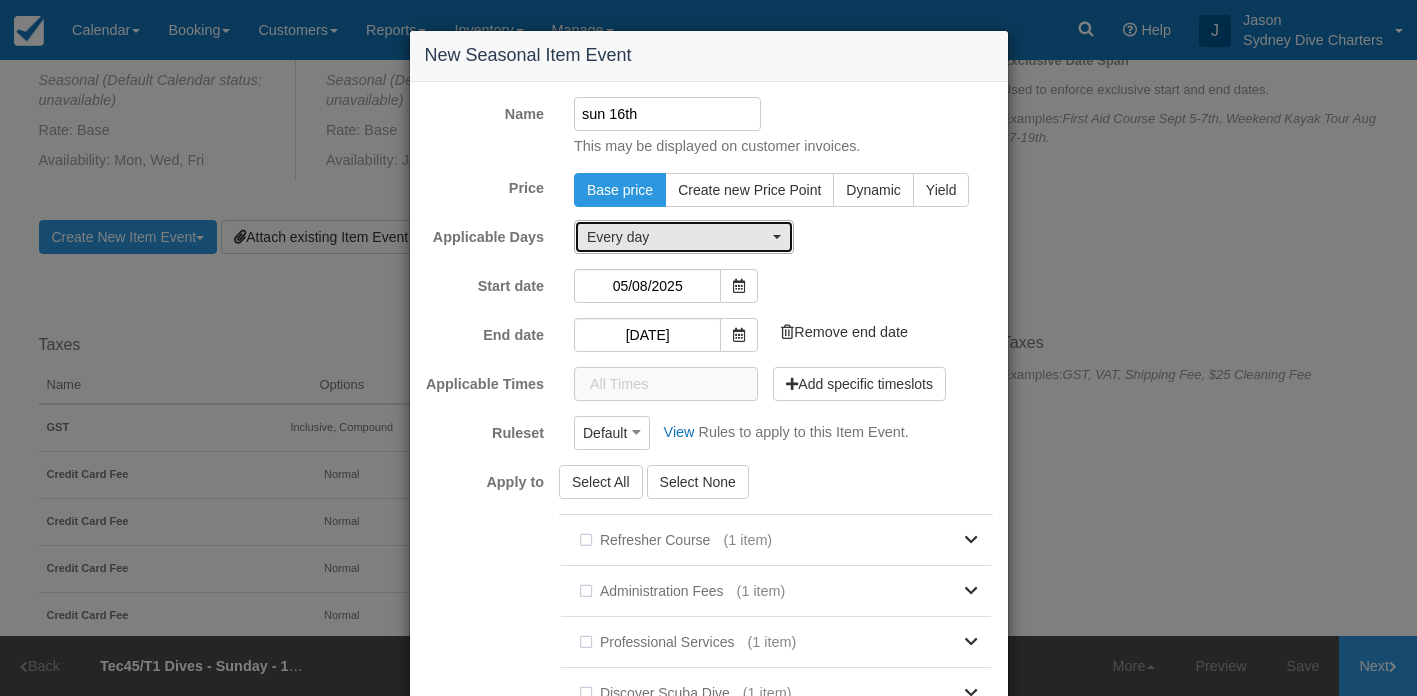 click on "Every day" at bounding box center (684, 237) 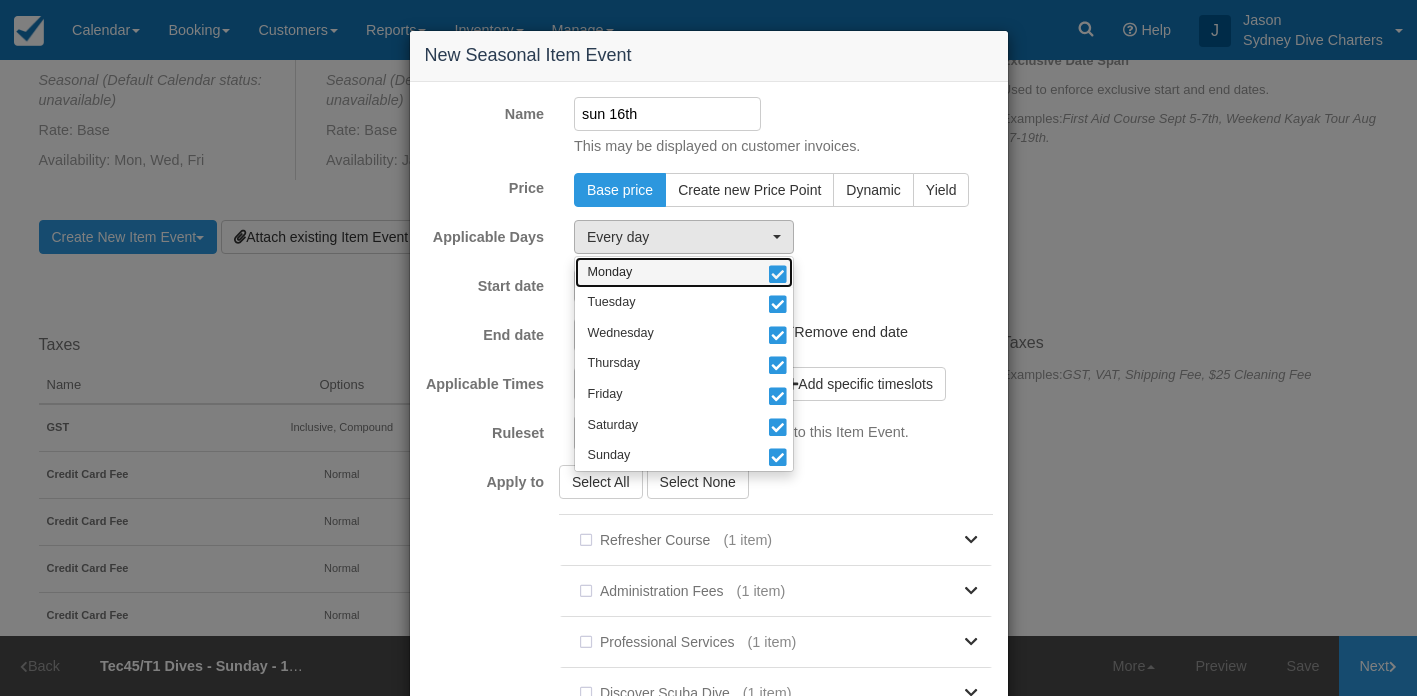 click at bounding box center (777, 276) 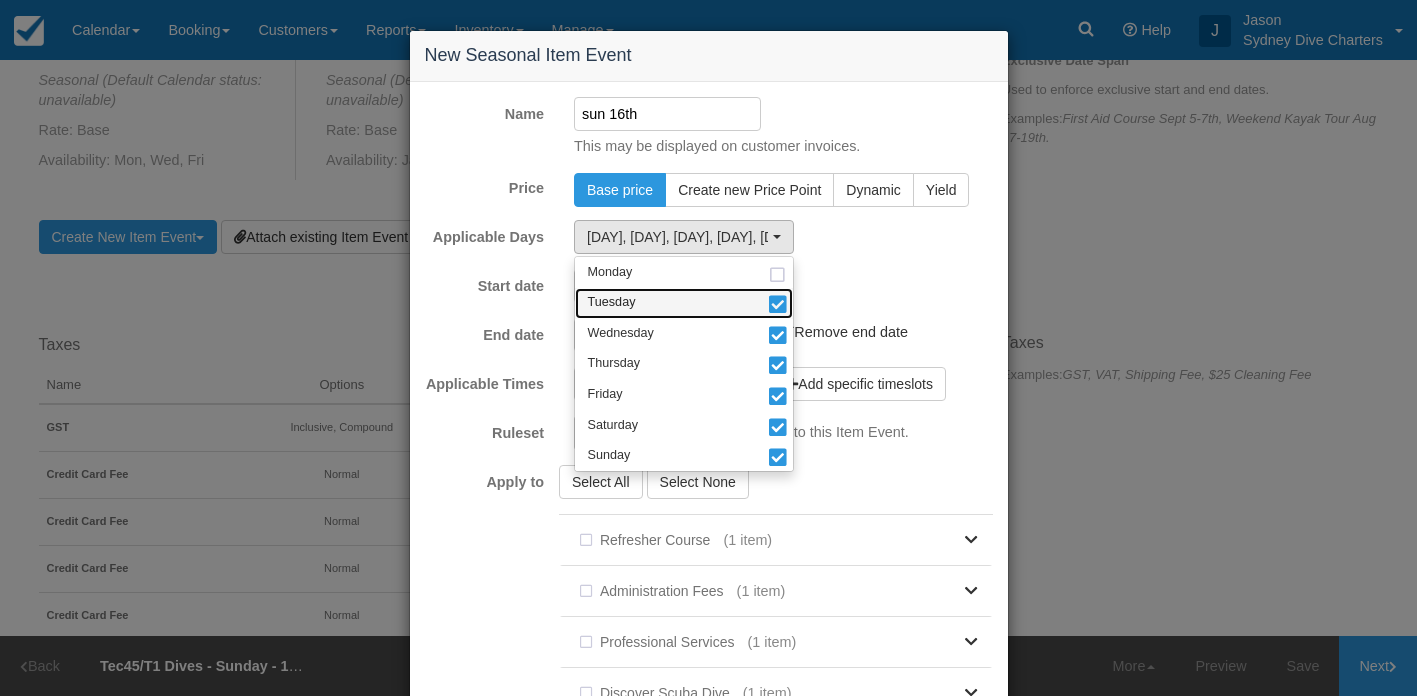 click at bounding box center [777, 306] 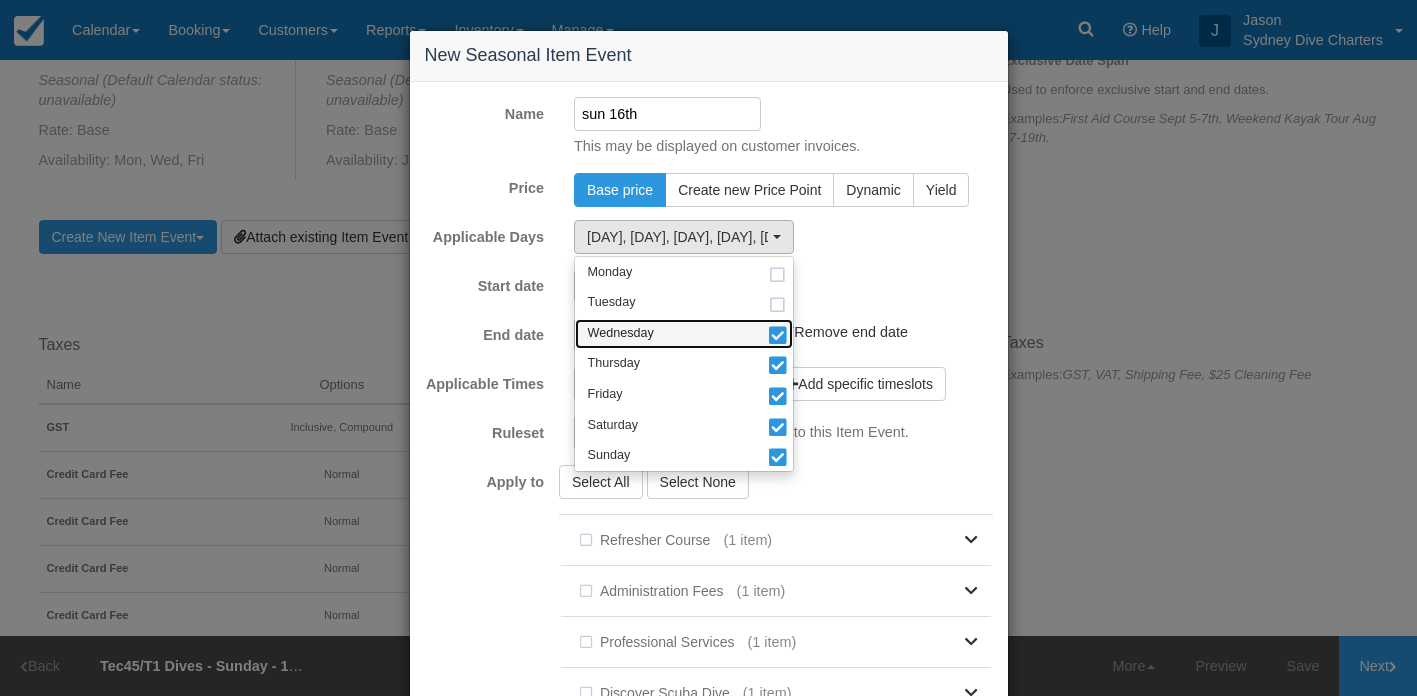 click at bounding box center (777, 337) 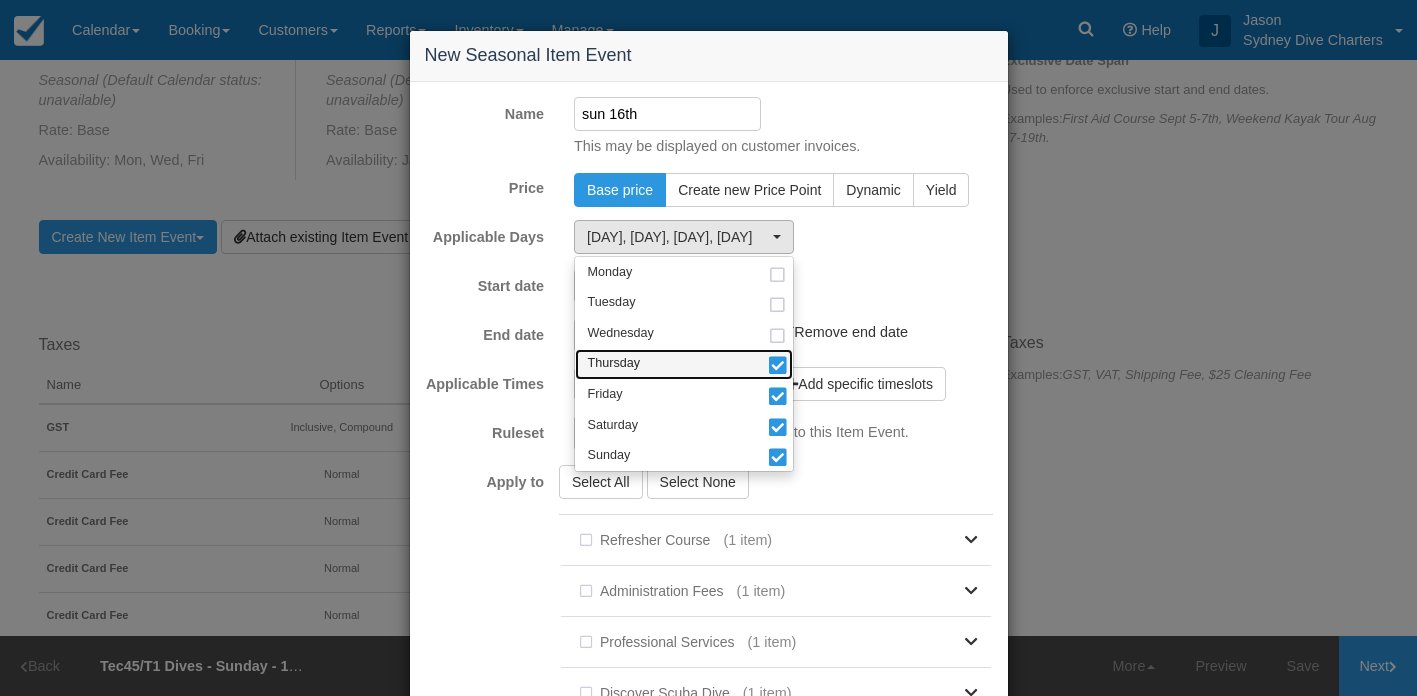 click at bounding box center [777, 367] 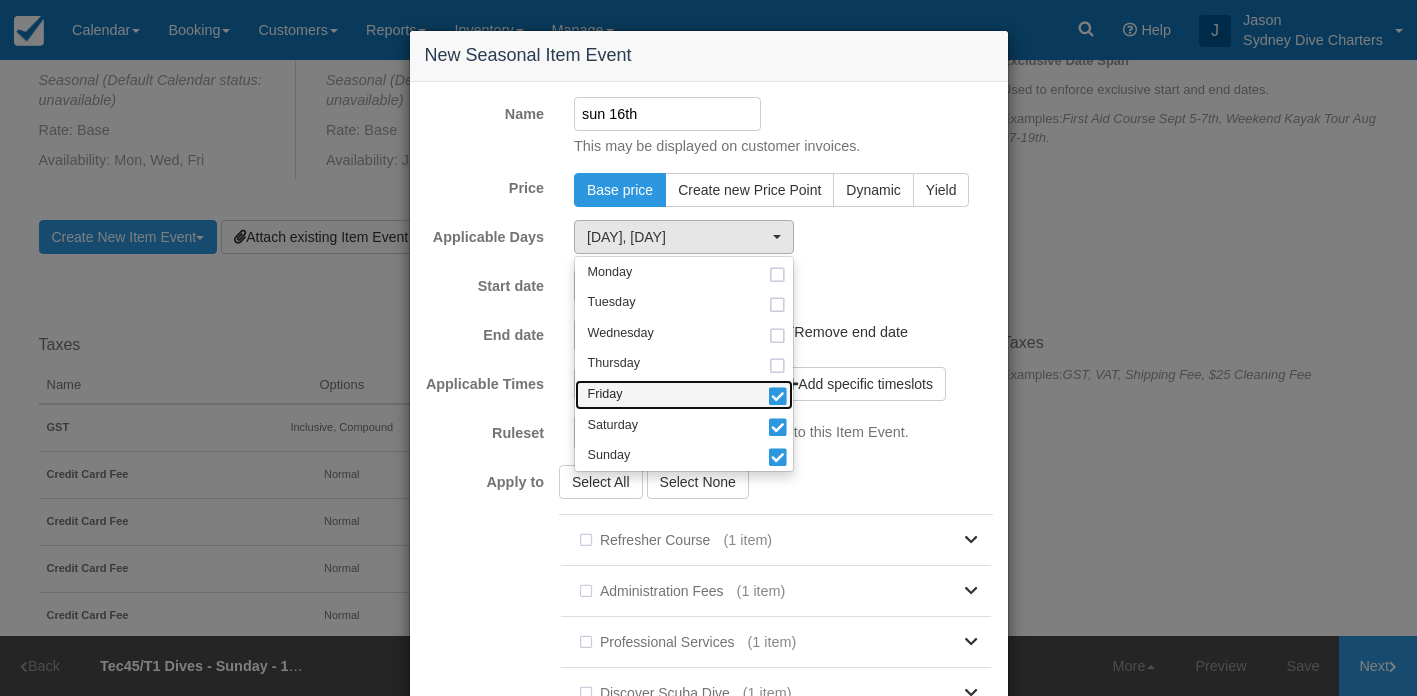 click at bounding box center [777, 398] 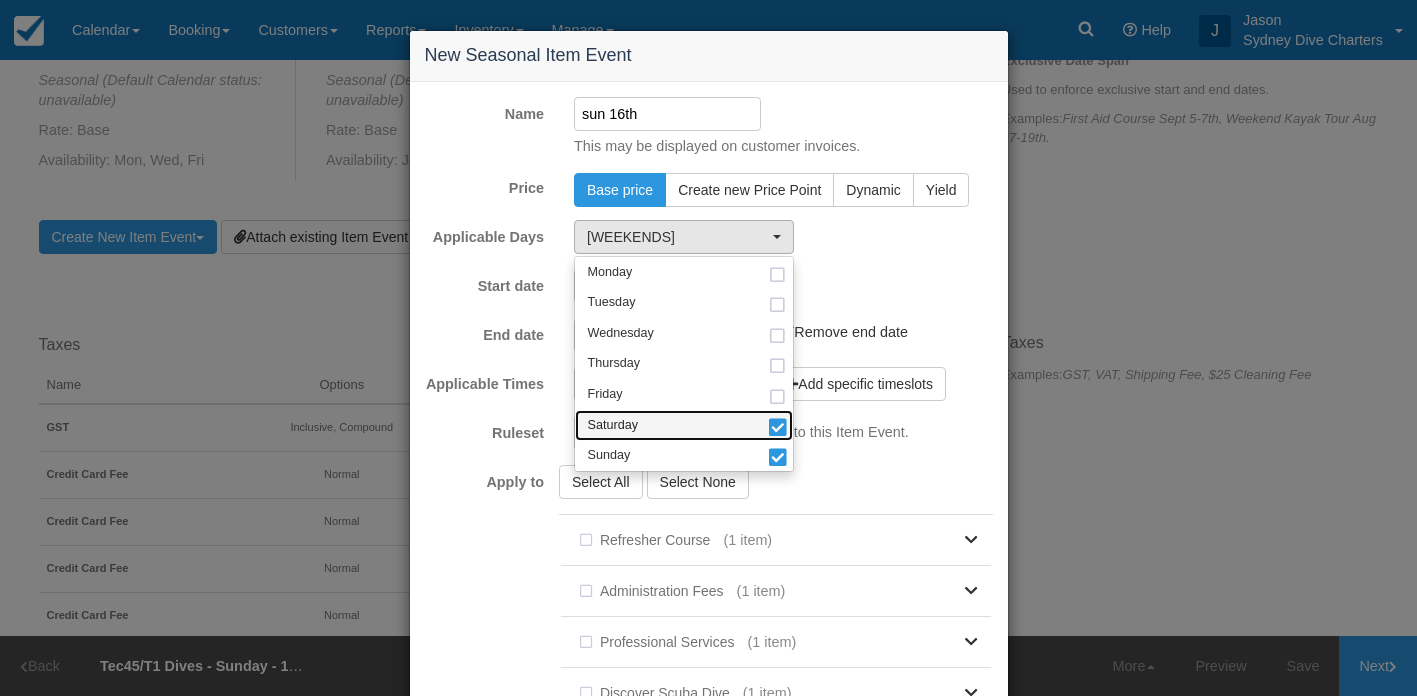 click at bounding box center [777, 429] 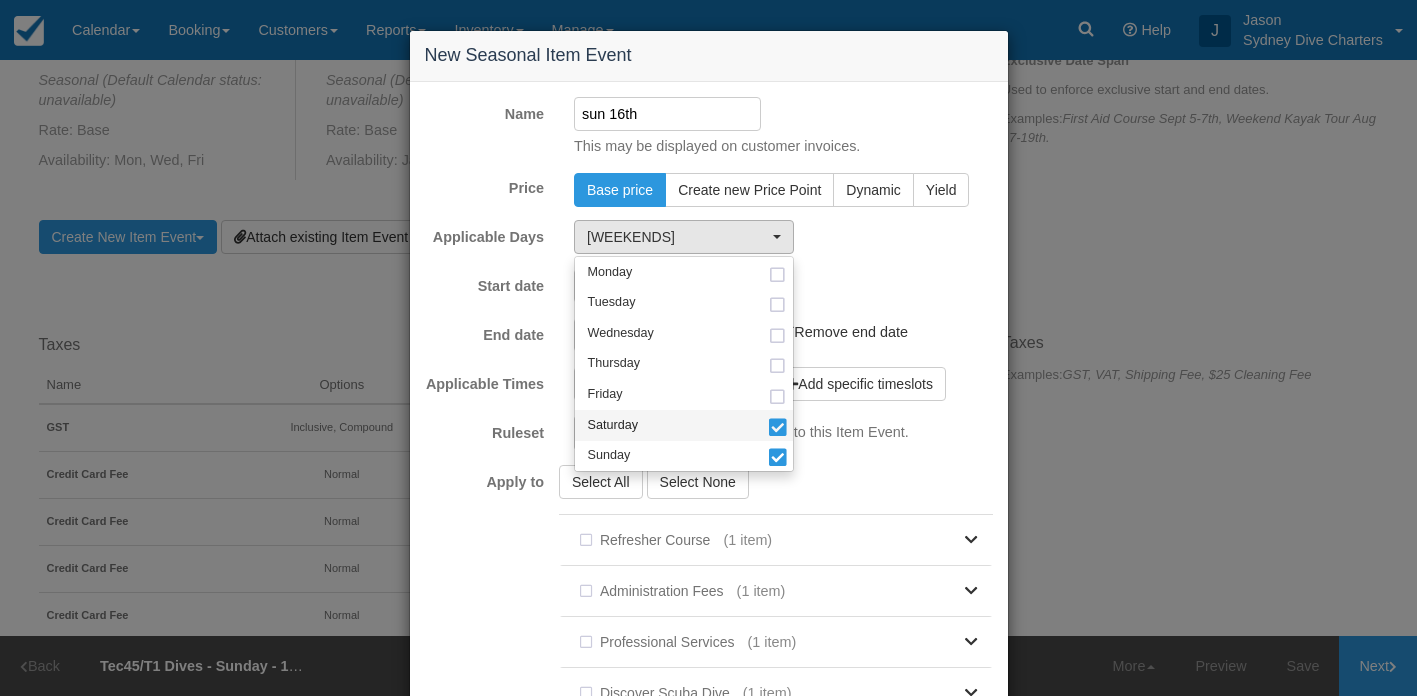 select on "sun" 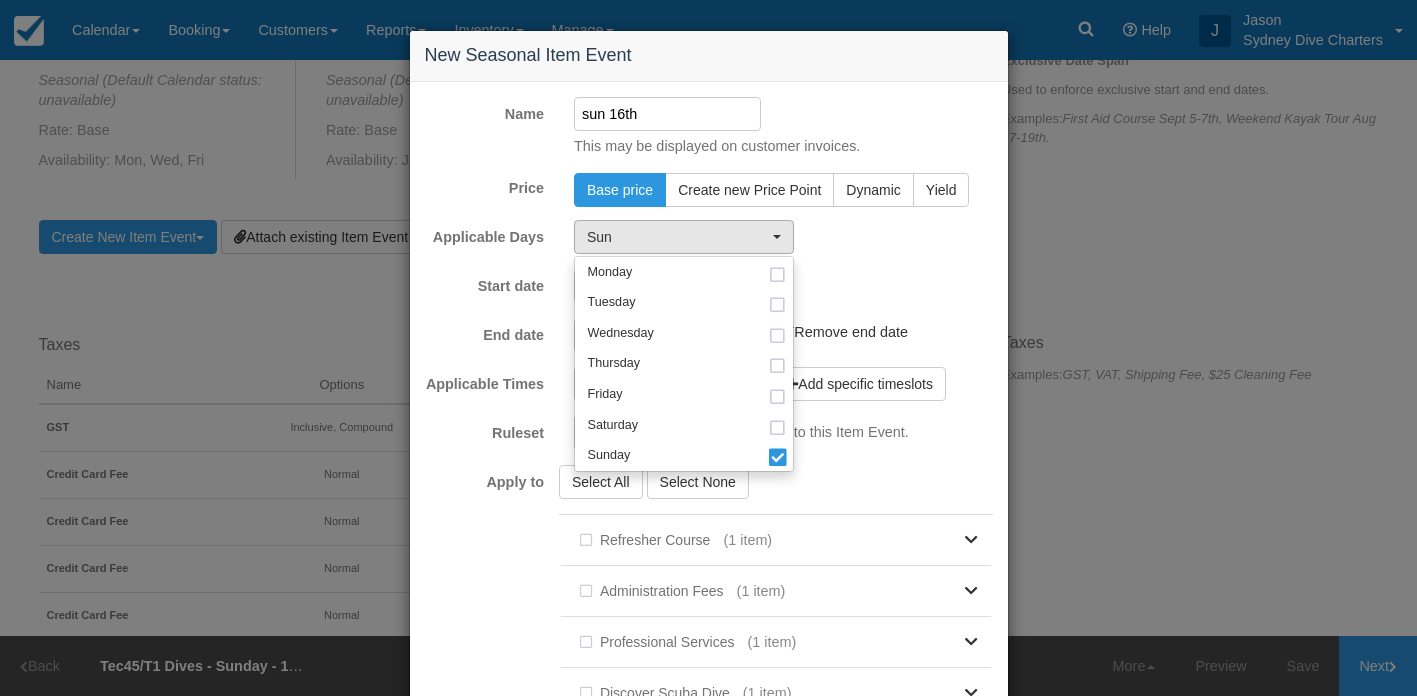 click on "Select All
Select None
Refresher Course
(1 item)
Private Refresher Course With Guided Shore Dive
Administration Fees
(1 item)
6.6 Credit Card Dispute Administration Fee & 3rd Party Fee
Professional Services
(1 item)
Professional Services - Court Attendance Day Rate
Discover Scuba Dive" at bounding box center (783, 755) 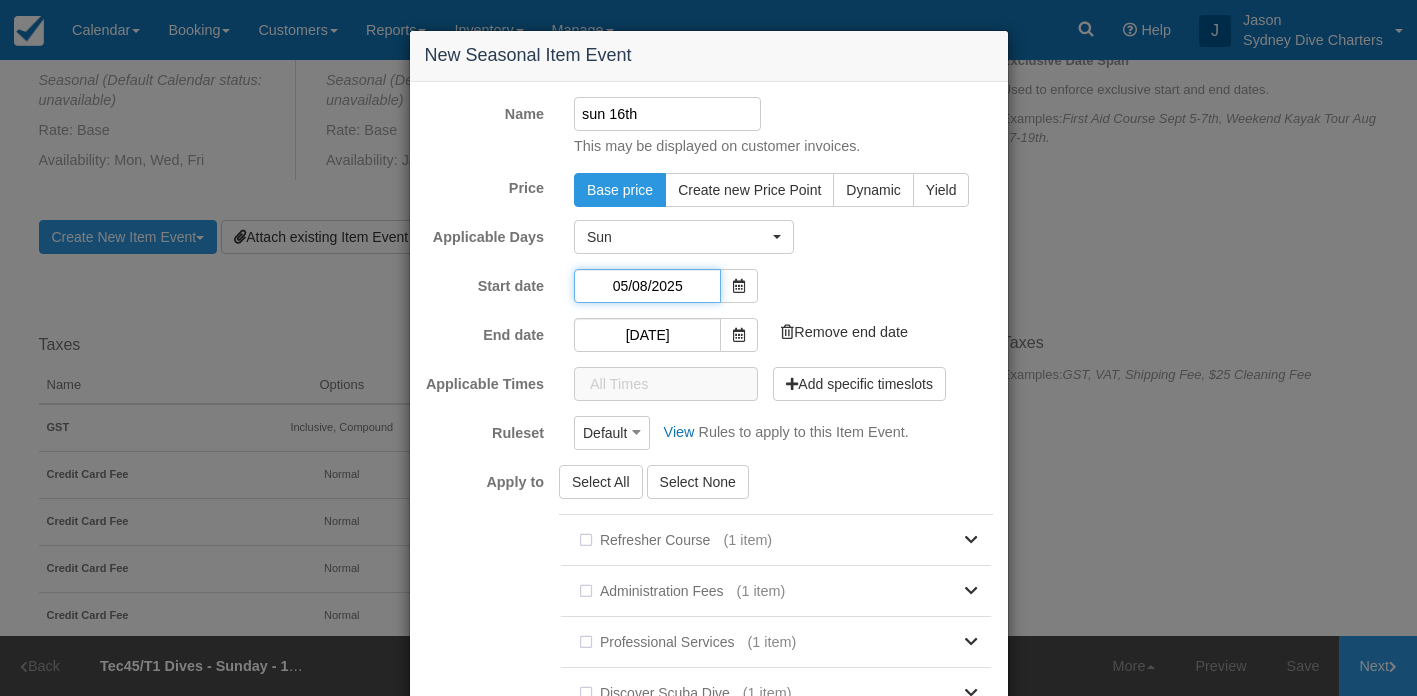 click on "05/08/2025" at bounding box center [647, 286] 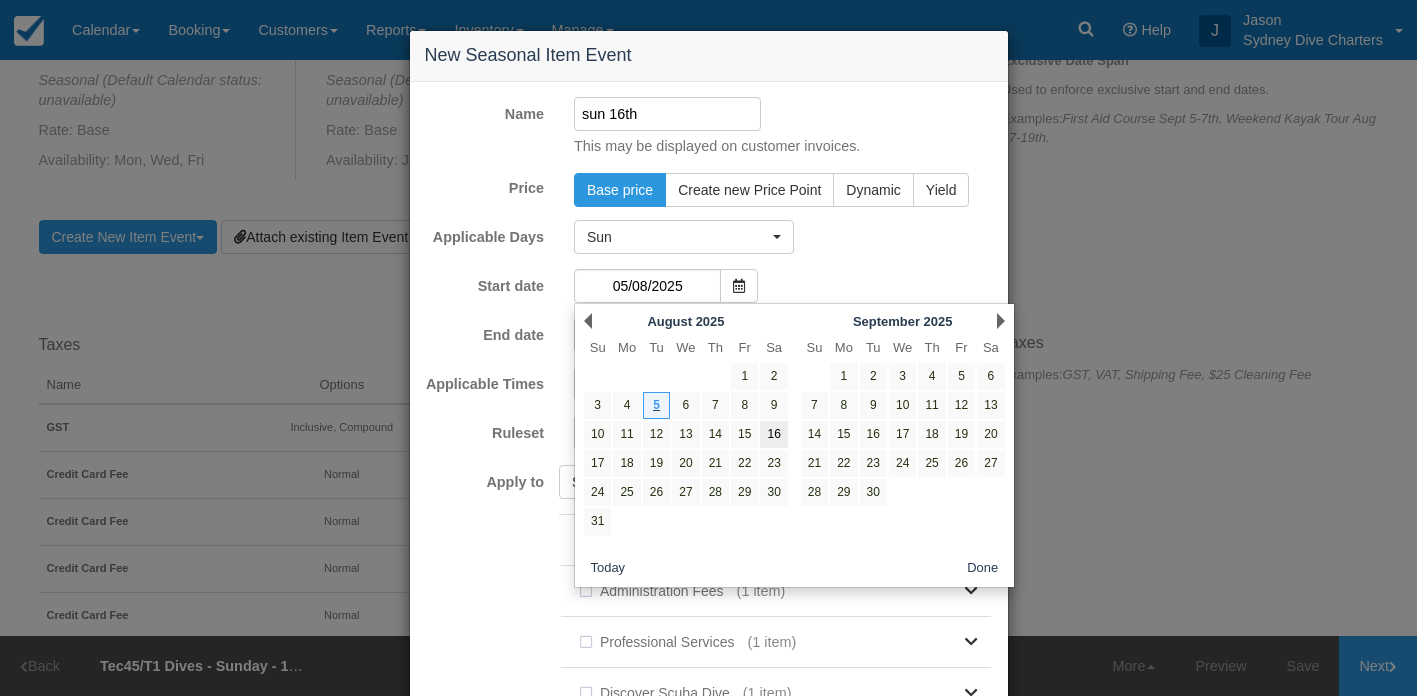 click on "16" at bounding box center (773, 434) 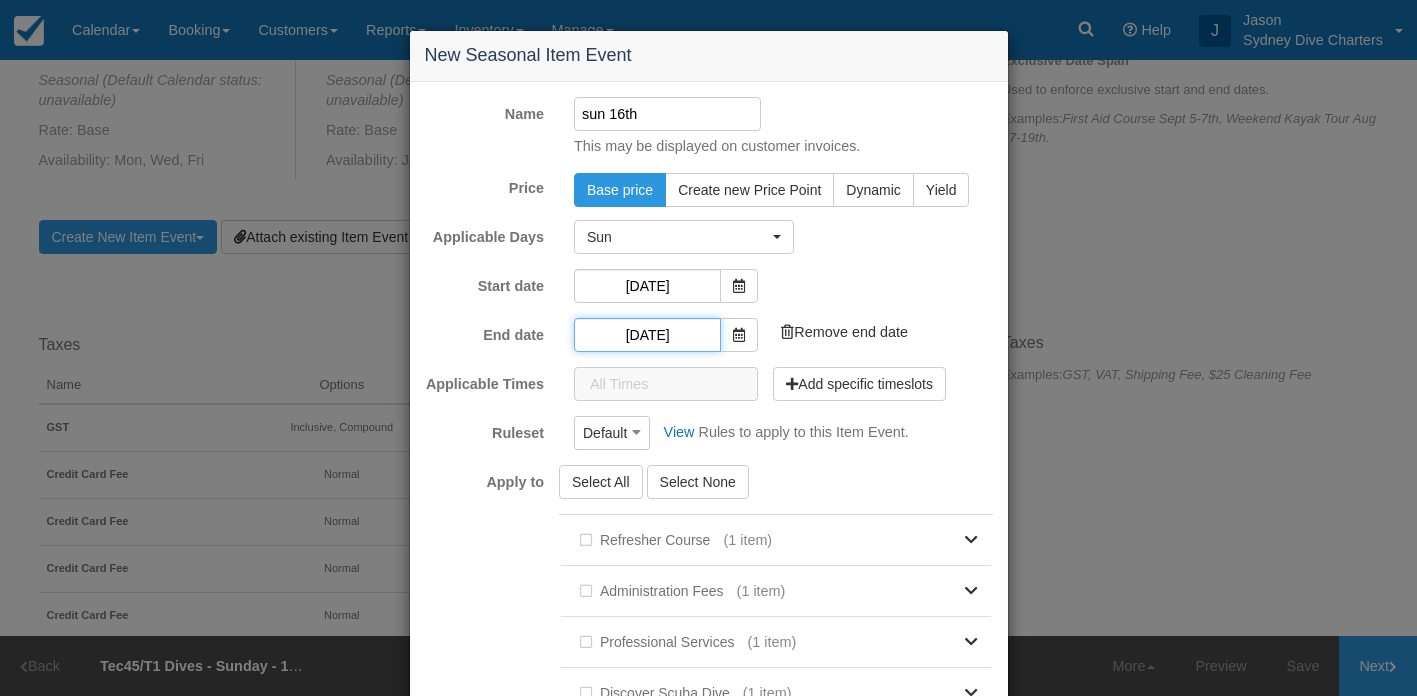 click on "05/09/2025" at bounding box center [647, 335] 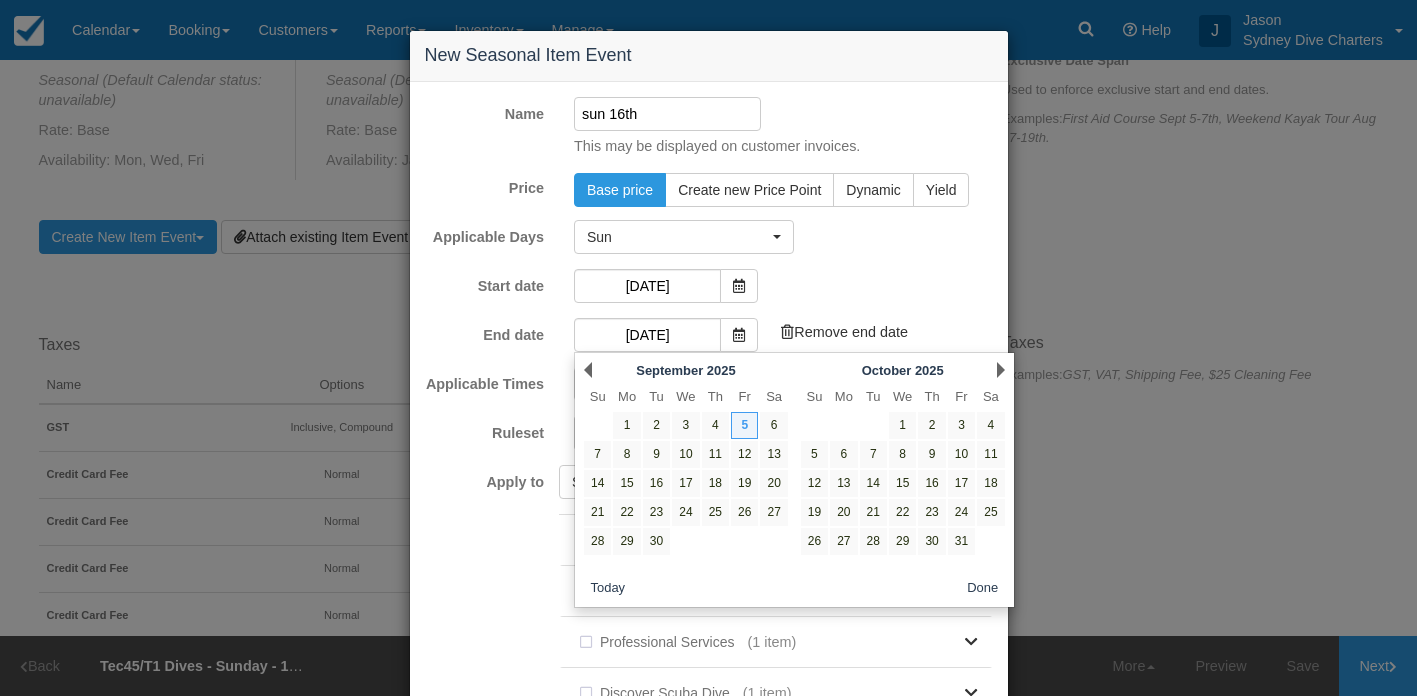 click on "Prev September   2025" at bounding box center (686, 370) 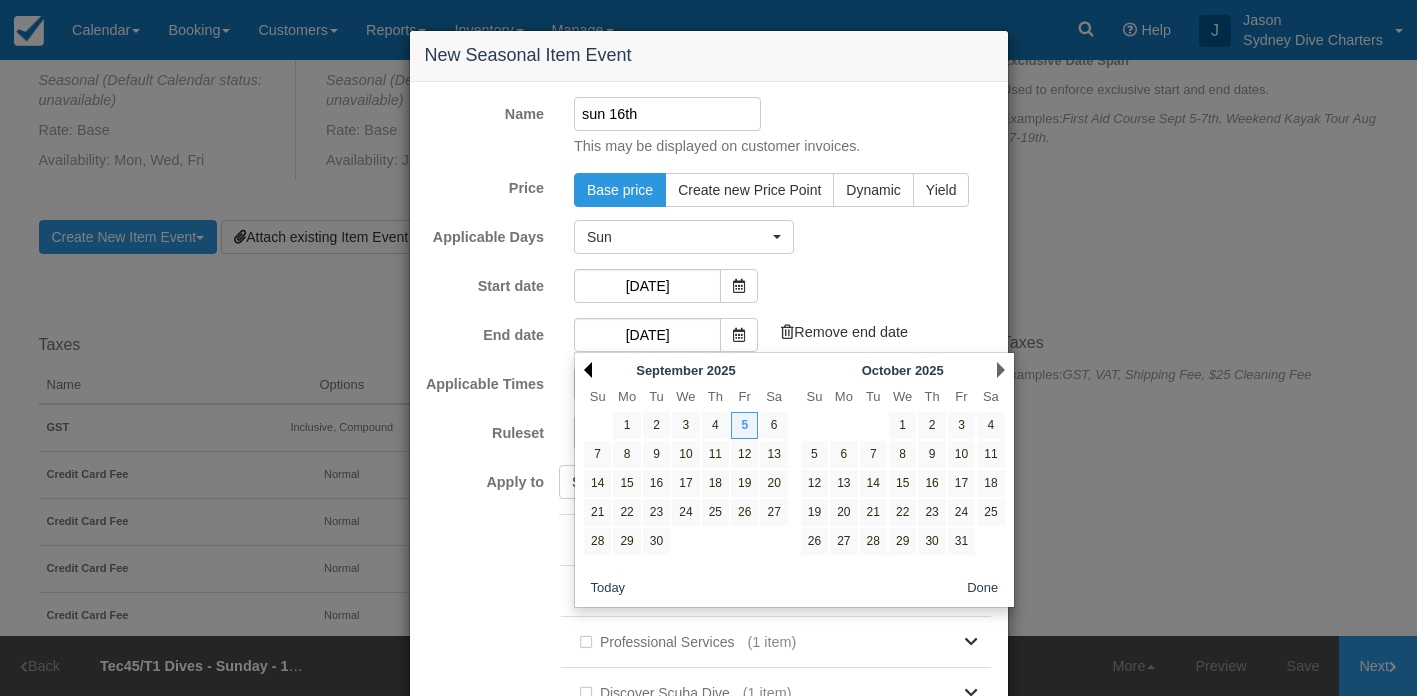 click on "Prev" at bounding box center (588, 370) 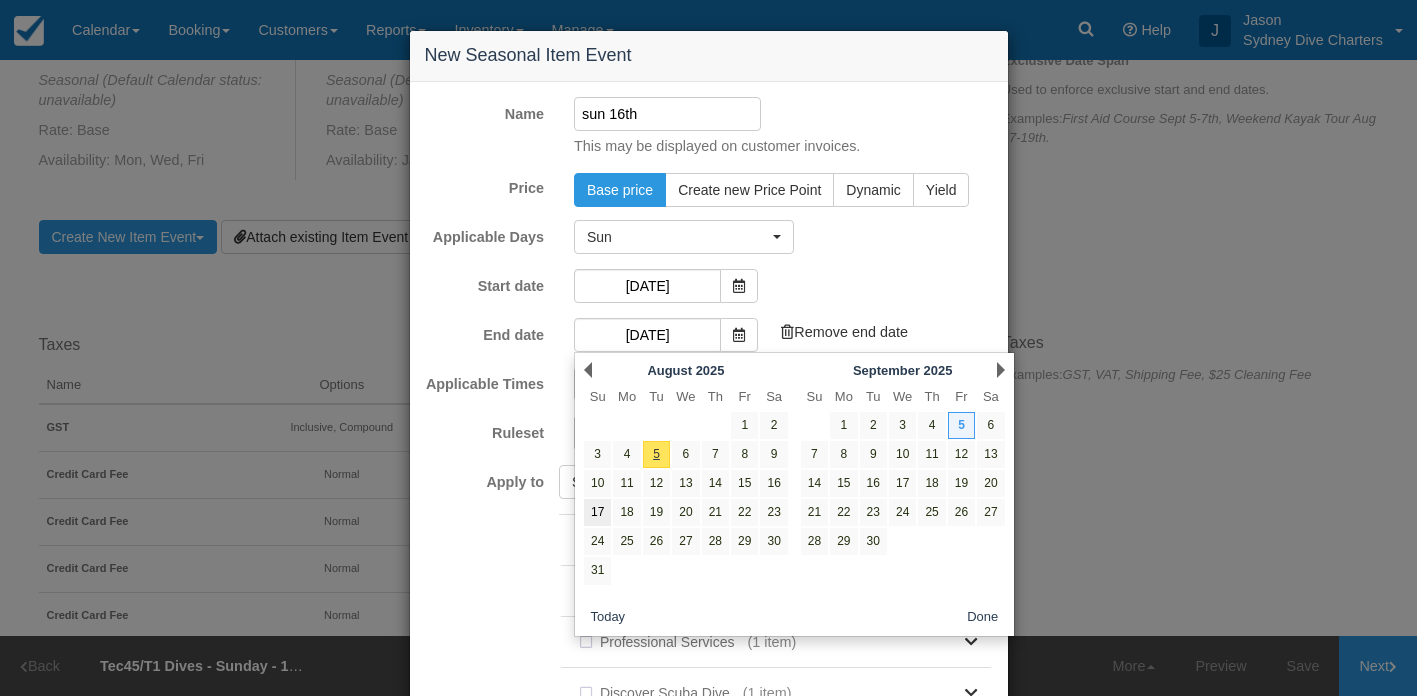 click on "17" at bounding box center (597, 512) 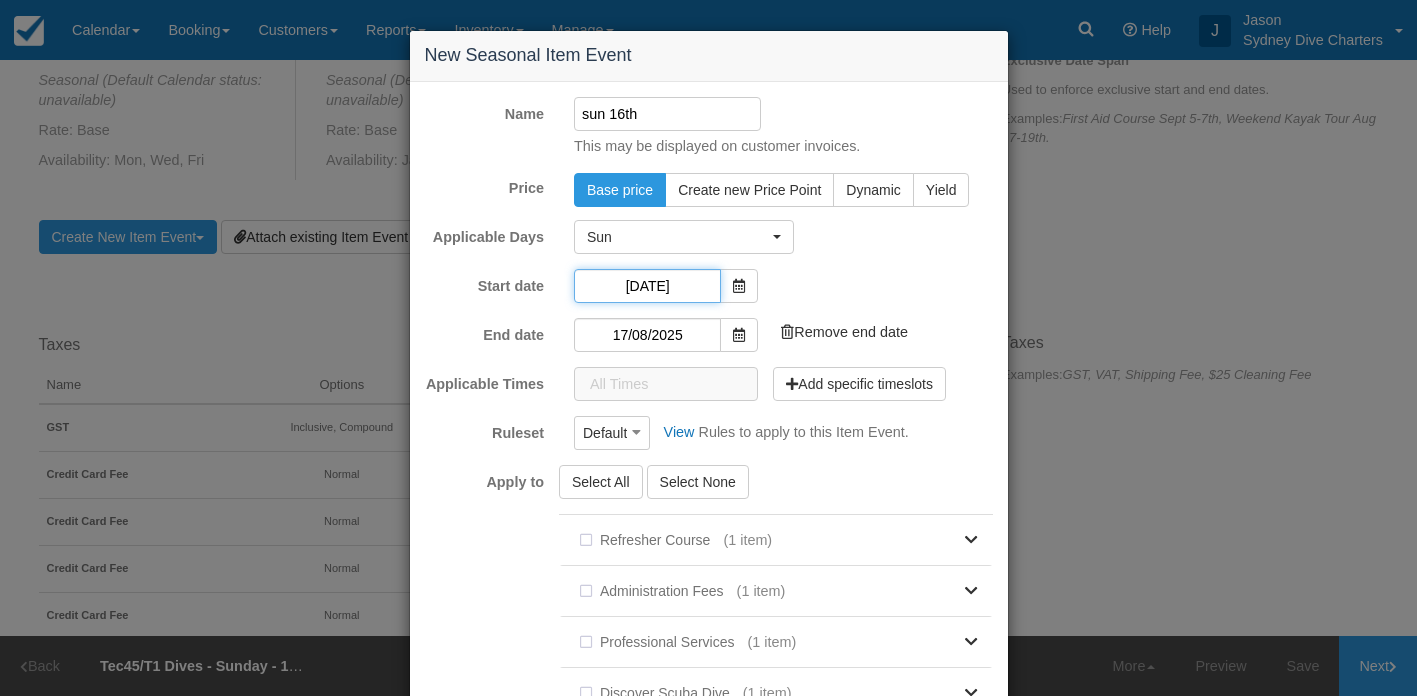 click on "16/08/2025" at bounding box center [647, 286] 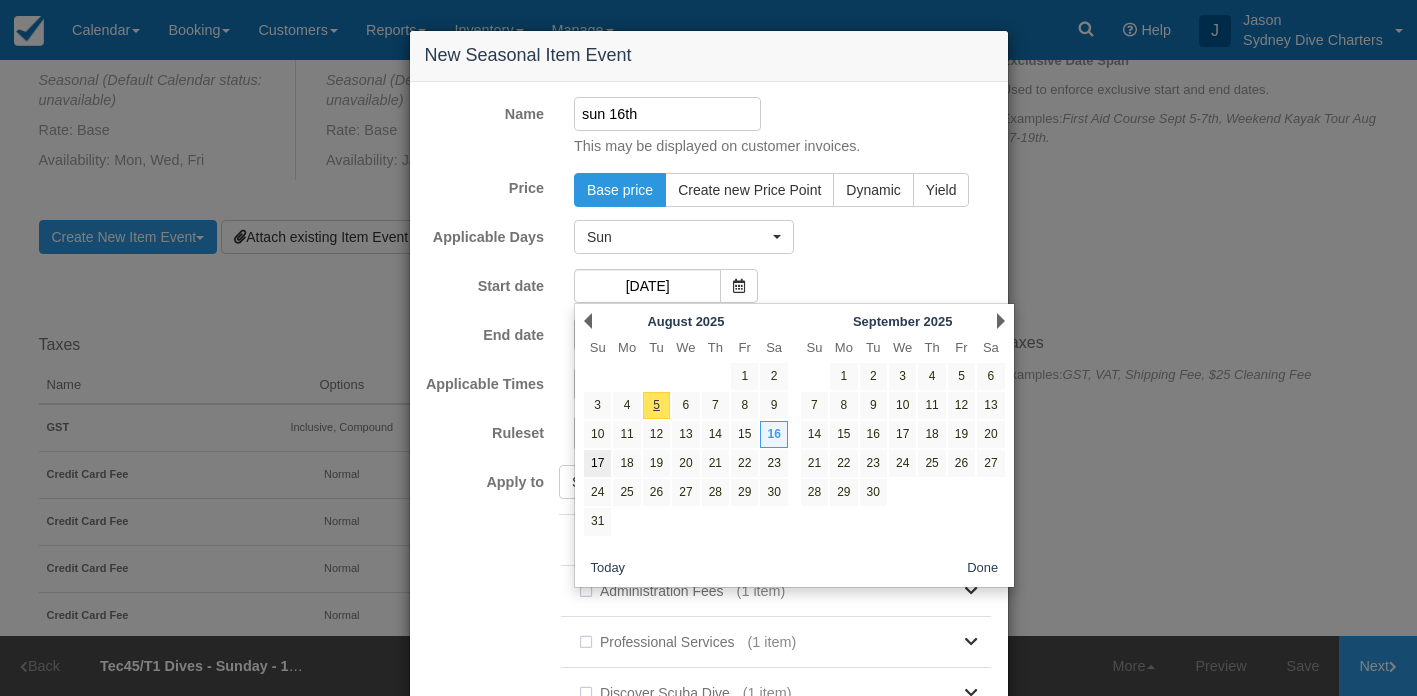 click on "17" at bounding box center [597, 463] 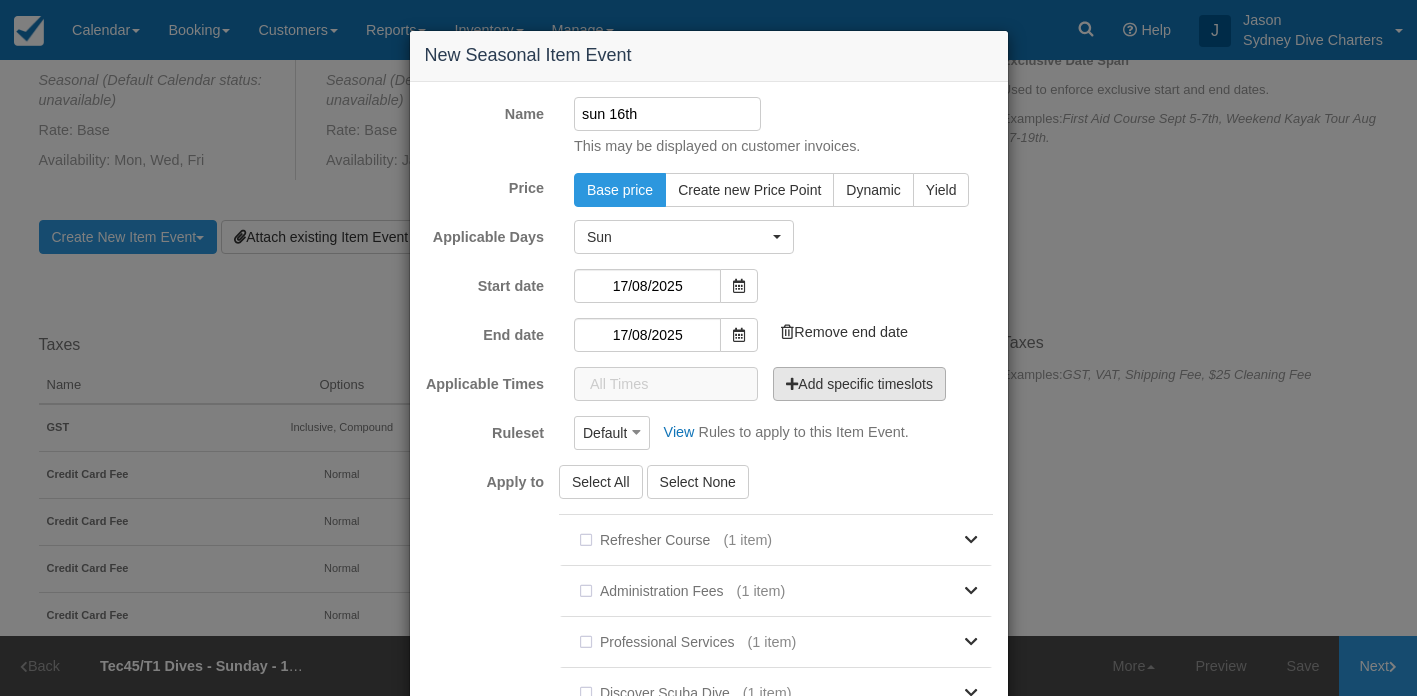 click on "Add specific timeslots" at bounding box center [859, 384] 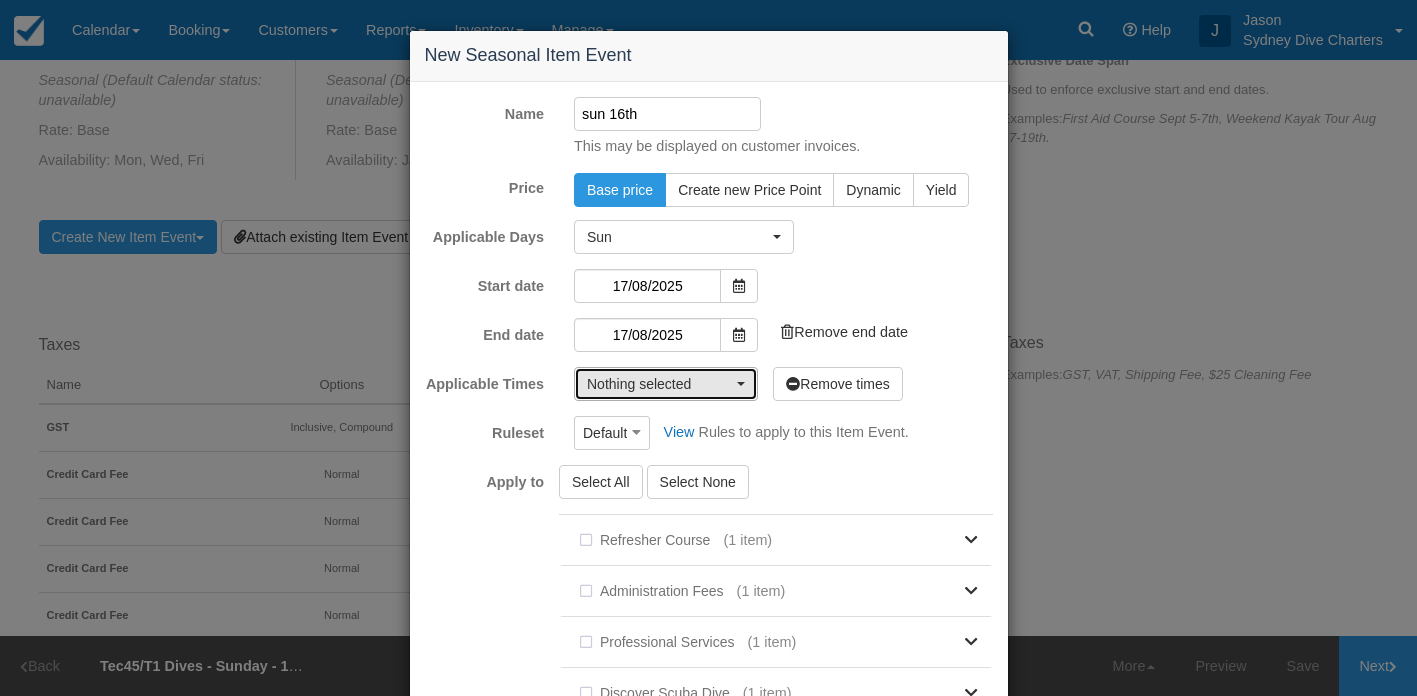 click on "Nothing selected" at bounding box center [659, 384] 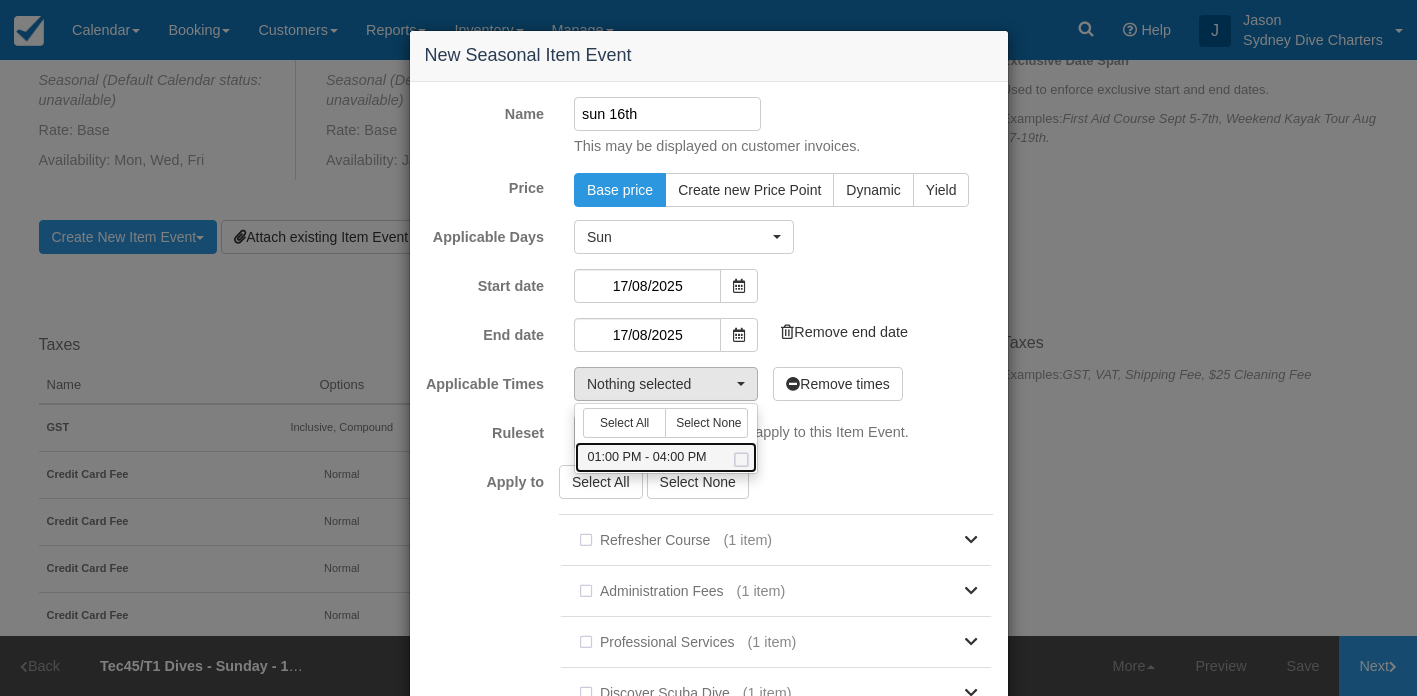 click at bounding box center (741, 460) 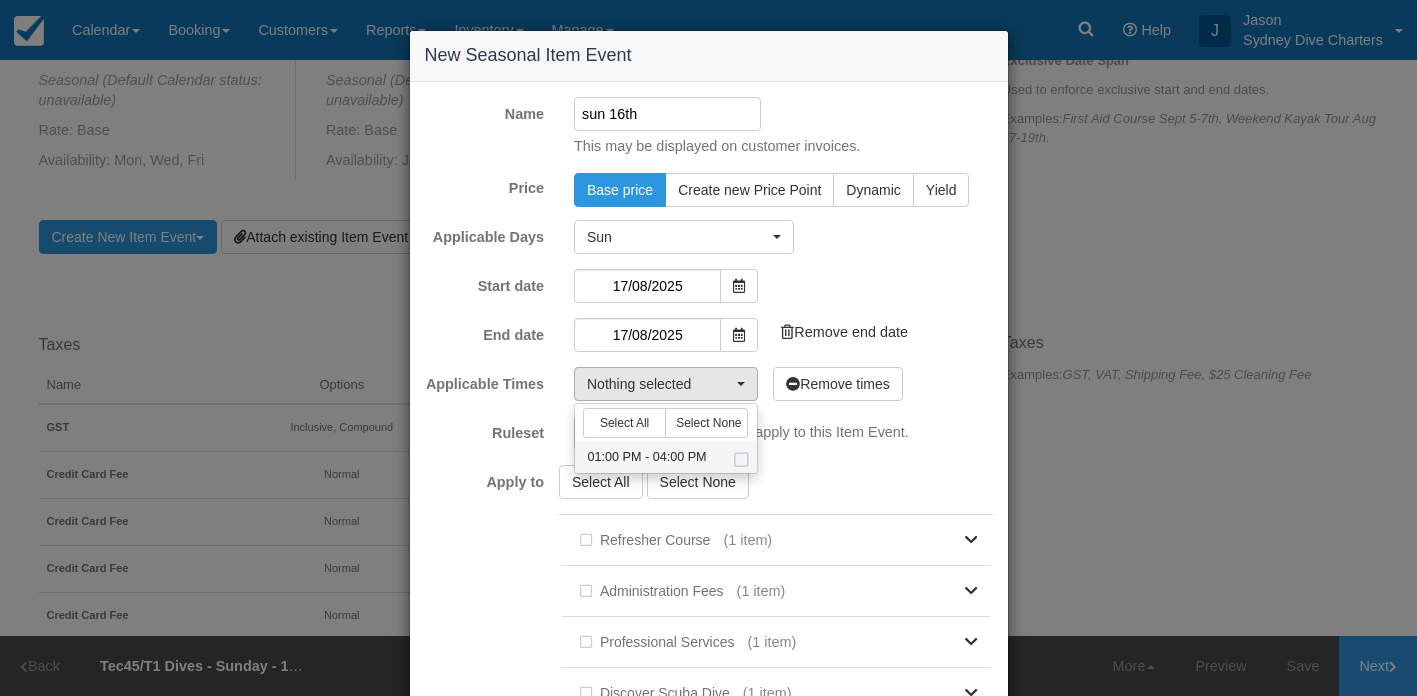 select on "780-180" 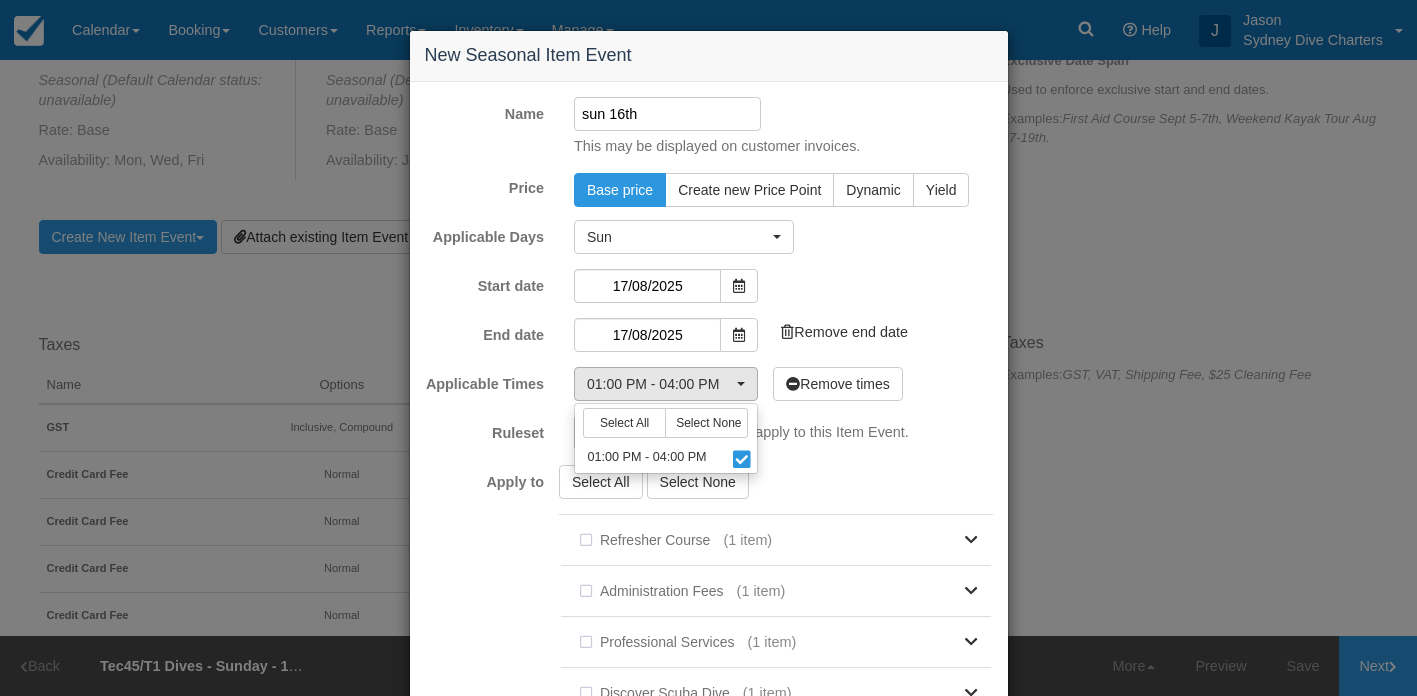 click on "Select All
Select None
Refresher Course
(1 item)
Private Refresher Course With Guided Shore Dive
Administration Fees
(1 item)
6.6 Credit Card Dispute Administration Fee & 3rd Party Fee
Professional Services
(1 item)
Professional Services - Court Attendance Day Rate
Discover Scuba Dive" at bounding box center [783, 755] 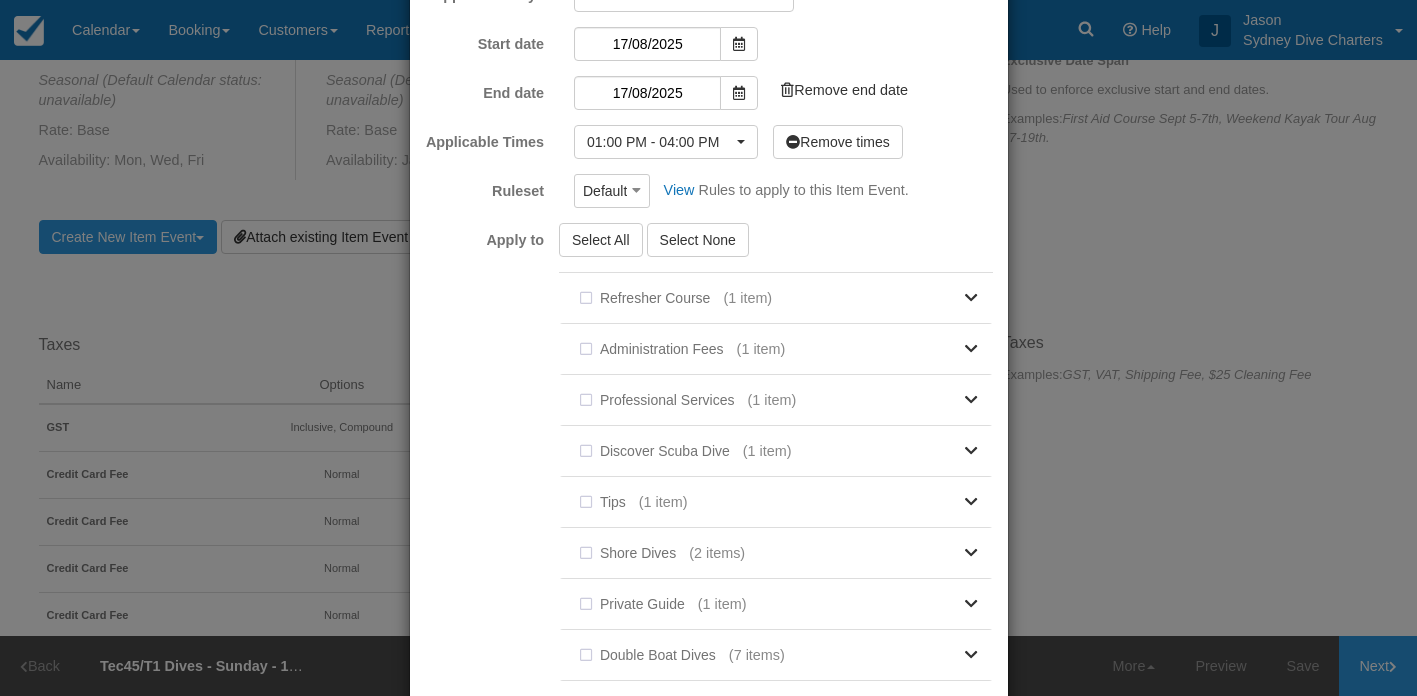 scroll, scrollTop: 460, scrollLeft: 0, axis: vertical 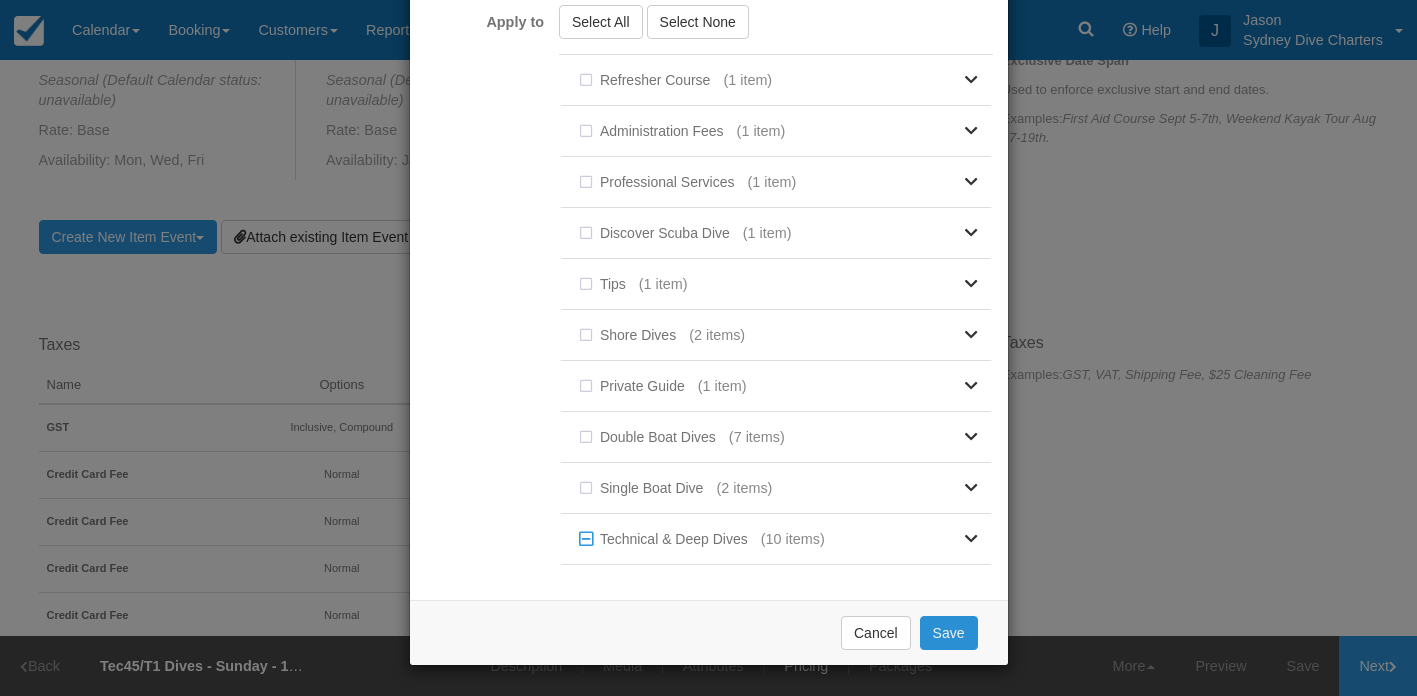 click on "Save" at bounding box center [949, 633] 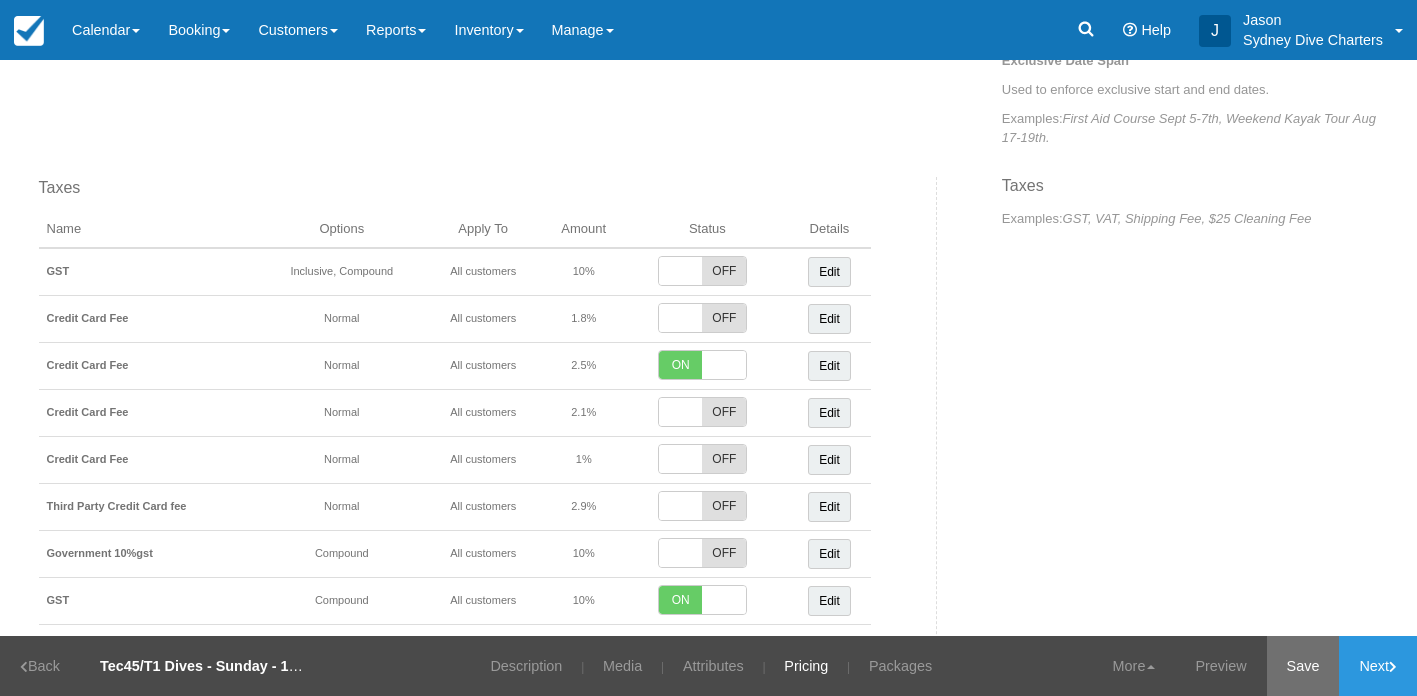 scroll, scrollTop: 1078, scrollLeft: 0, axis: vertical 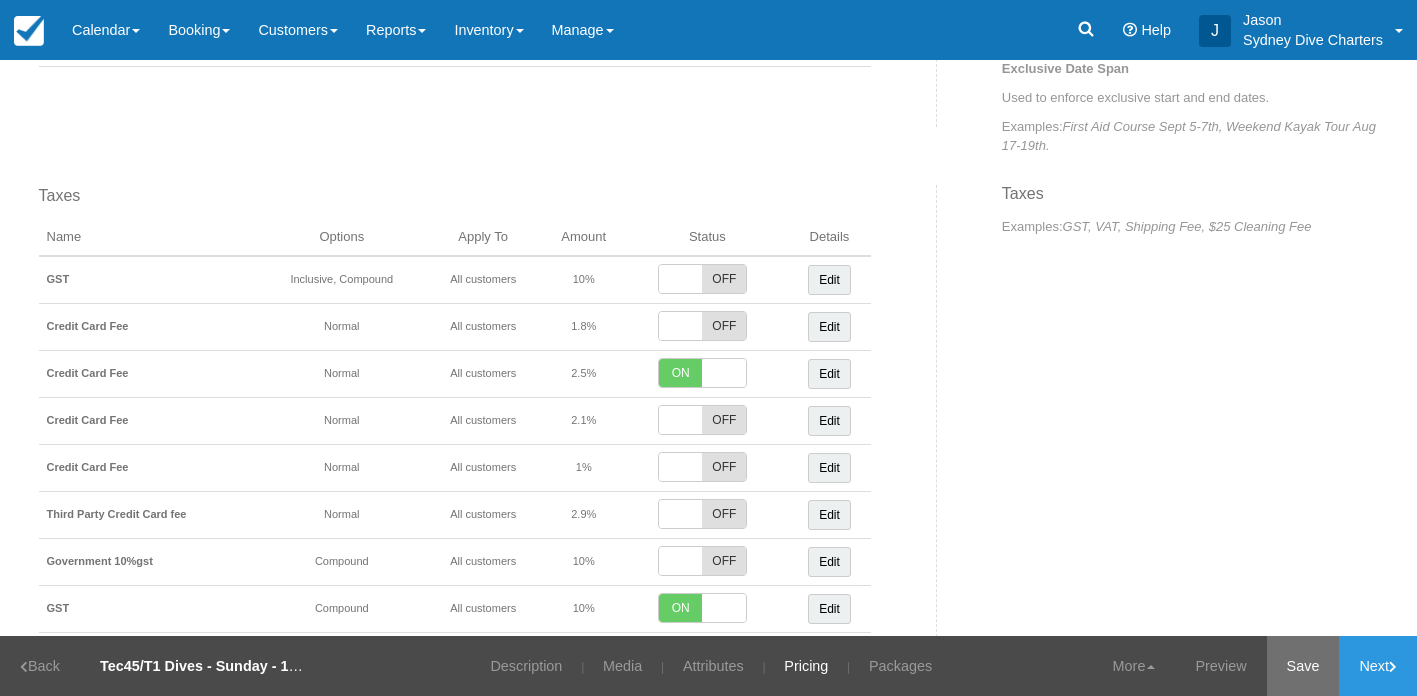 click on "Save" at bounding box center (1303, 666) 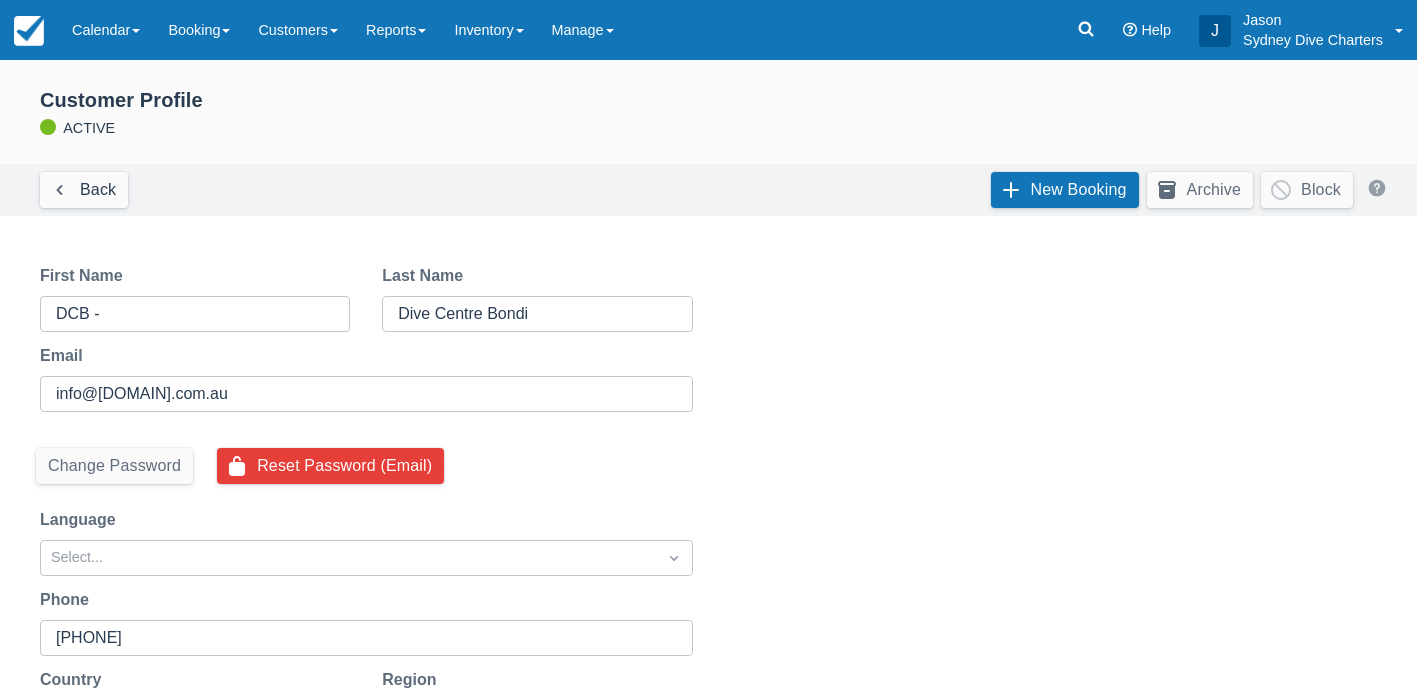 select on "50" 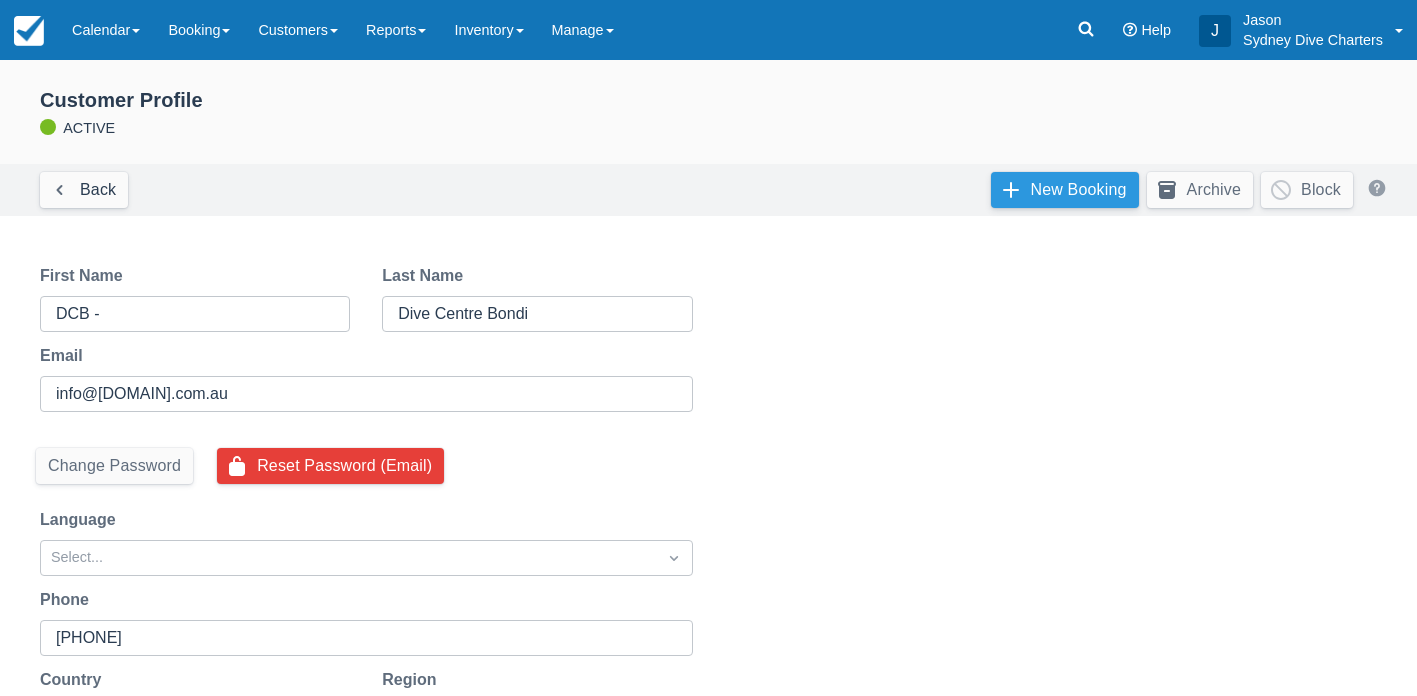 click on "New Booking" at bounding box center (1065, 190) 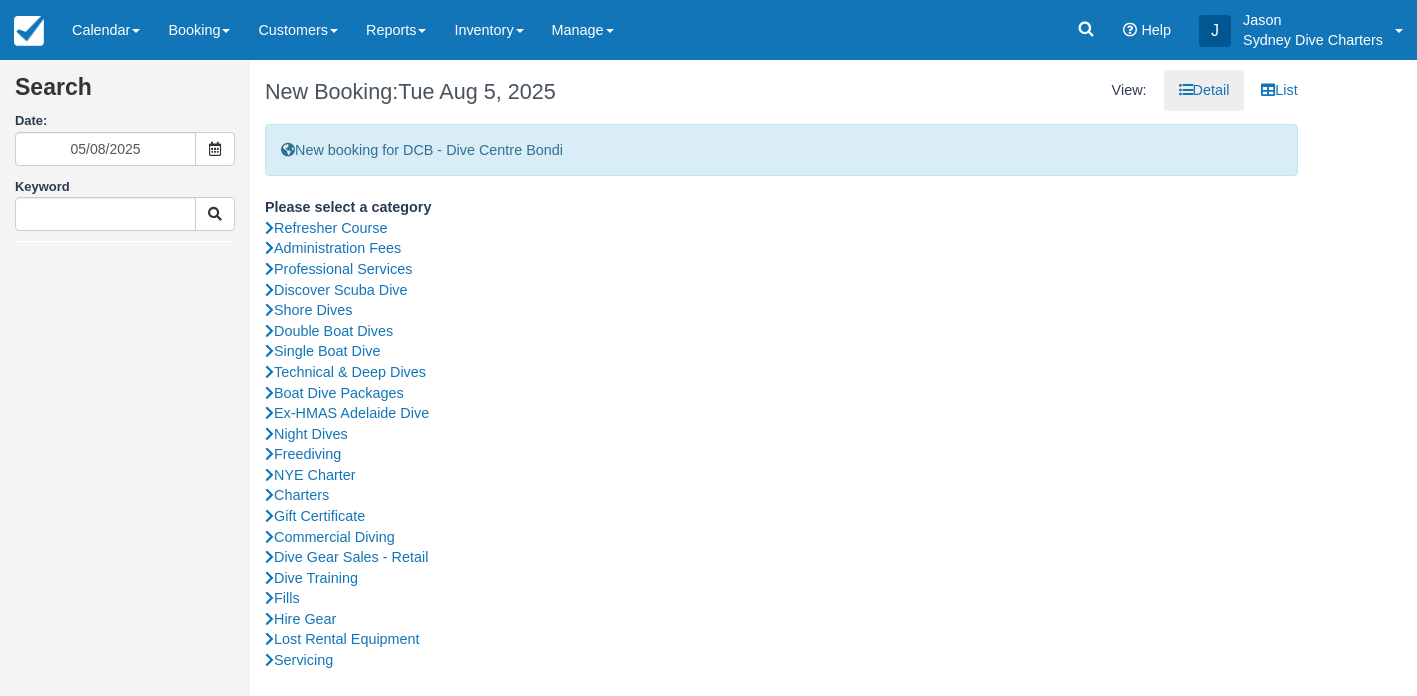 scroll, scrollTop: 0, scrollLeft: 0, axis: both 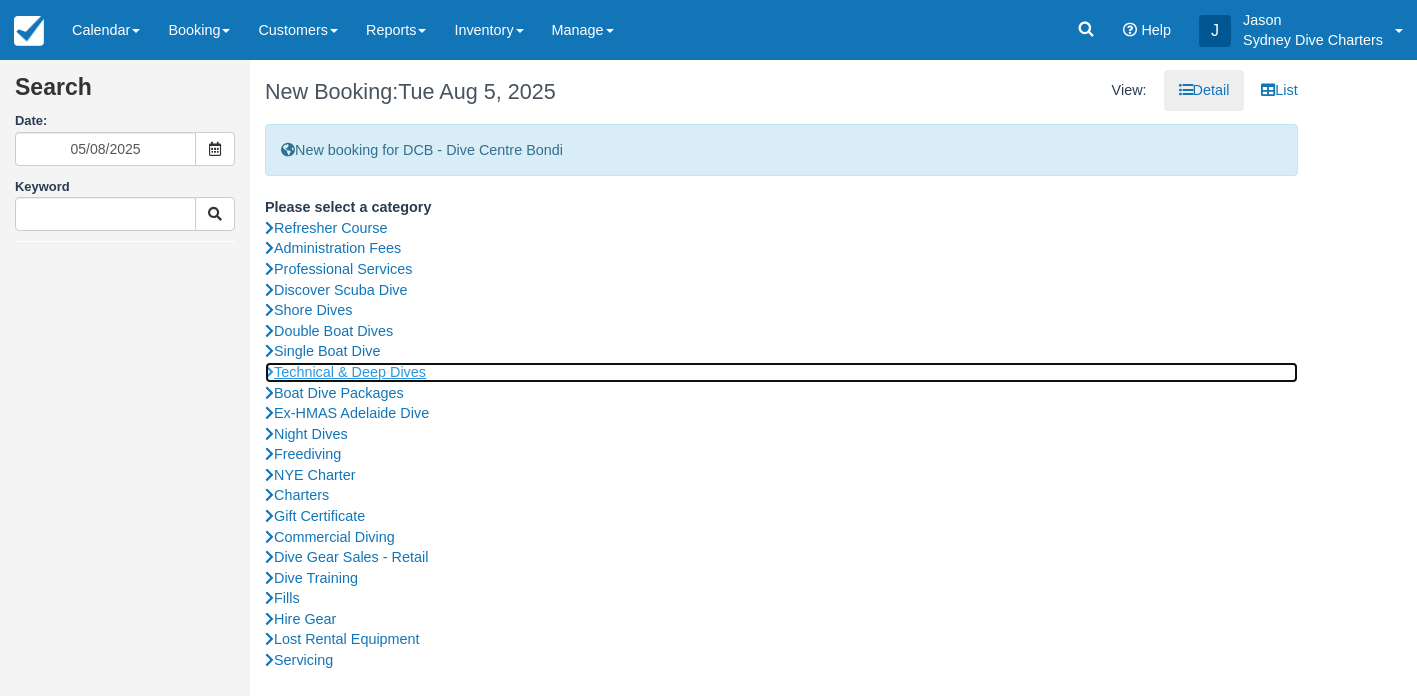 click on "Technical & Deep Dives" at bounding box center [781, 372] 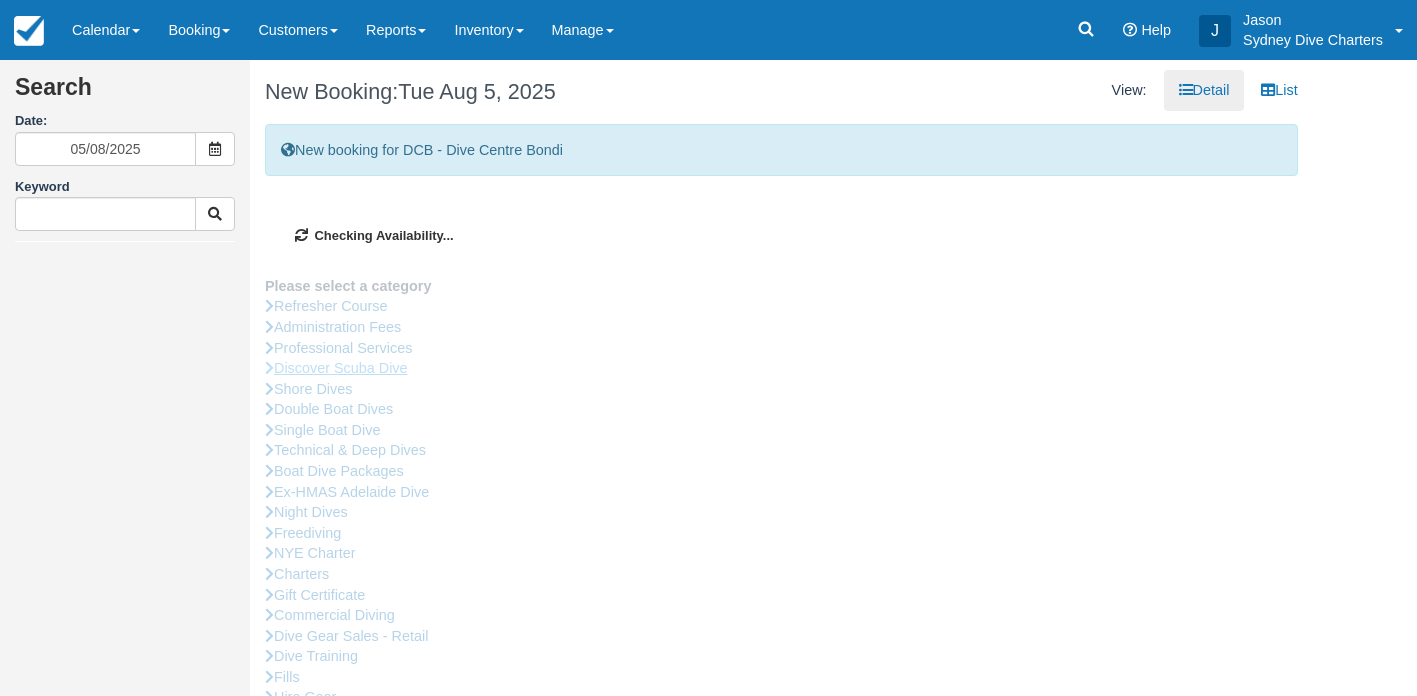 type on "[DATE]" 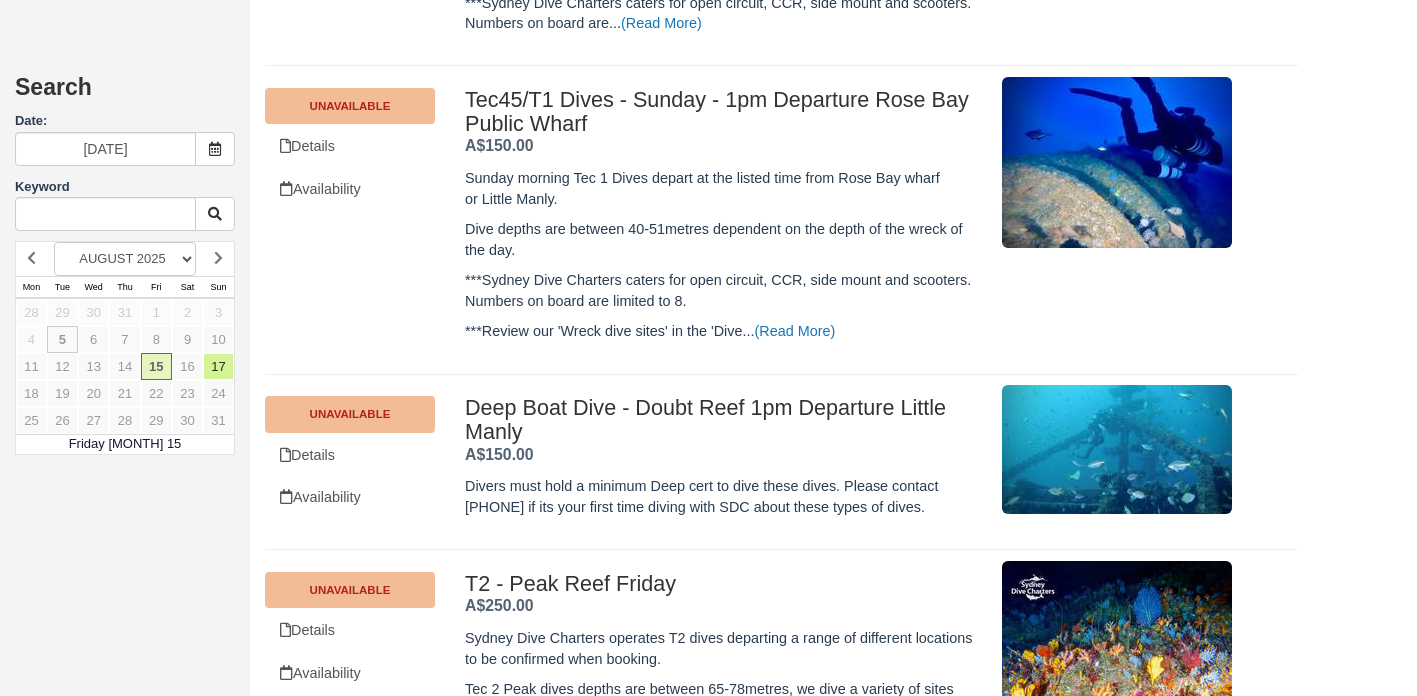 scroll, scrollTop: 726, scrollLeft: 0, axis: vertical 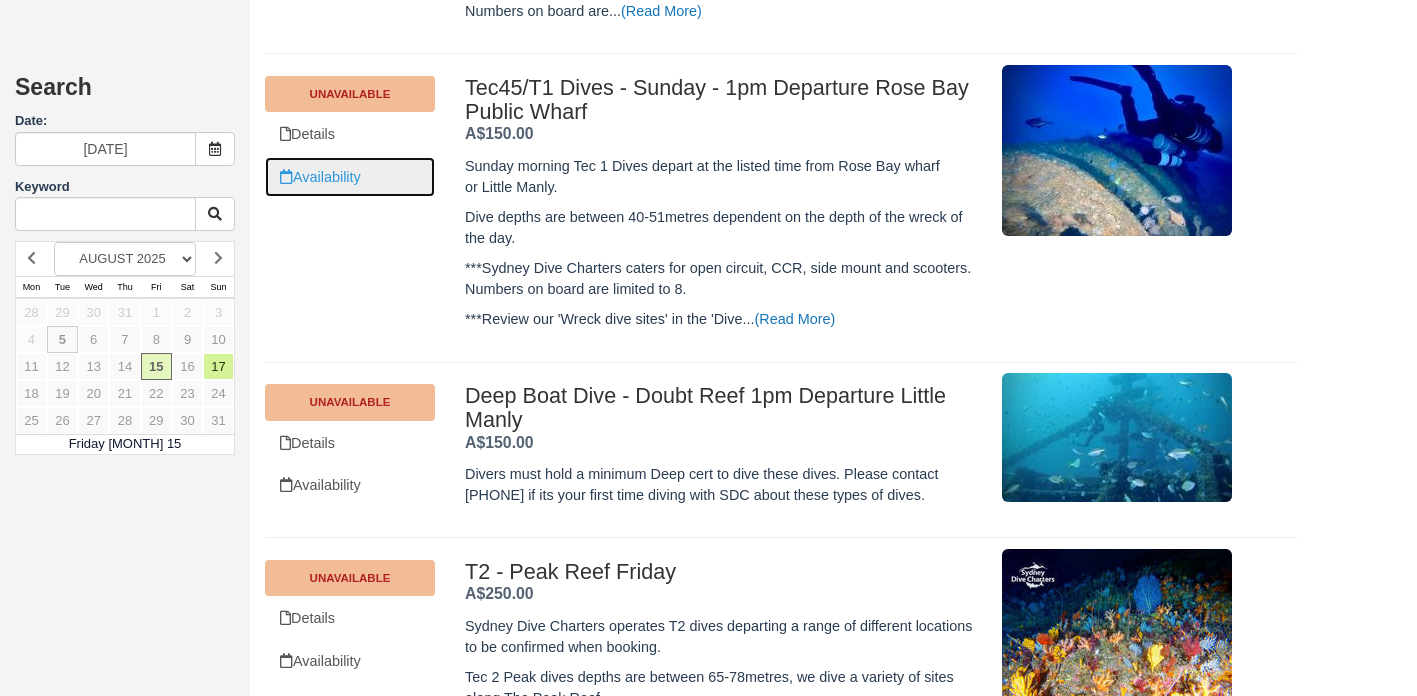 click on "Availability" at bounding box center [350, 177] 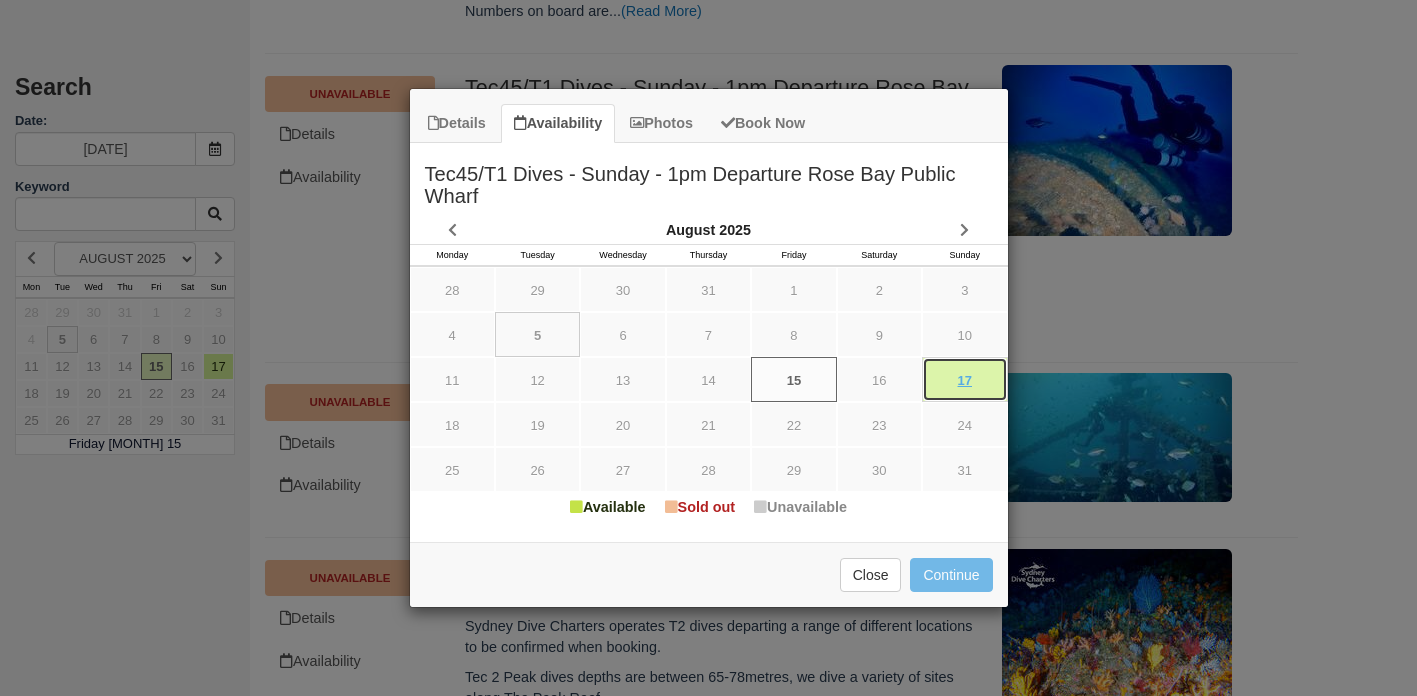 click on "17" at bounding box center (964, 379) 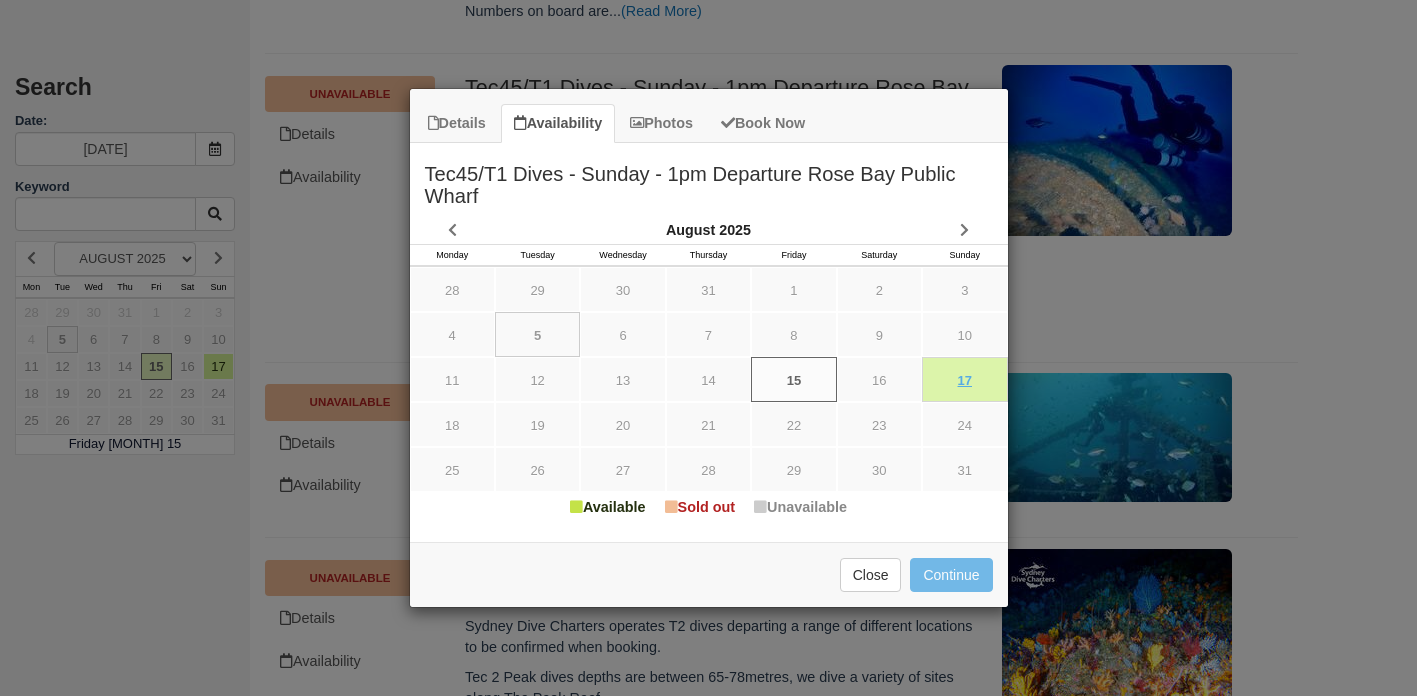 type on "17/08/2025" 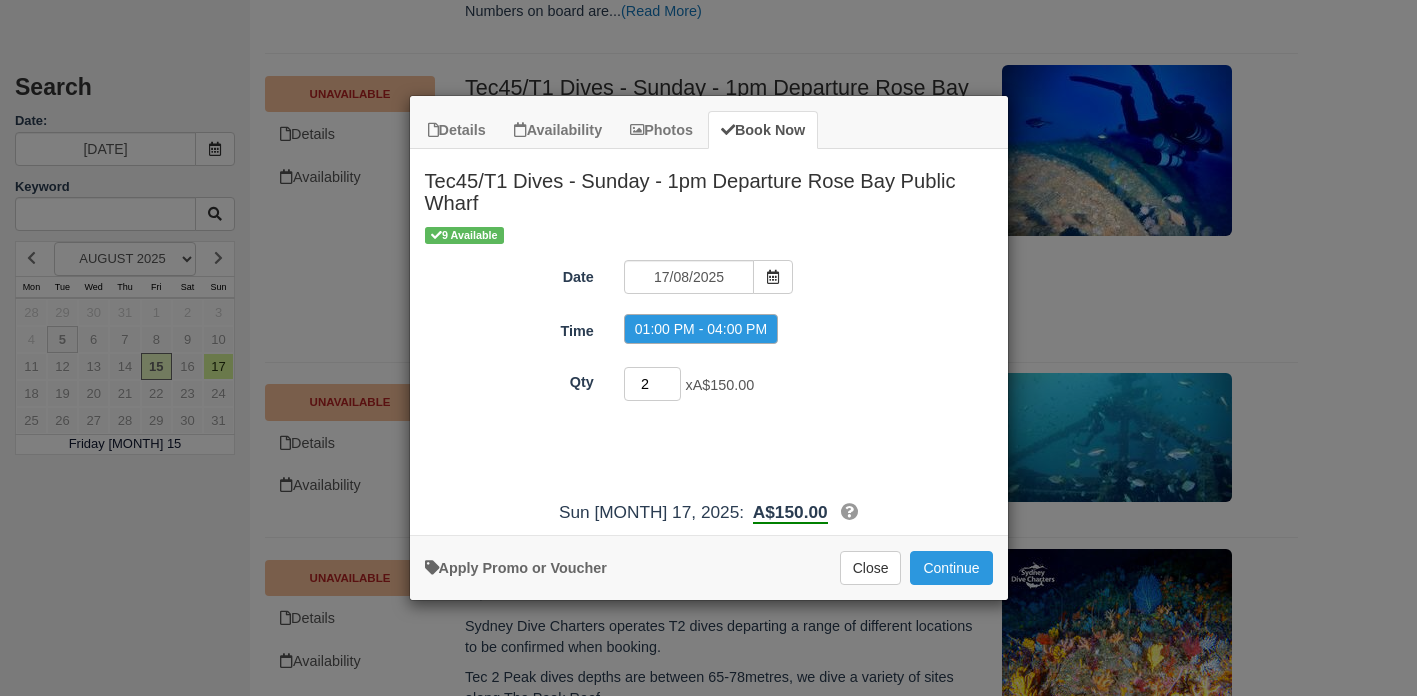 click on "2" at bounding box center (653, 384) 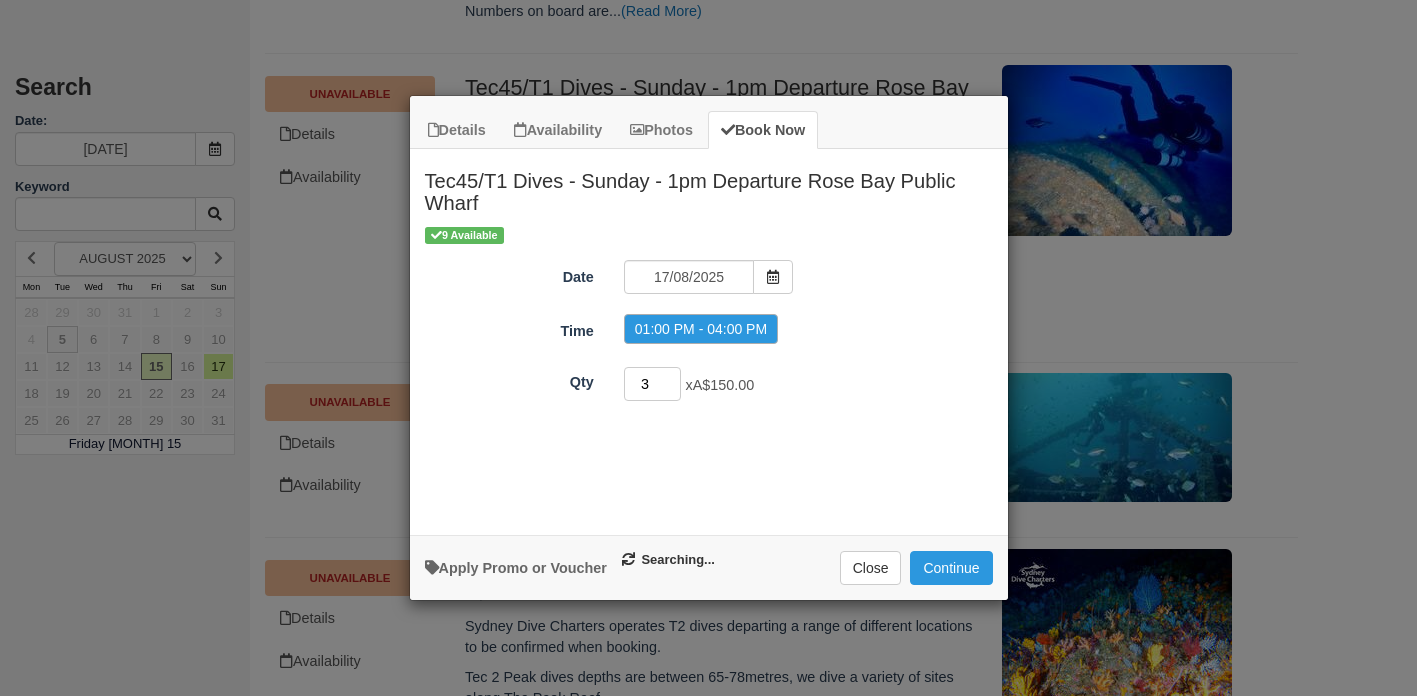 click on "3" at bounding box center (653, 384) 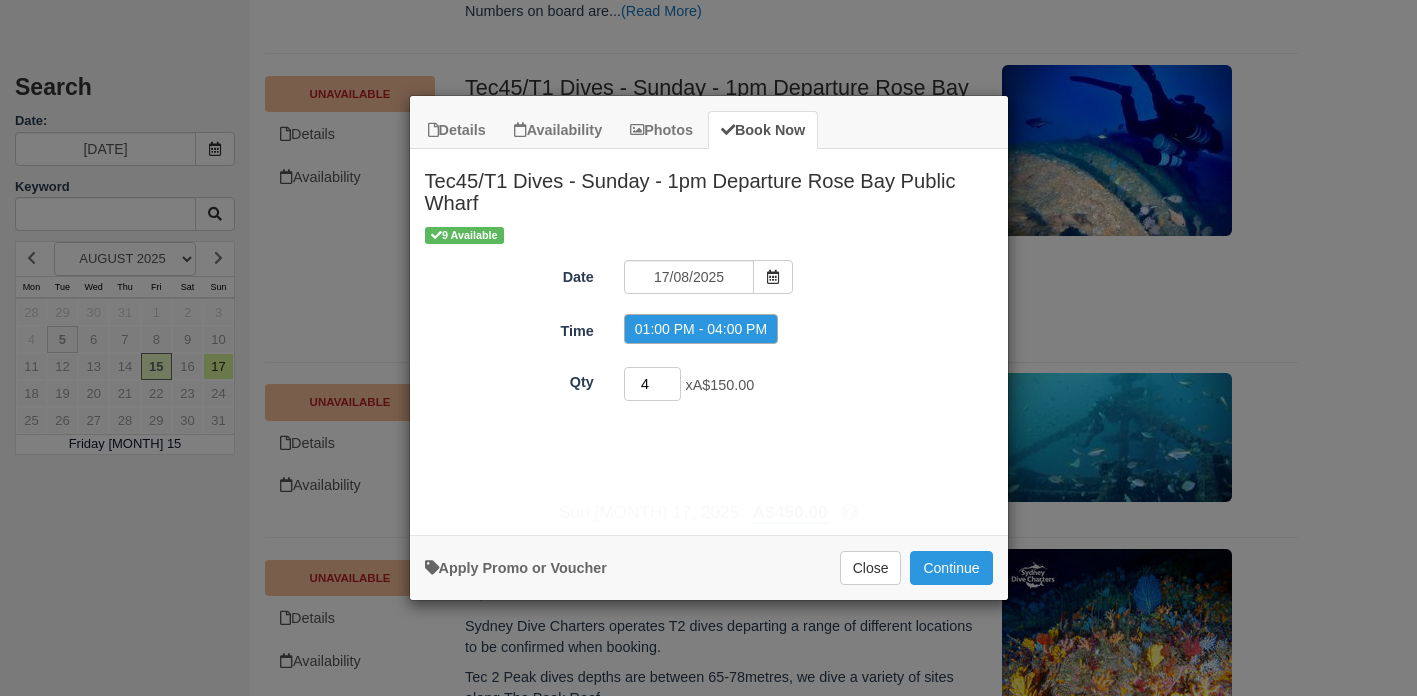 type on "4" 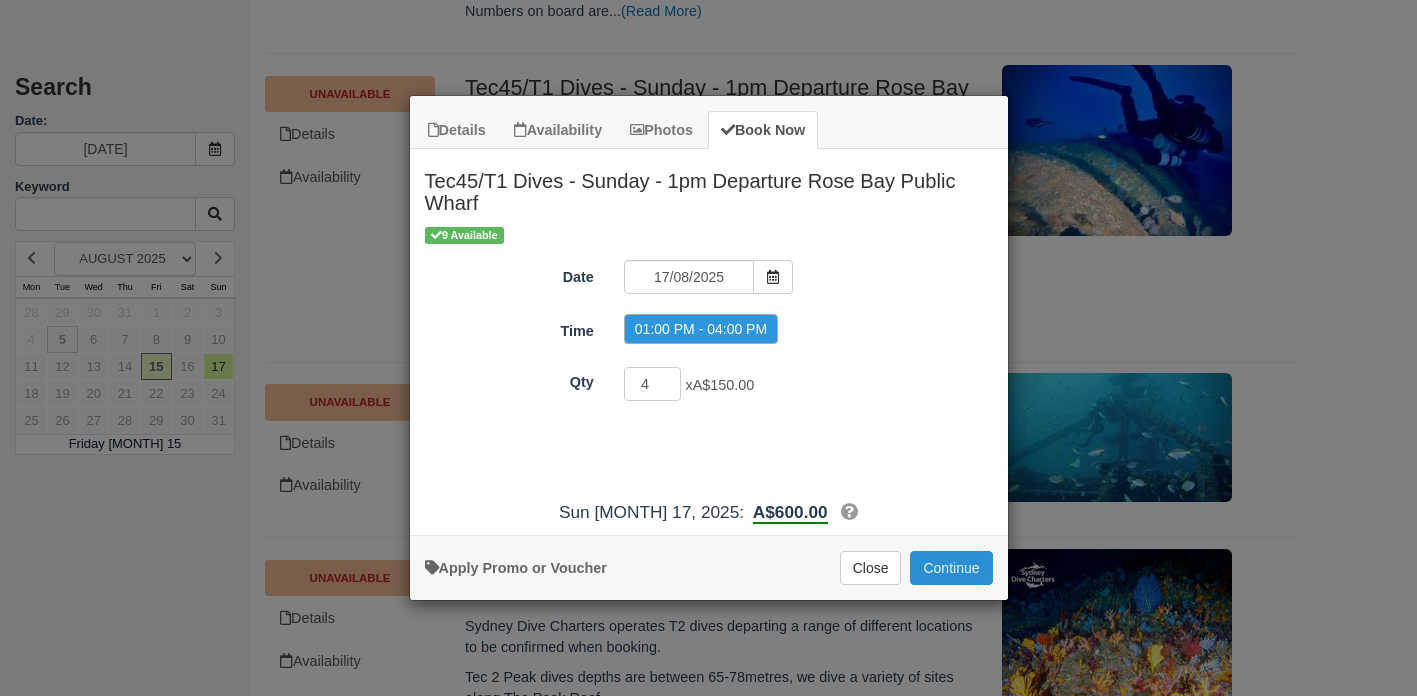 click on "Continue" at bounding box center [951, 568] 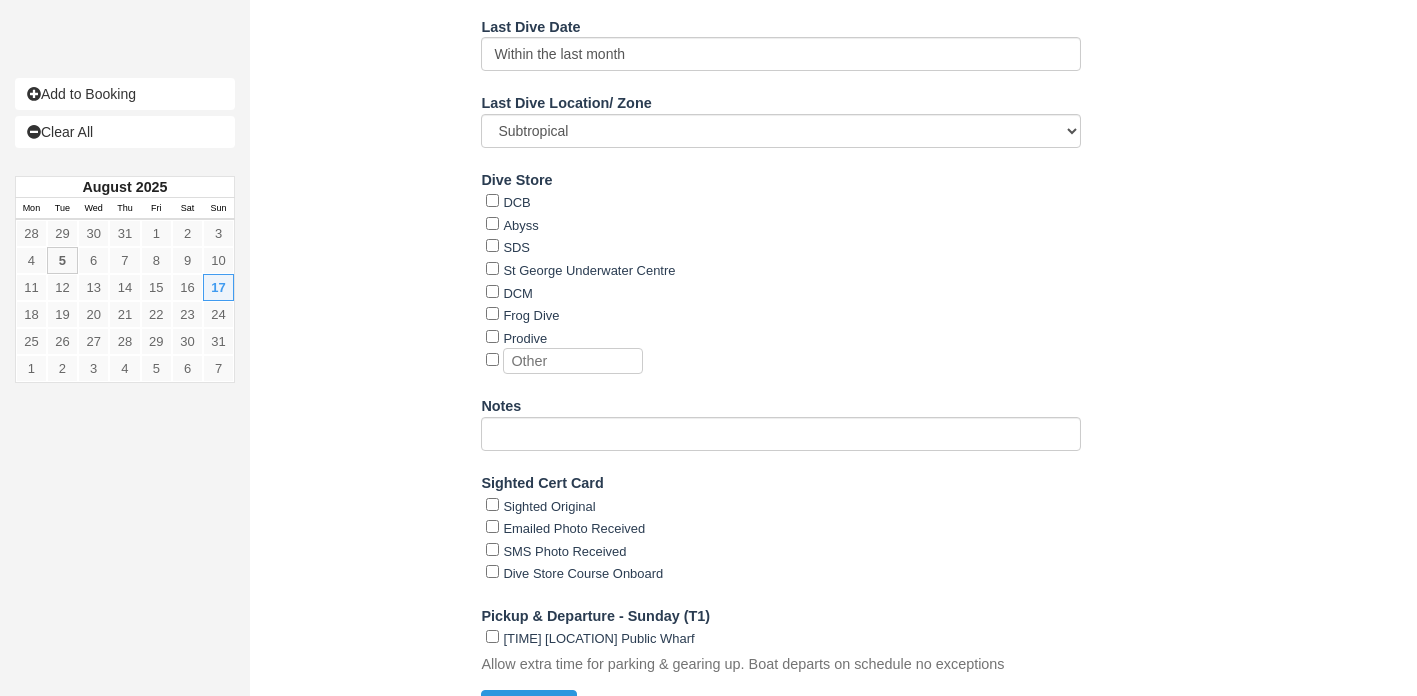 scroll, scrollTop: 2215, scrollLeft: 0, axis: vertical 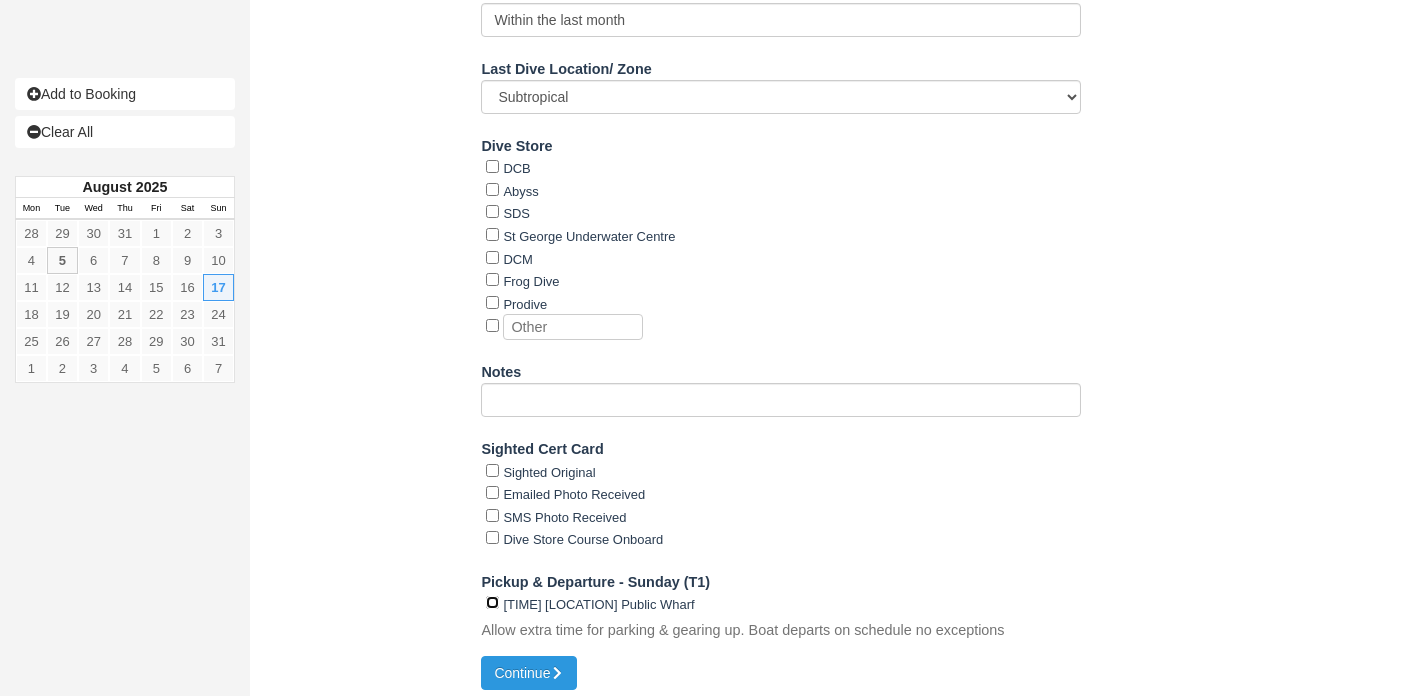 click on "[TIME] [LOCATION] Public Wharf" at bounding box center (492, 602) 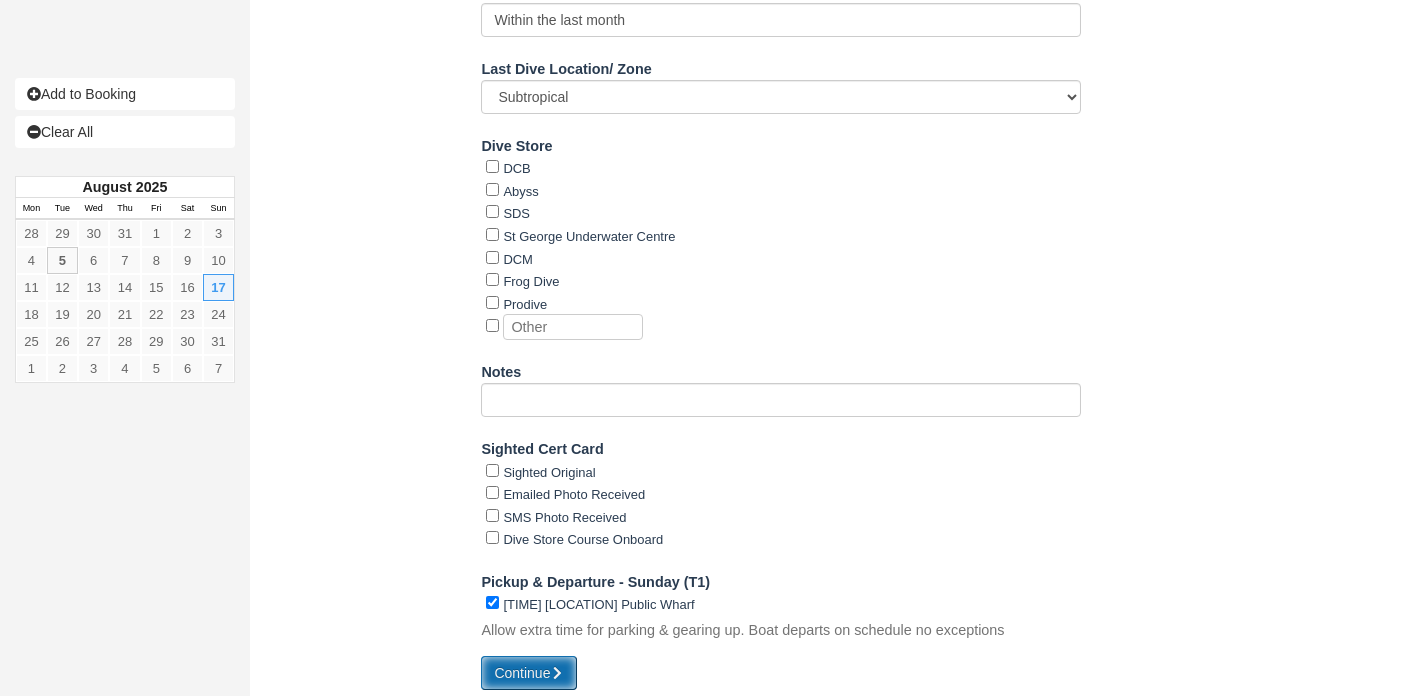click on "Continue" at bounding box center [529, 673] 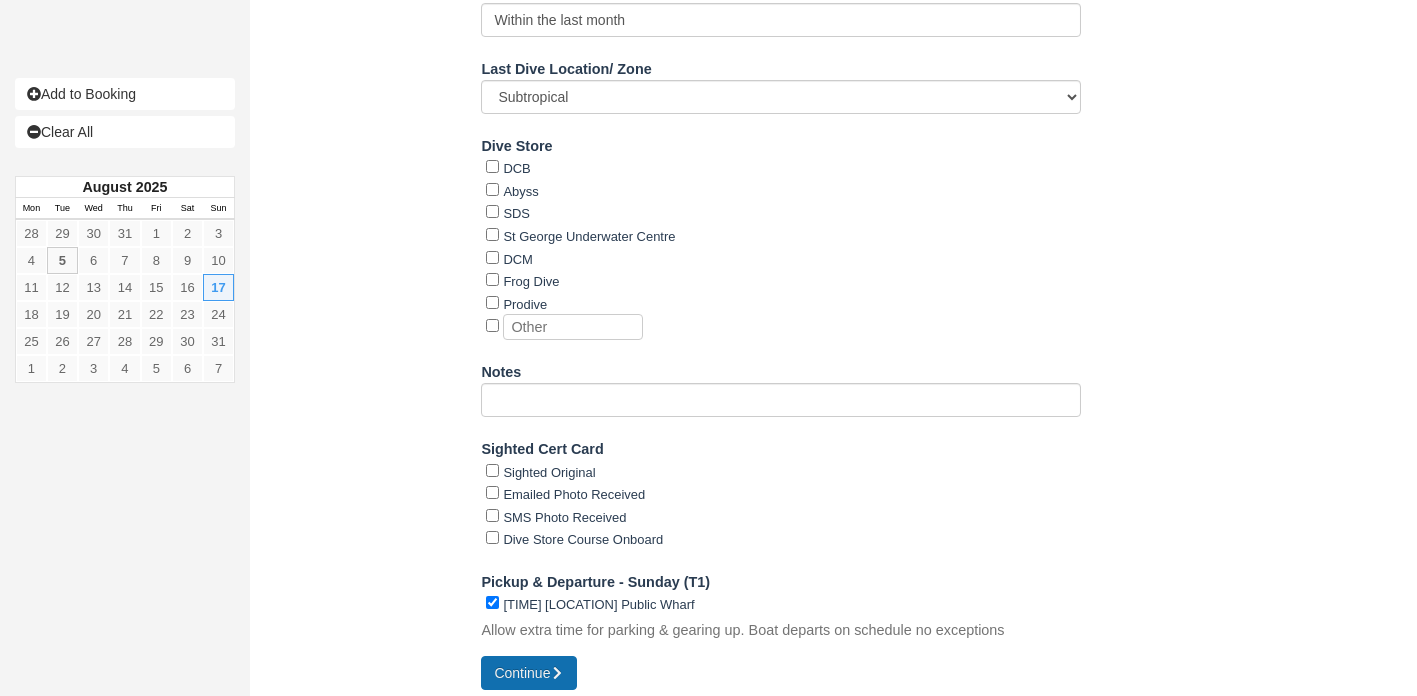 type on "[PHONE]" 